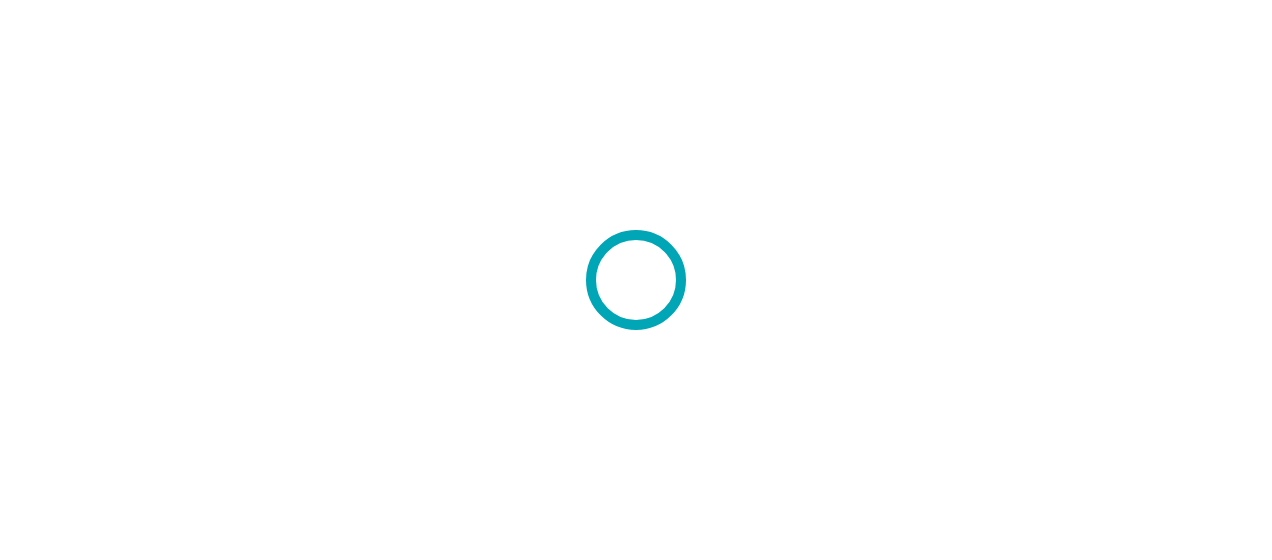 scroll, scrollTop: 0, scrollLeft: 0, axis: both 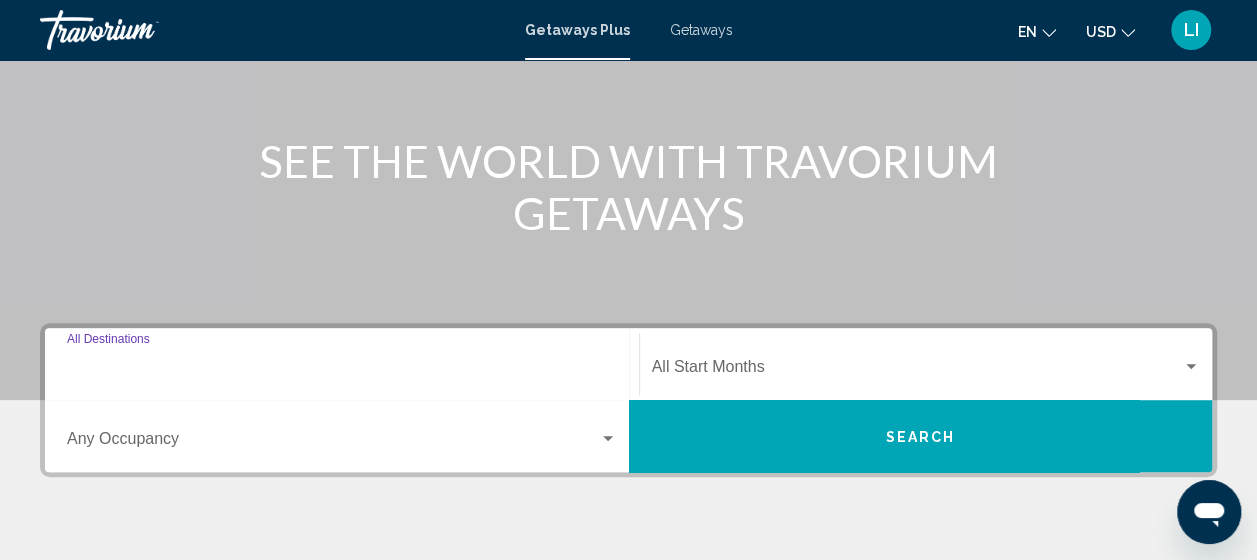 click on "Destination All Destinations" at bounding box center [342, 371] 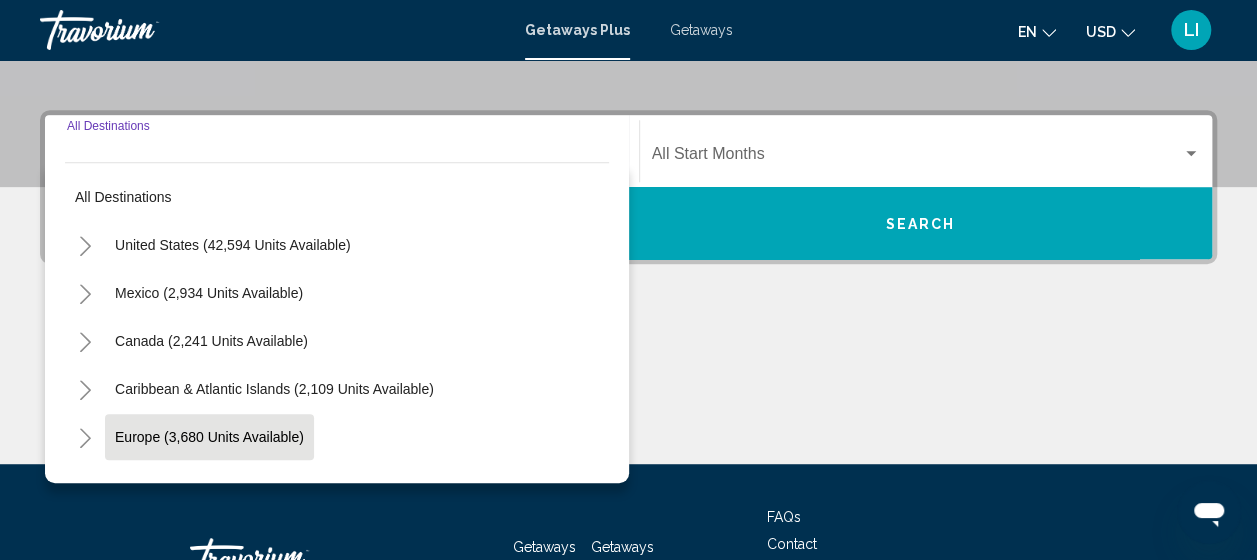 scroll, scrollTop: 458, scrollLeft: 0, axis: vertical 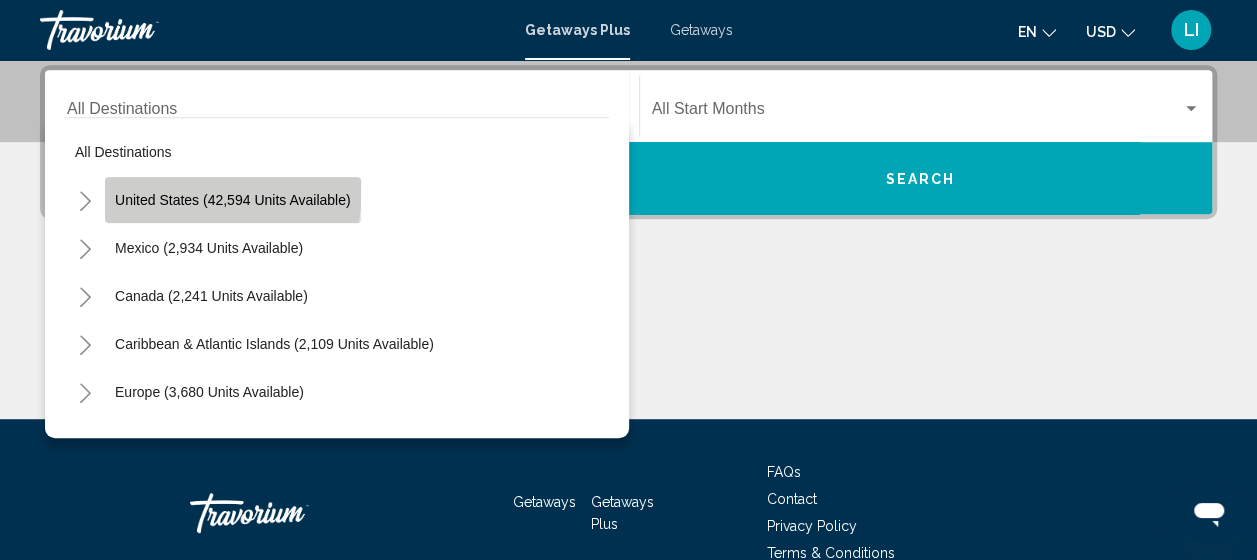 click on "United States (42,594 units available)" 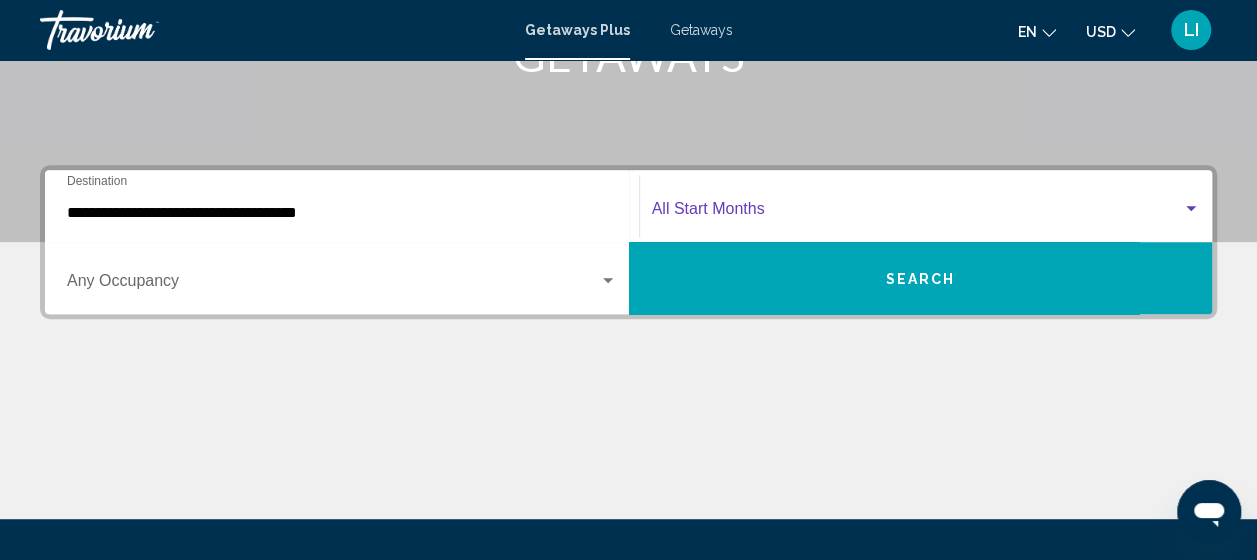 click at bounding box center (917, 213) 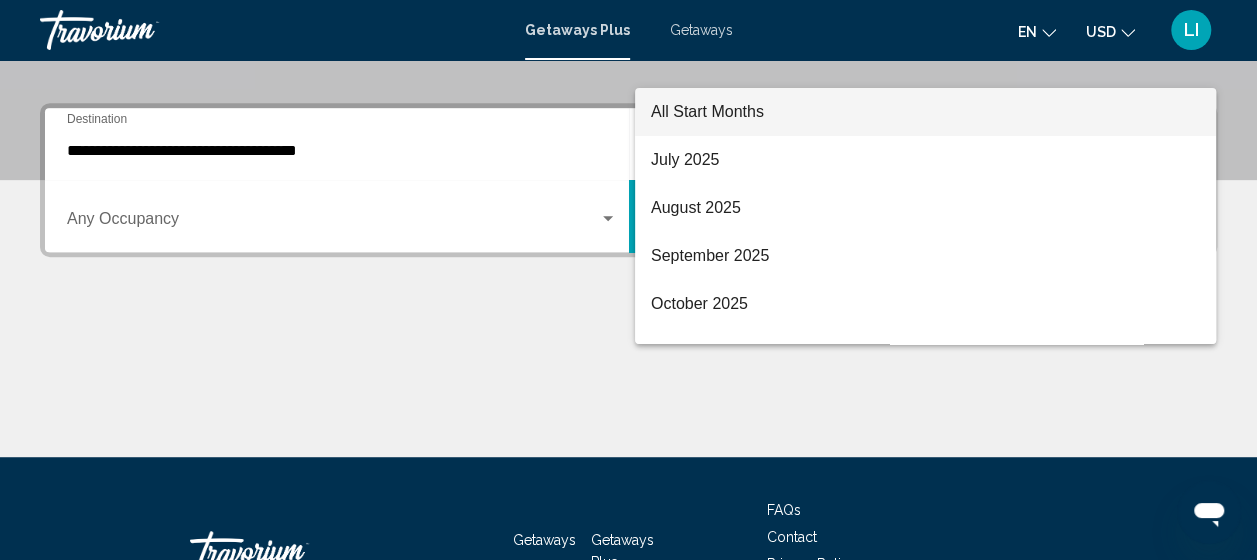 scroll, scrollTop: 458, scrollLeft: 0, axis: vertical 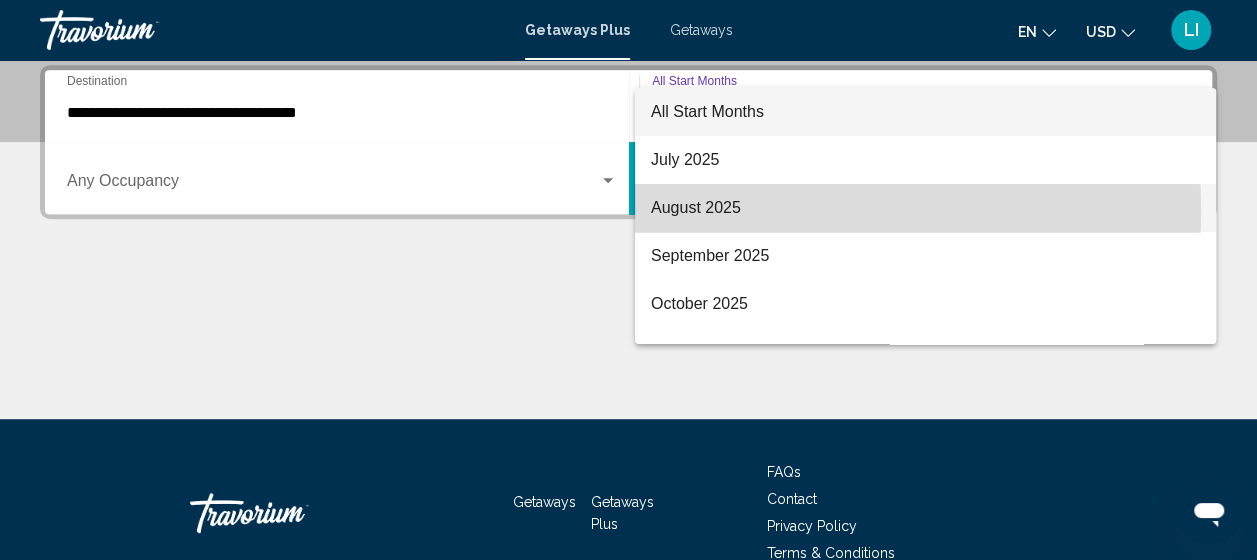click on "August 2025" at bounding box center (925, 208) 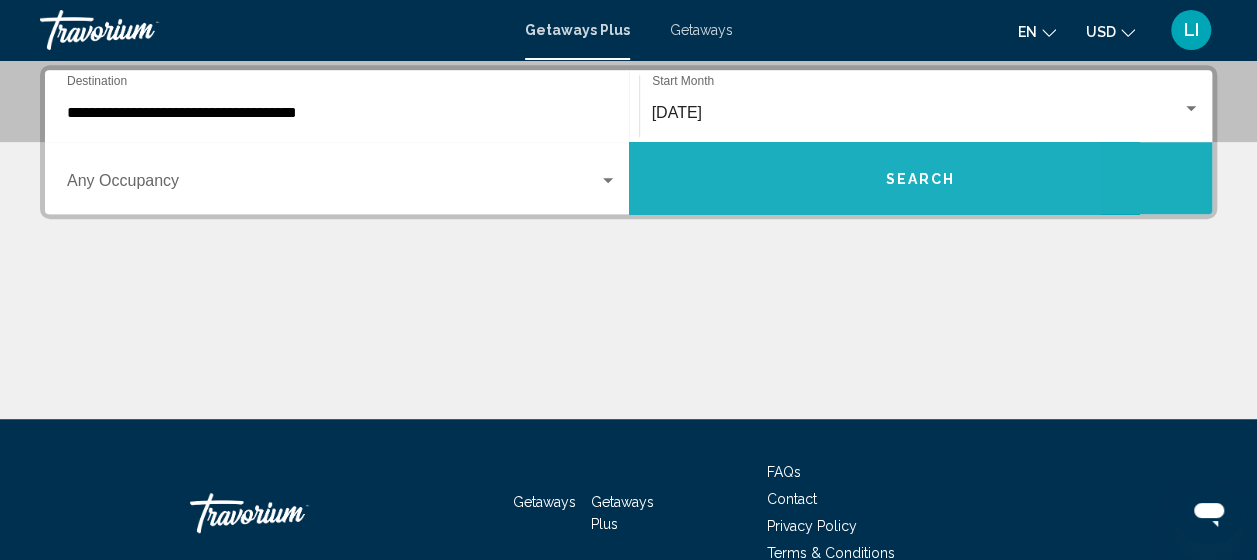 click on "Search" at bounding box center (921, 178) 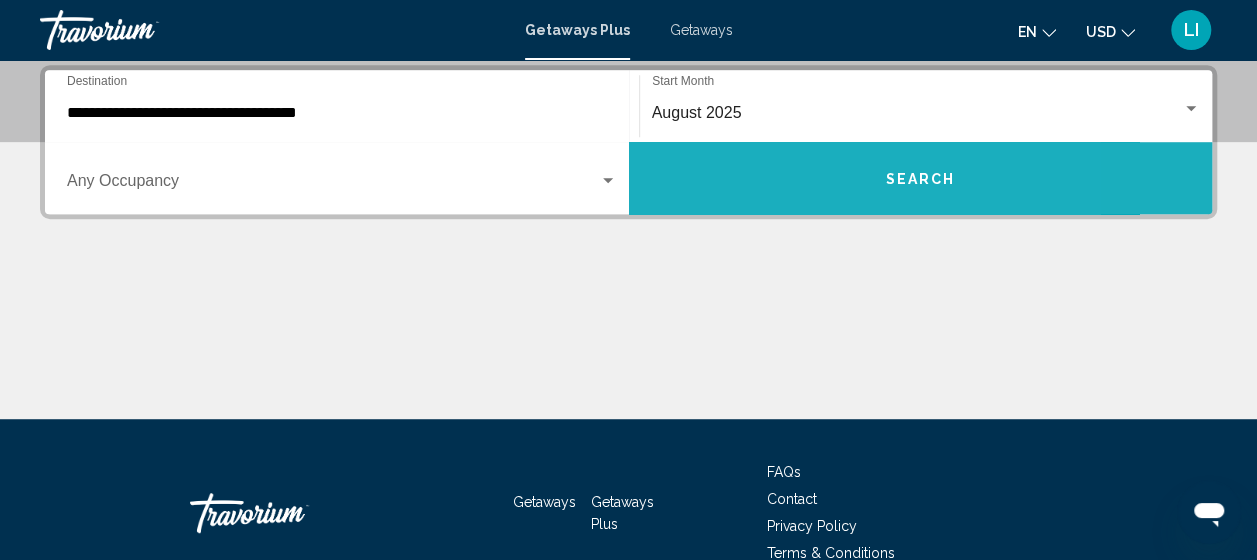 scroll, scrollTop: 0, scrollLeft: 0, axis: both 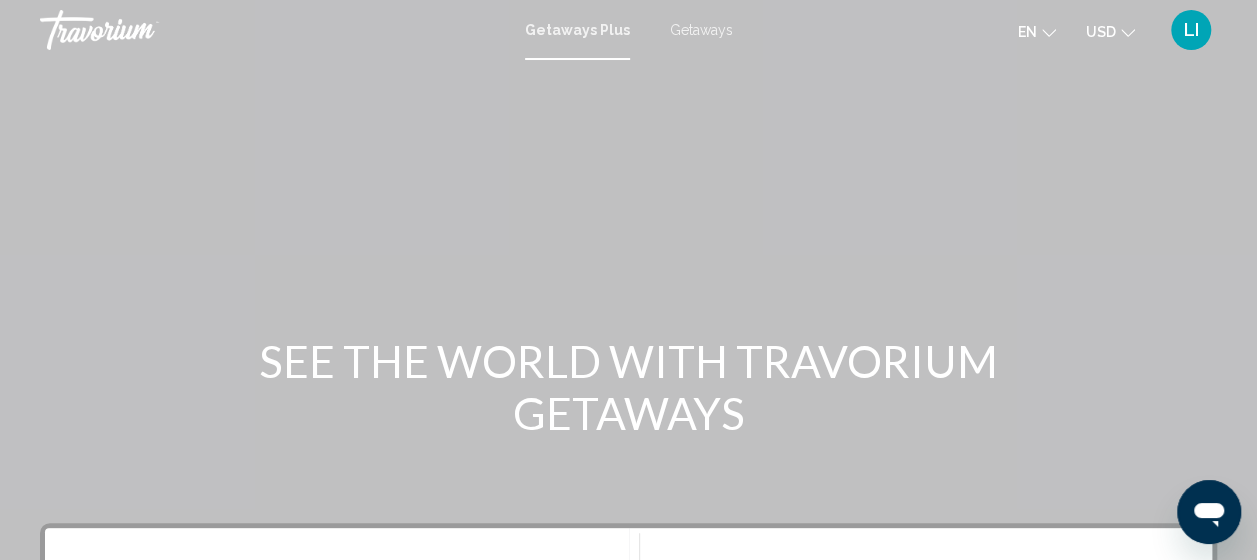 click on "LI" at bounding box center [1191, 30] 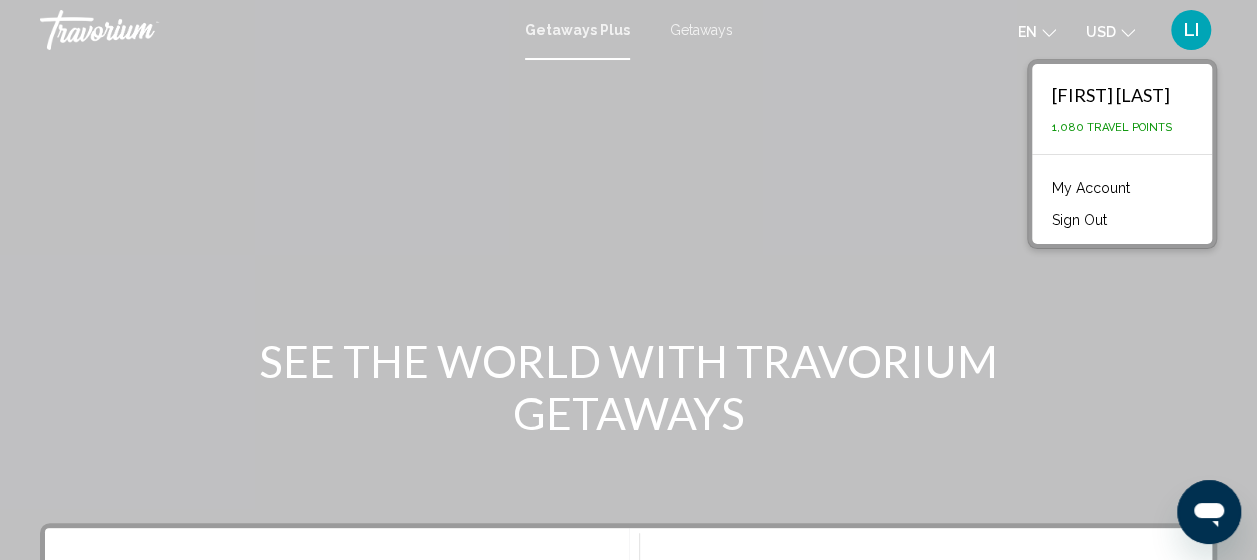 click on "Getaways" at bounding box center (701, 30) 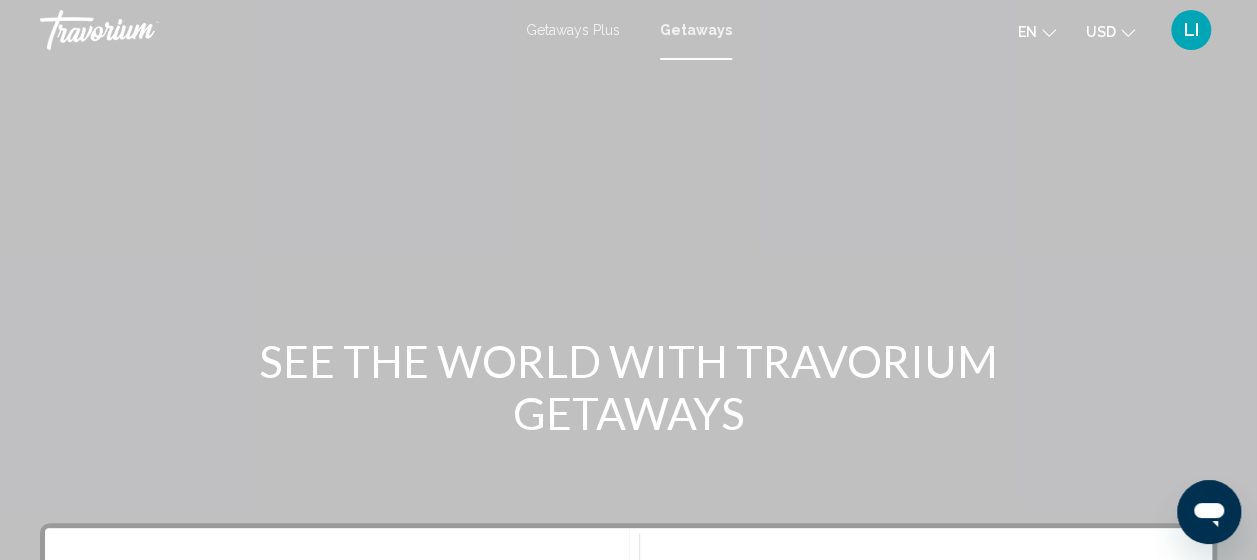 click on "Getaways Plus" at bounding box center [573, 30] 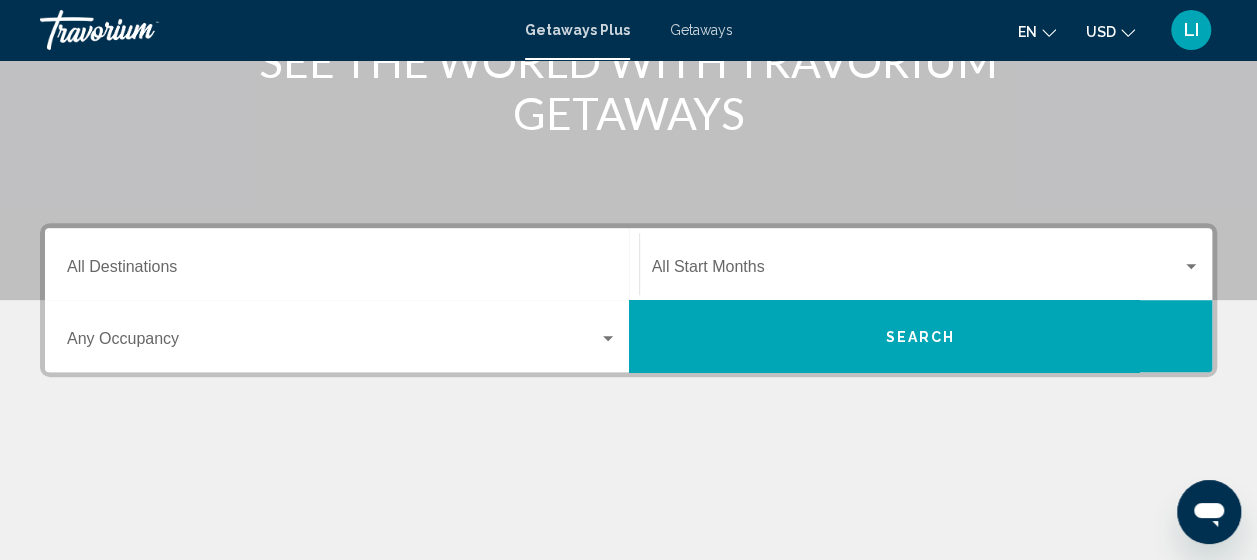 scroll, scrollTop: 400, scrollLeft: 0, axis: vertical 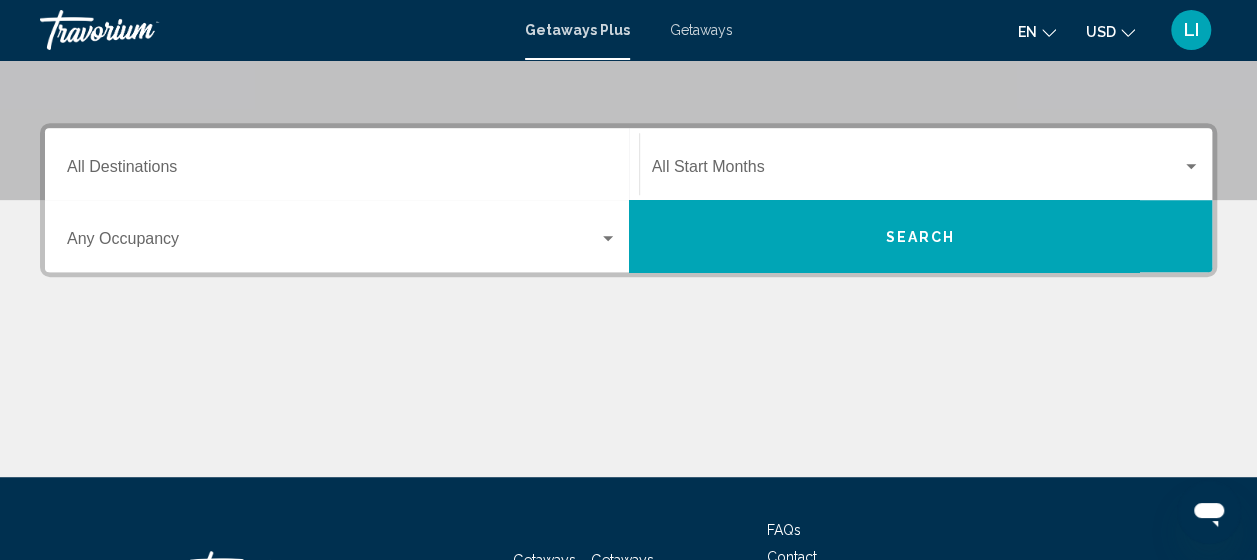 click at bounding box center [917, 171] 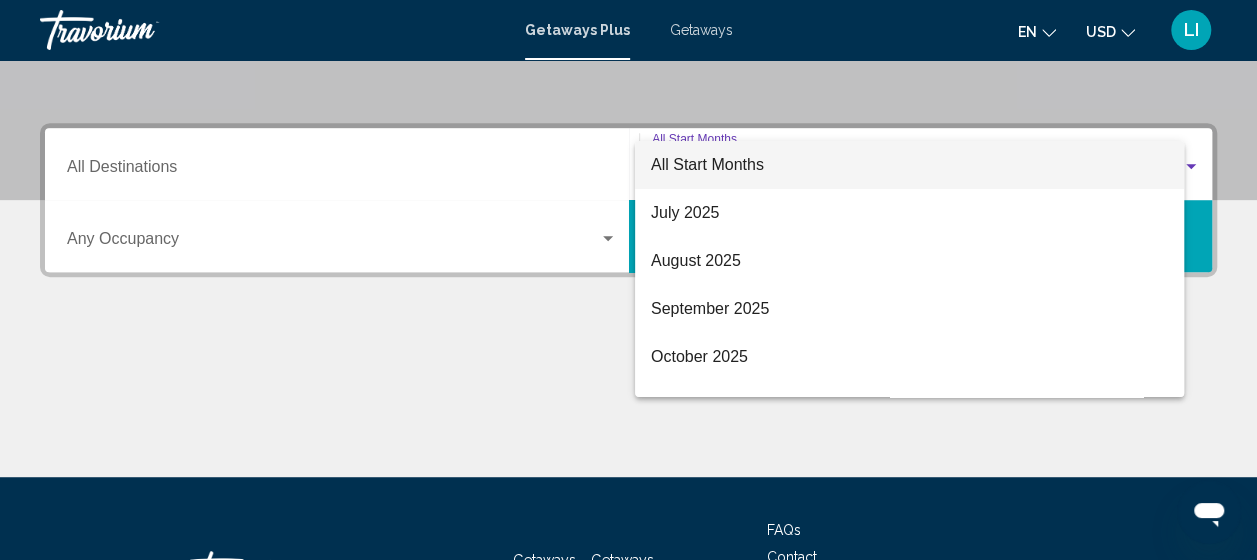 scroll, scrollTop: 458, scrollLeft: 0, axis: vertical 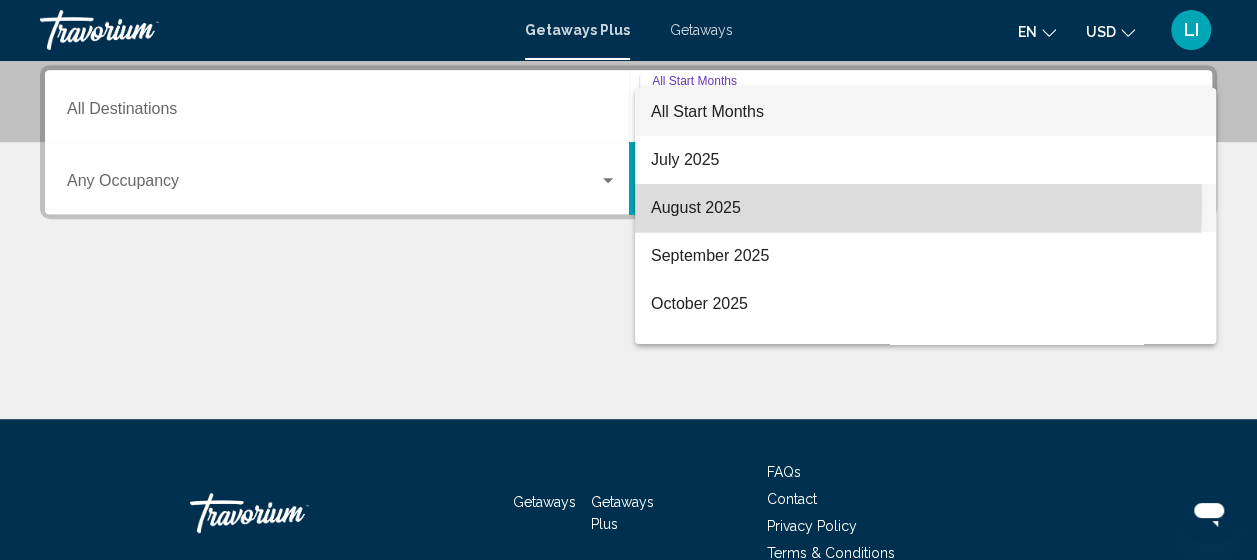 click on "August 2025" at bounding box center (925, 208) 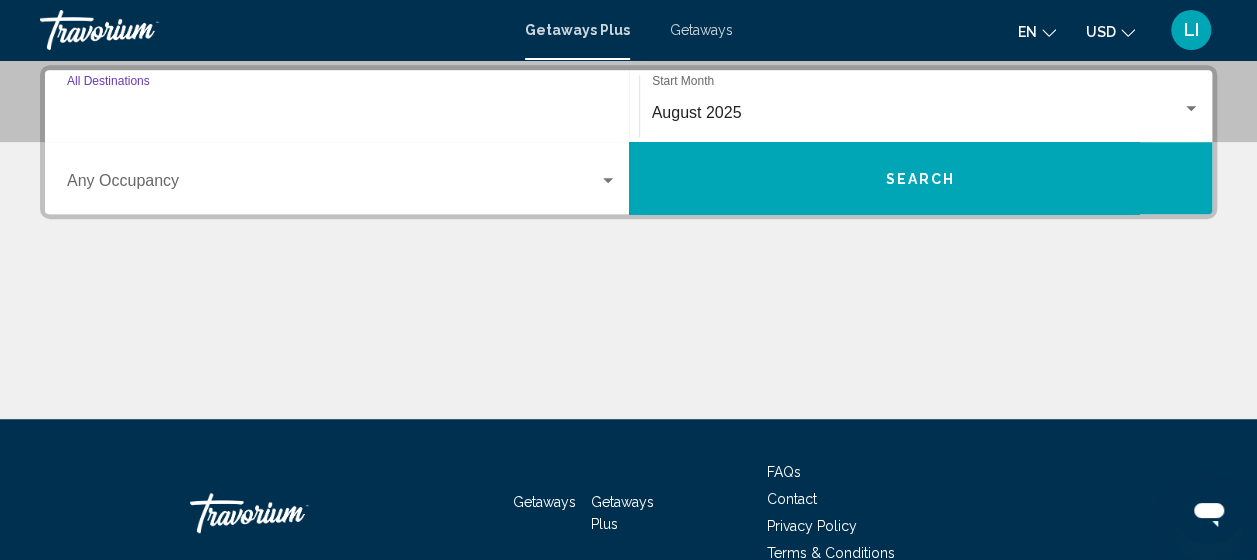 click on "Destination All Destinations" at bounding box center (342, 113) 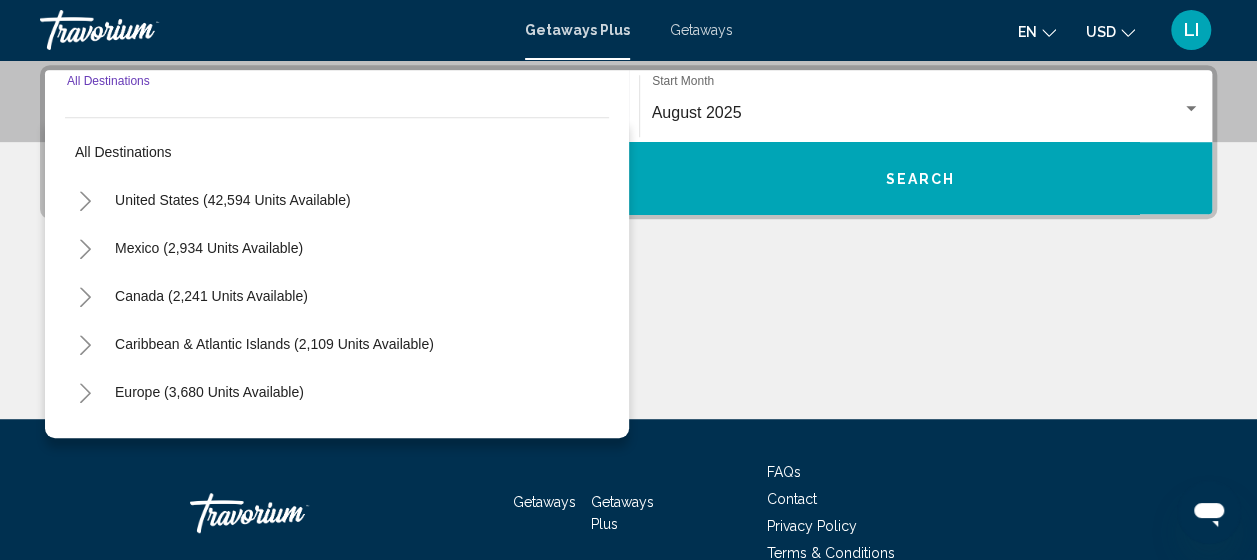 click 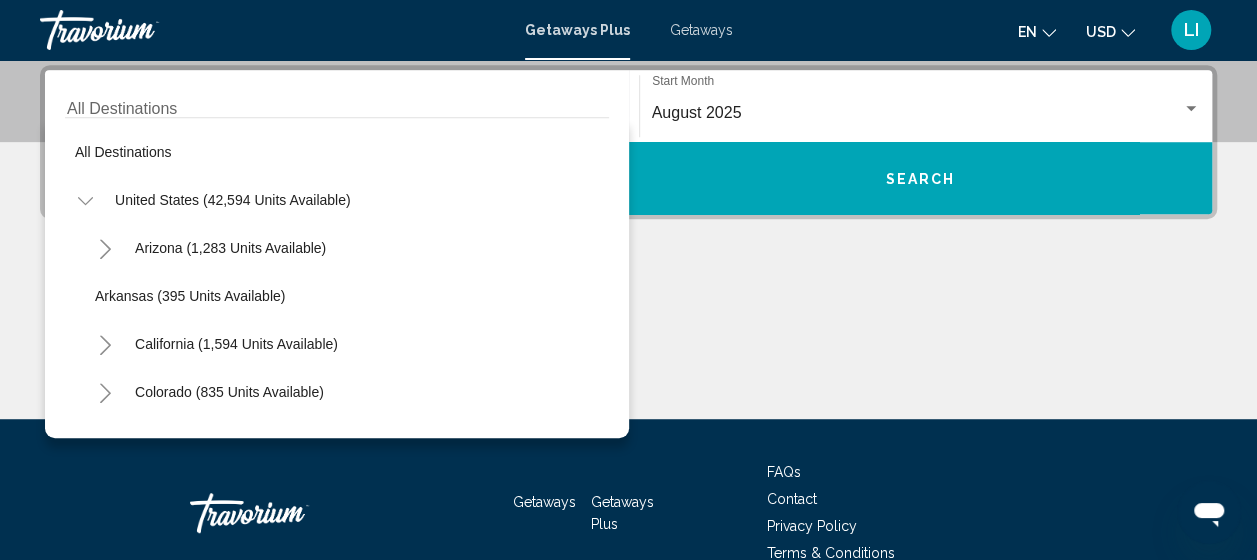 click at bounding box center [628, 344] 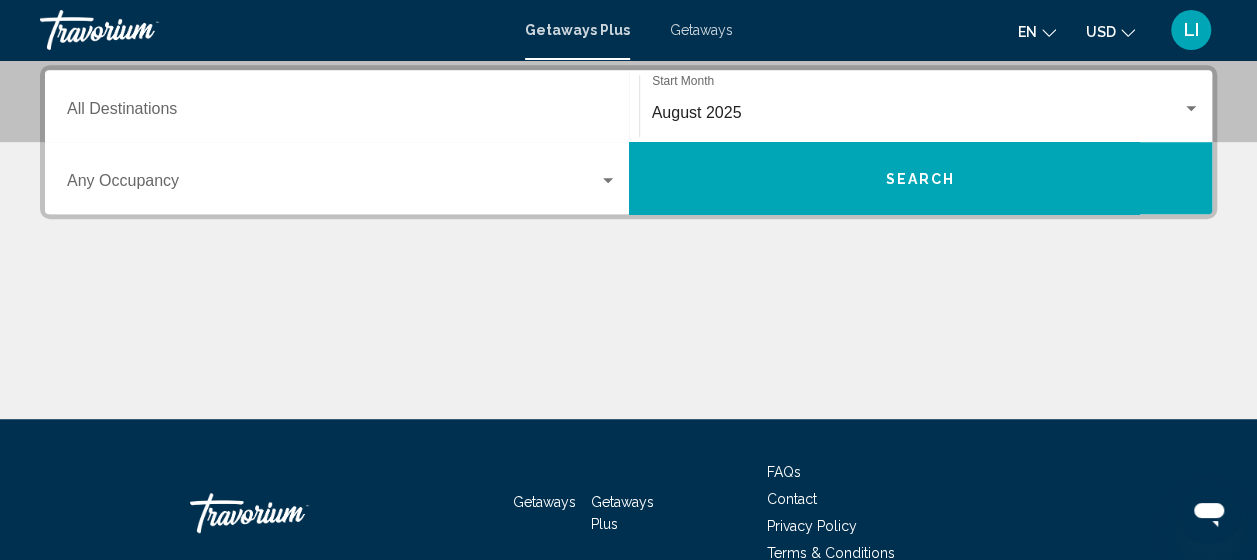 click on "Destination All Destinations" at bounding box center (342, 106) 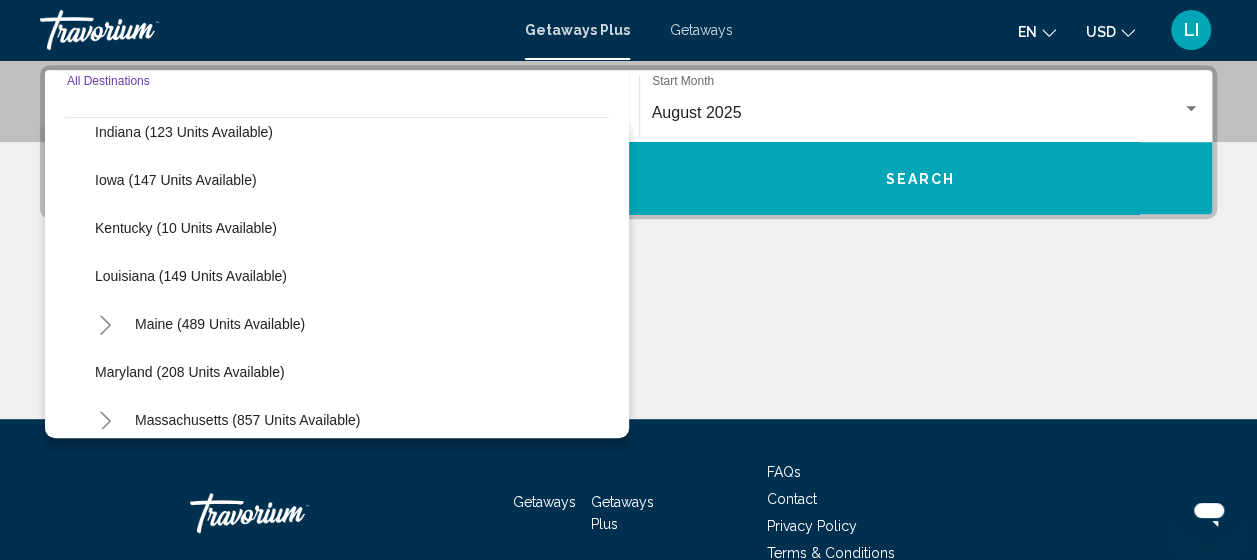 scroll, scrollTop: 700, scrollLeft: 0, axis: vertical 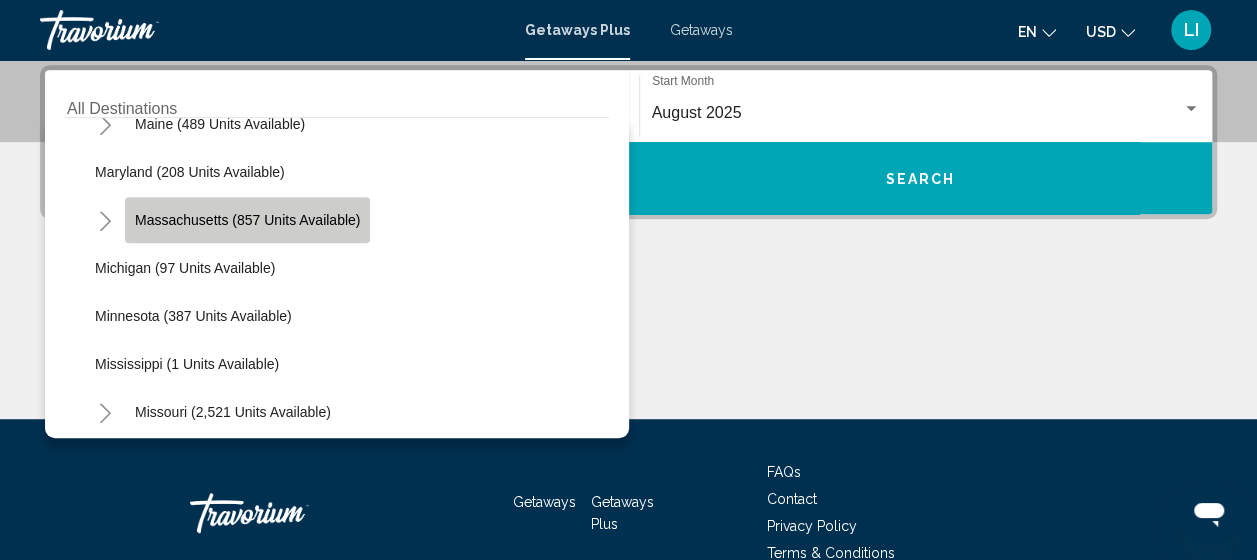 click on "Massachusetts (857 units available)" 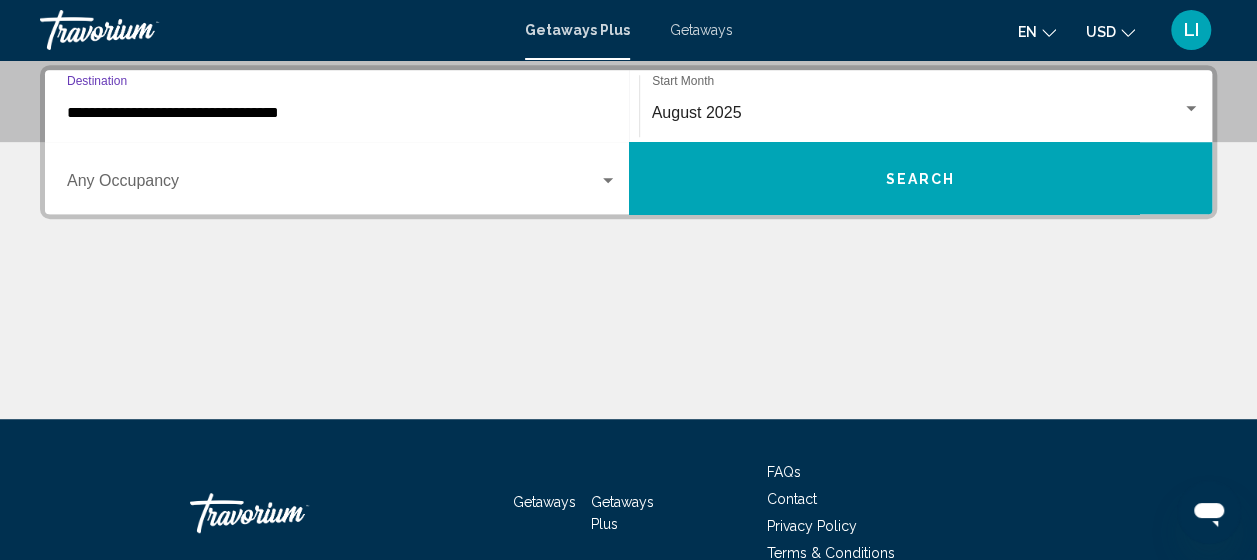 click at bounding box center [333, 185] 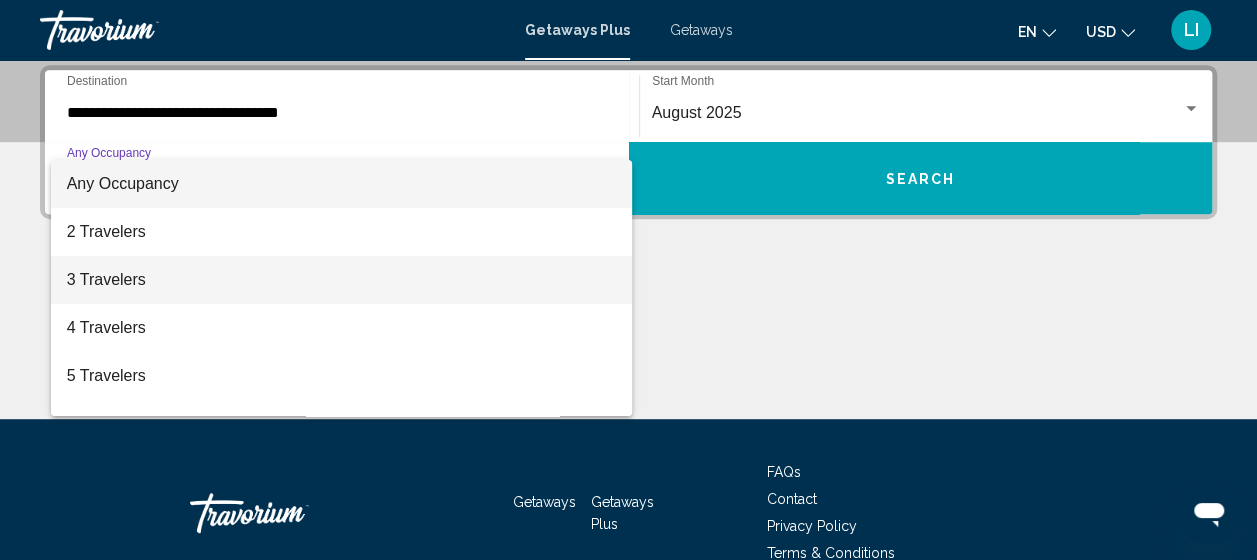 click on "3 Travelers" at bounding box center [342, 280] 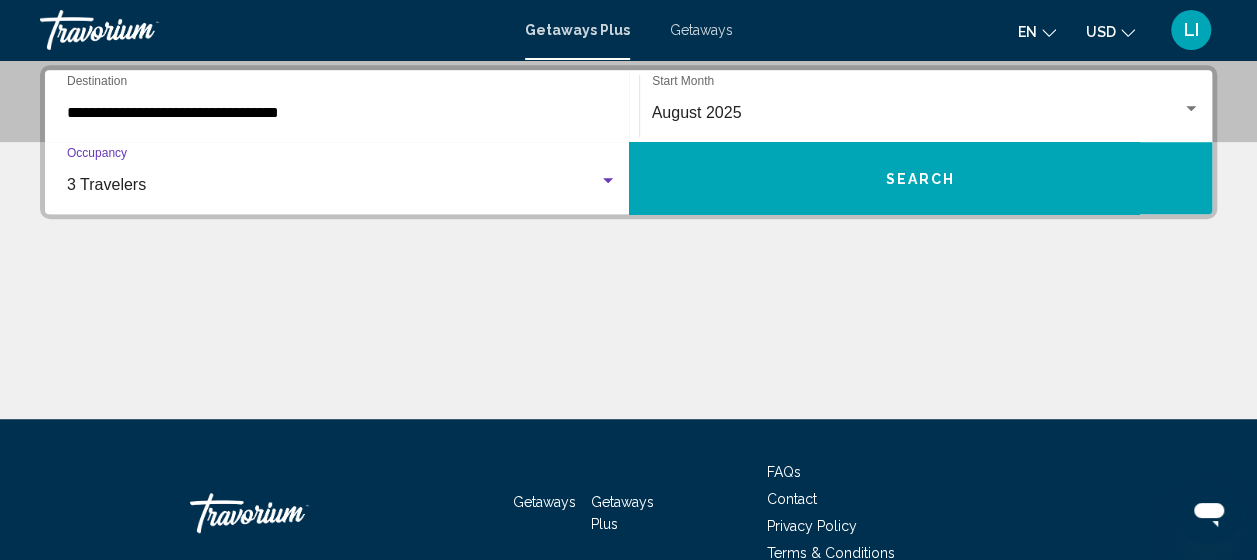 click on "Search" at bounding box center [921, 178] 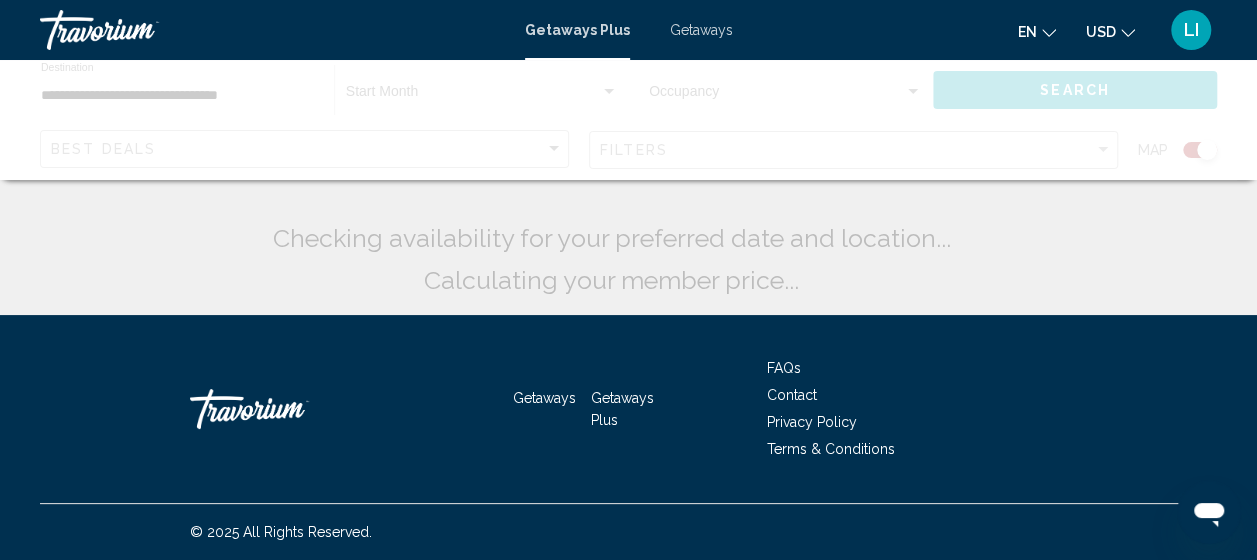 scroll, scrollTop: 0, scrollLeft: 0, axis: both 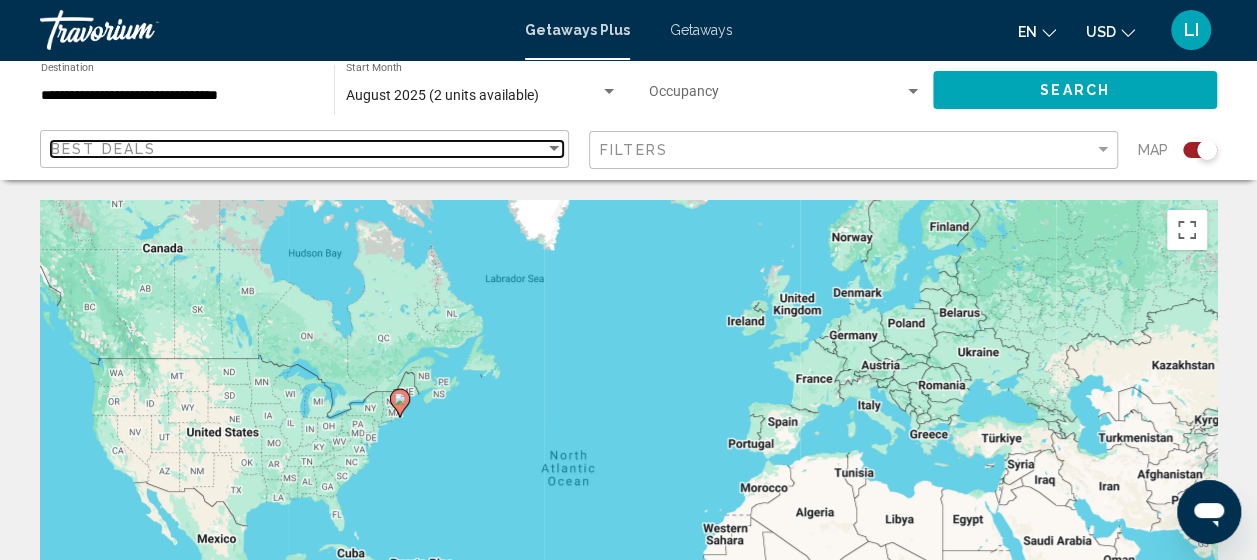 click on "Best Deals" at bounding box center (103, 149) 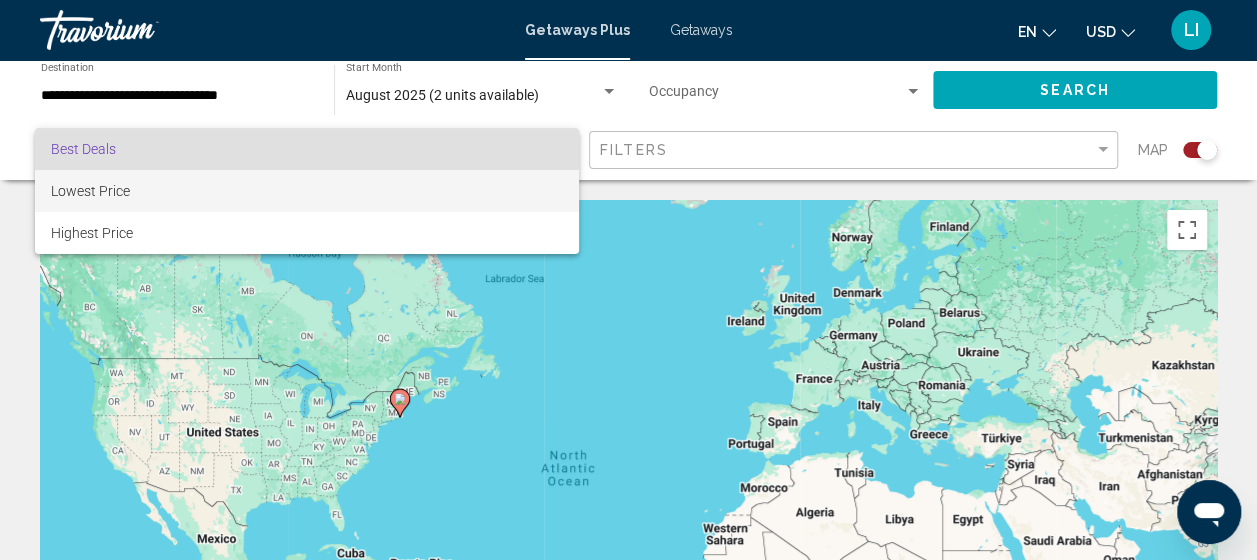 click on "Lowest Price" at bounding box center [90, 191] 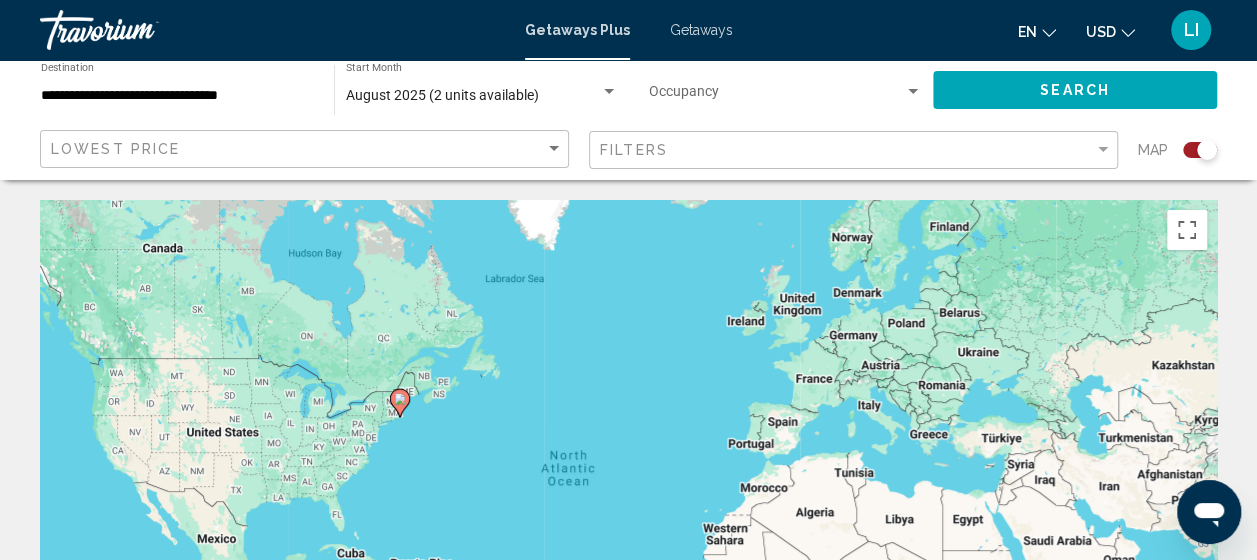 click on "Filters" 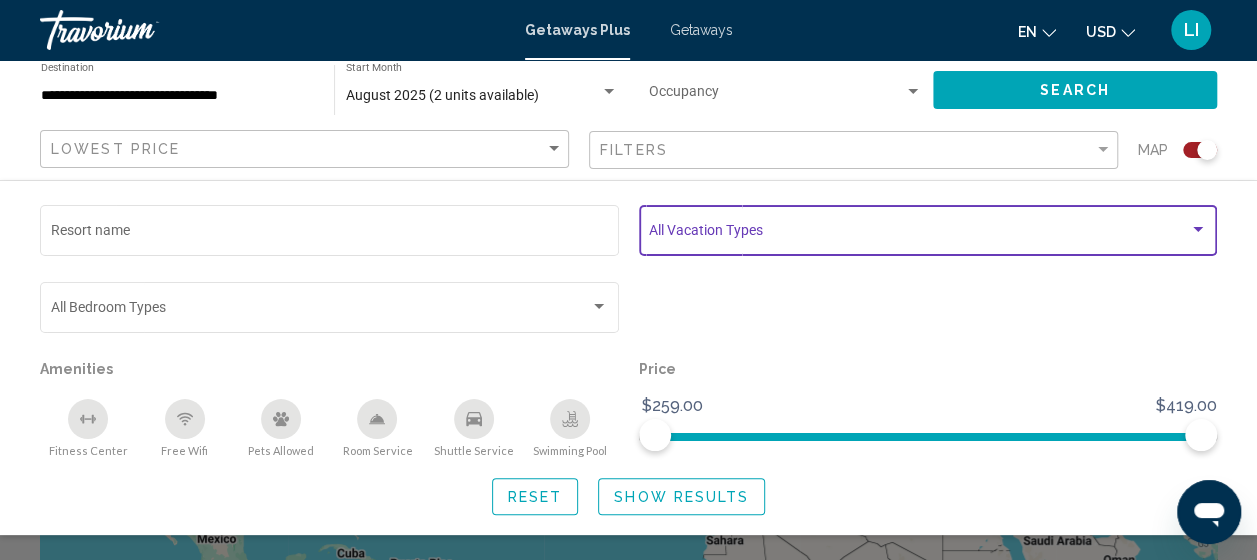 click at bounding box center [919, 234] 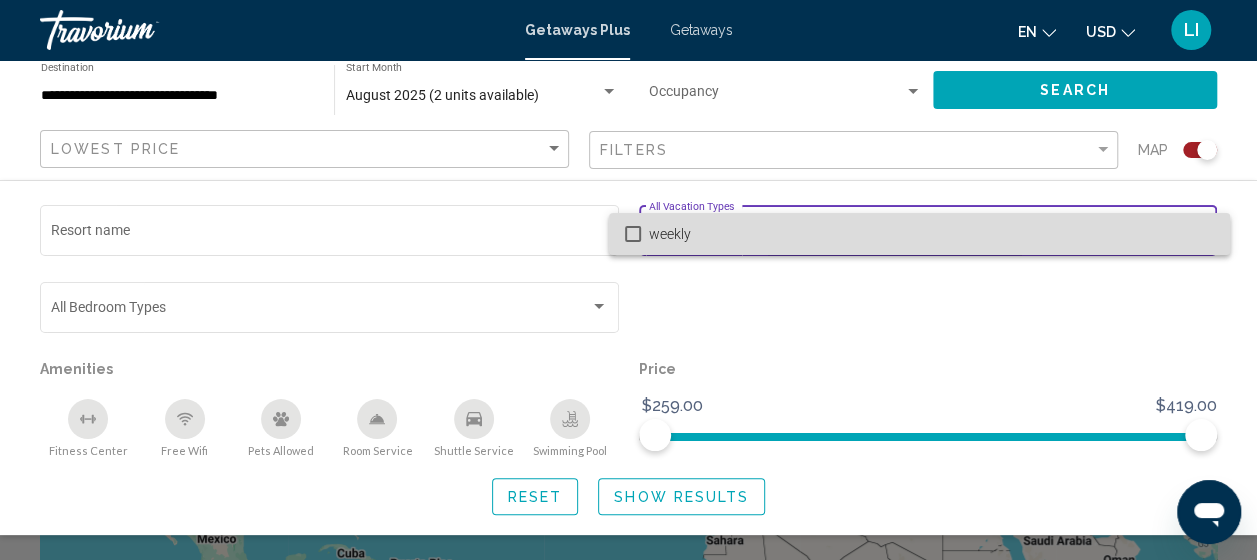 click on "weekly" at bounding box center (931, 234) 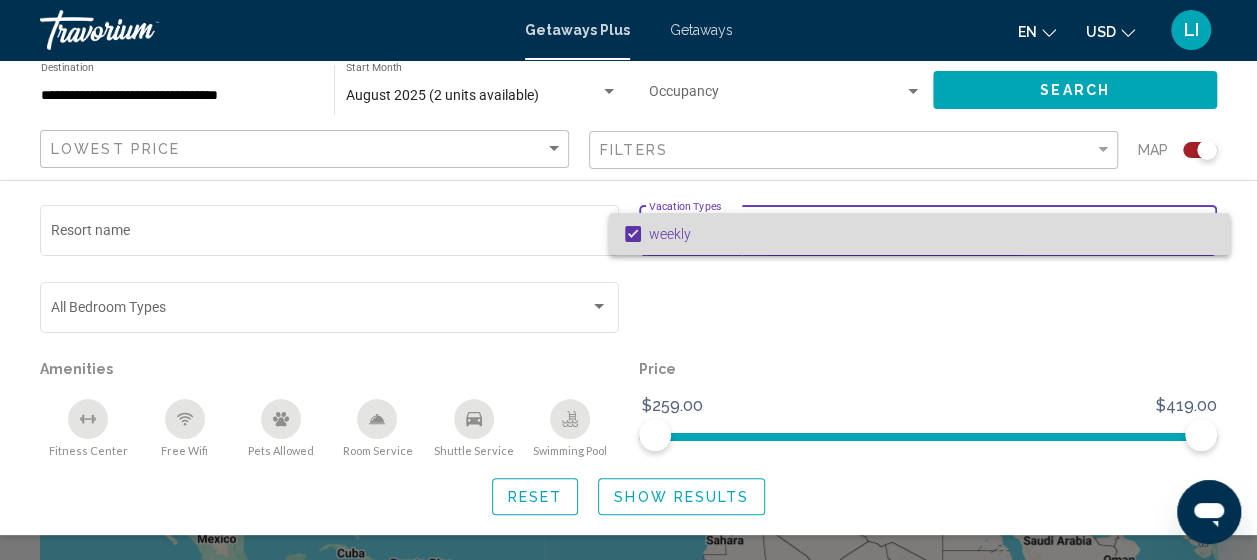 click on "weekly" at bounding box center (931, 234) 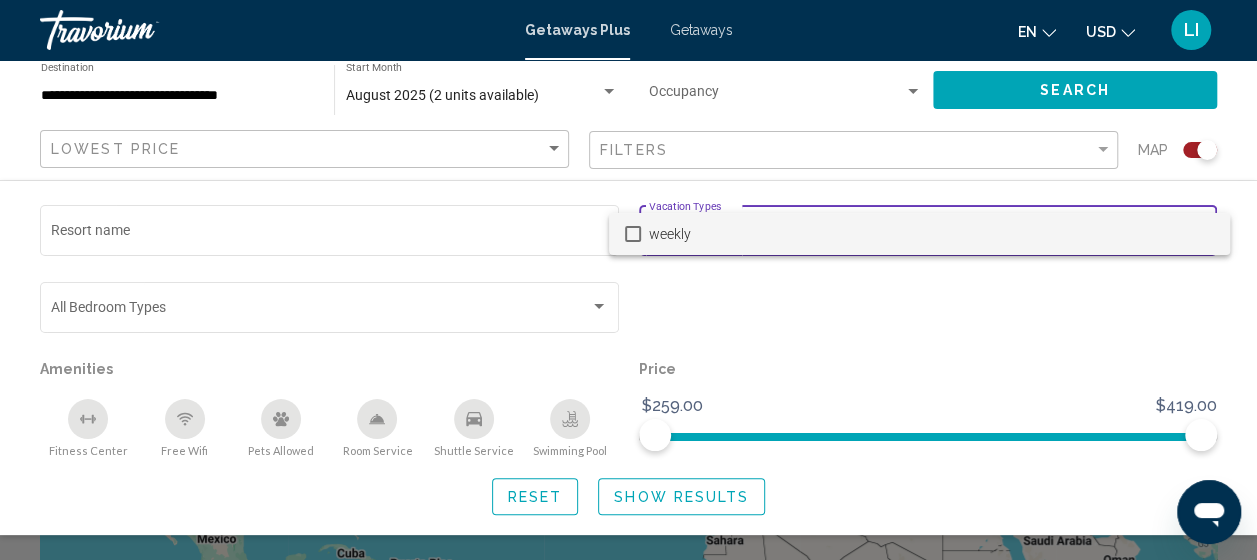 click at bounding box center [628, 280] 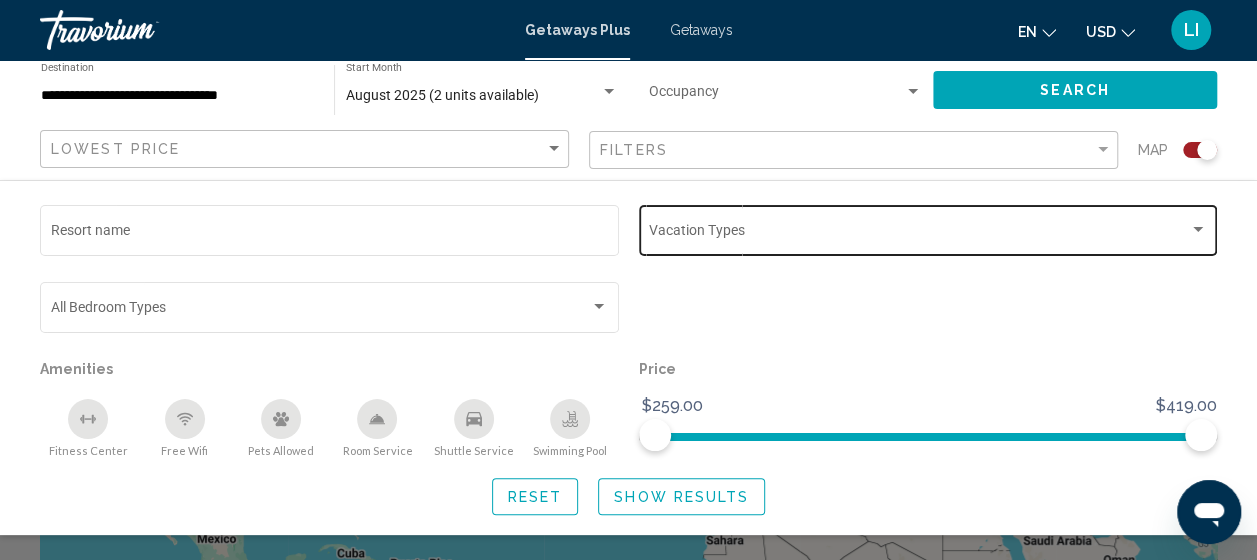 scroll, scrollTop: 100, scrollLeft: 0, axis: vertical 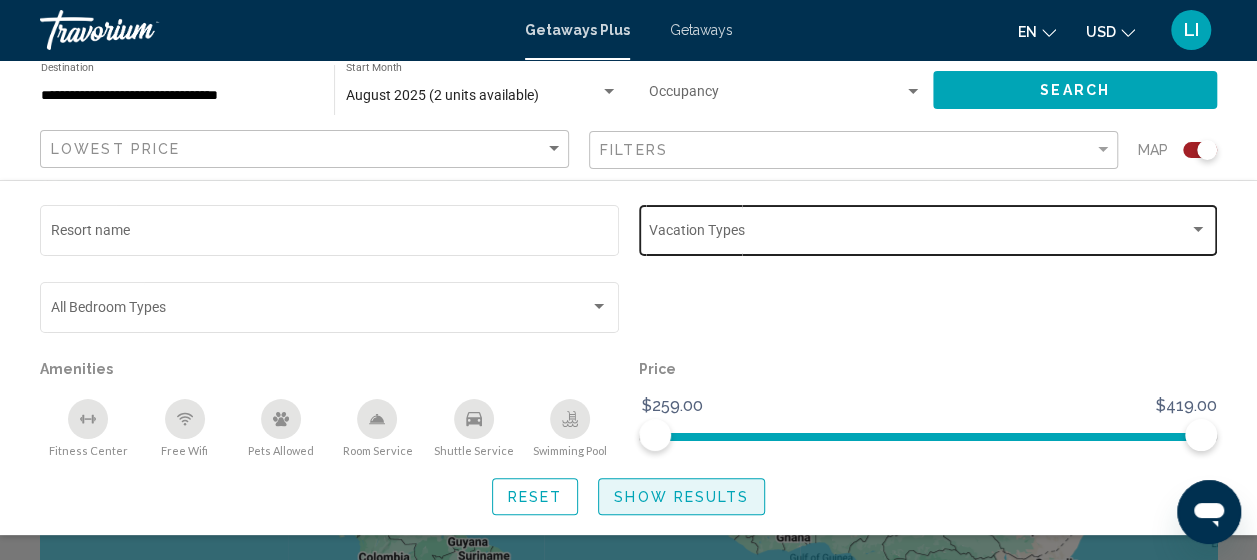 click on "Show Results" 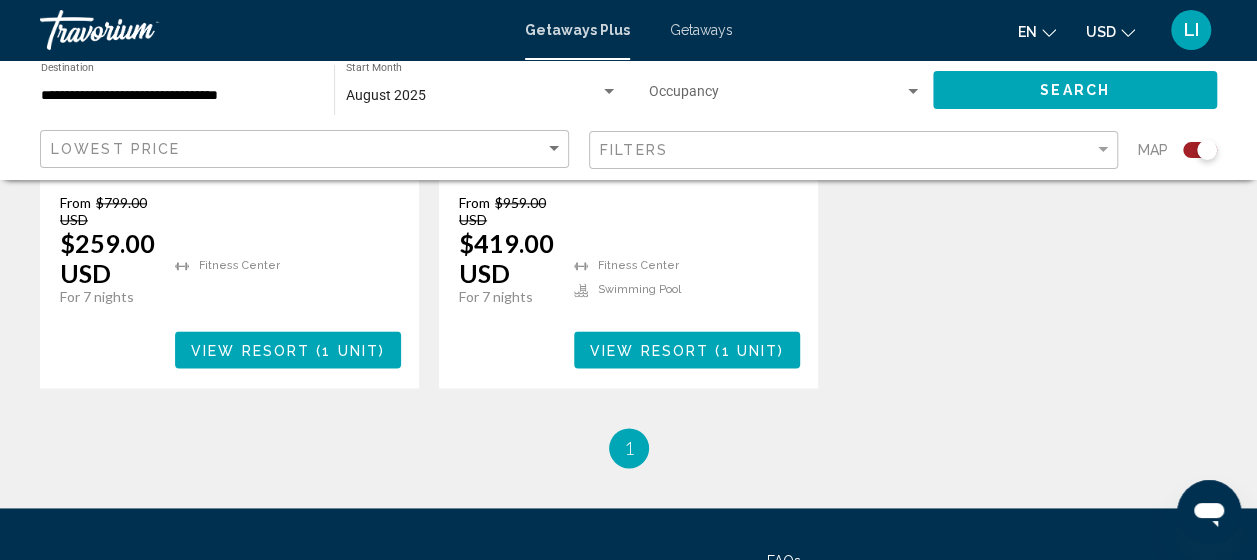 scroll, scrollTop: 1000, scrollLeft: 0, axis: vertical 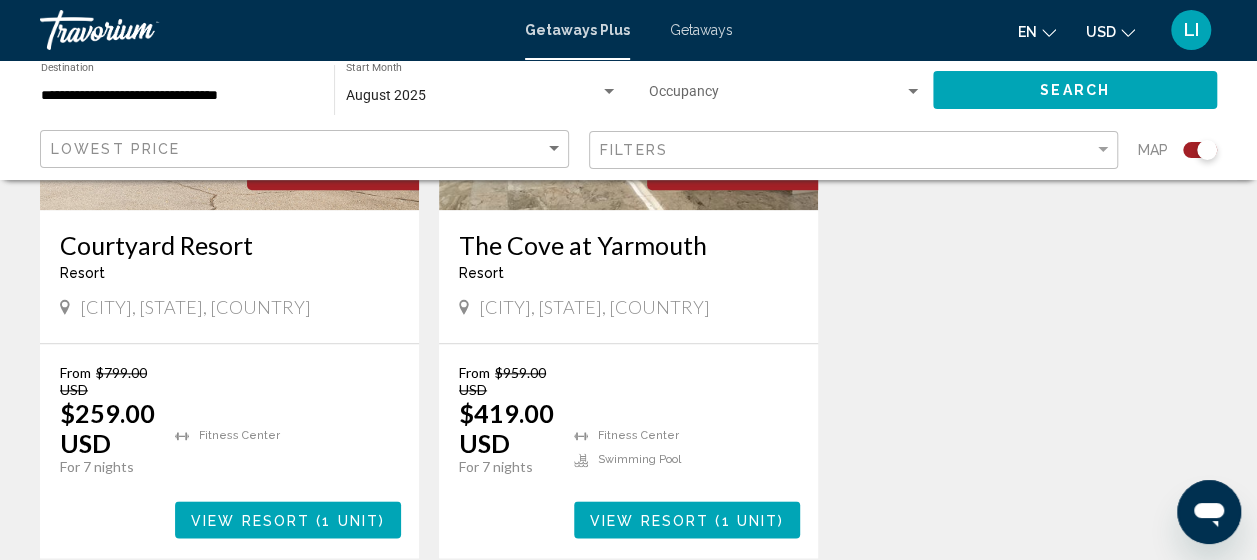 click on "Courtyard Resort" at bounding box center [229, 245] 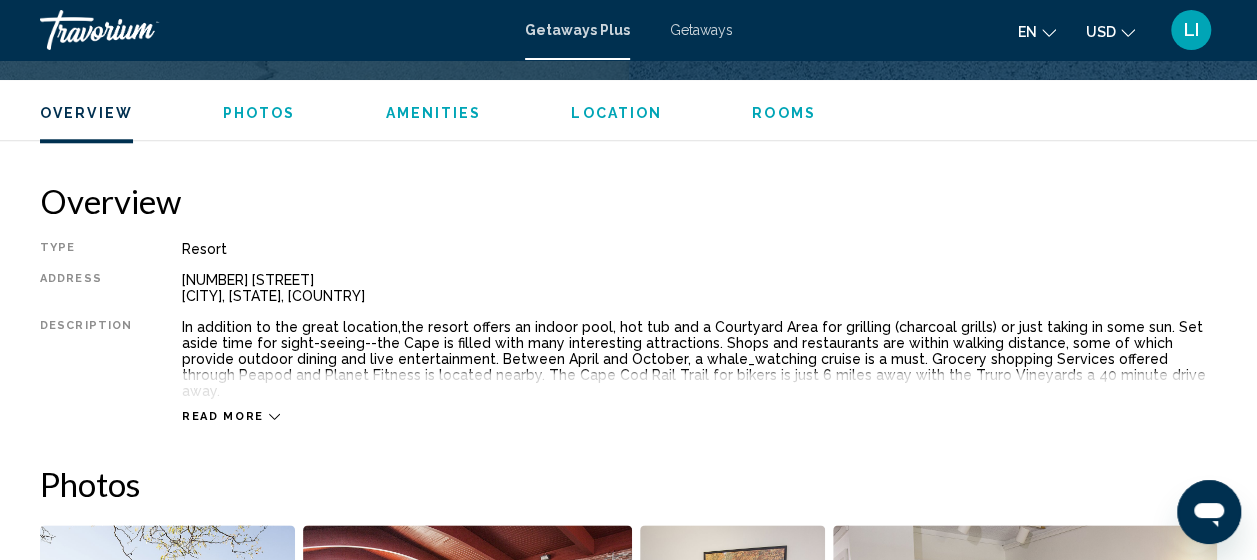 scroll, scrollTop: 1055, scrollLeft: 0, axis: vertical 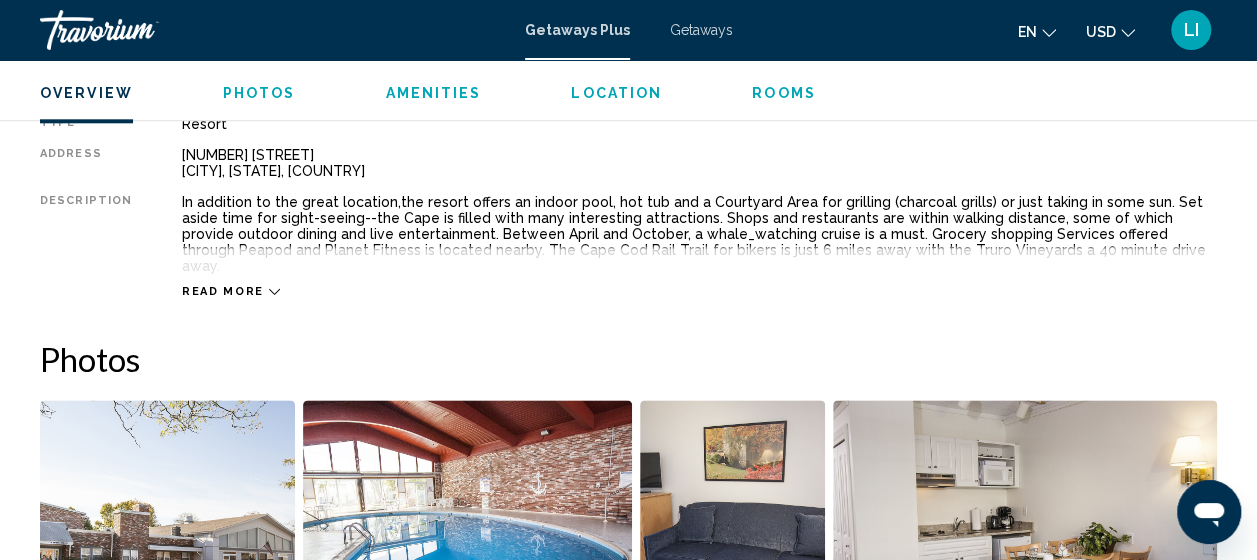 click on "Read more" at bounding box center [223, 291] 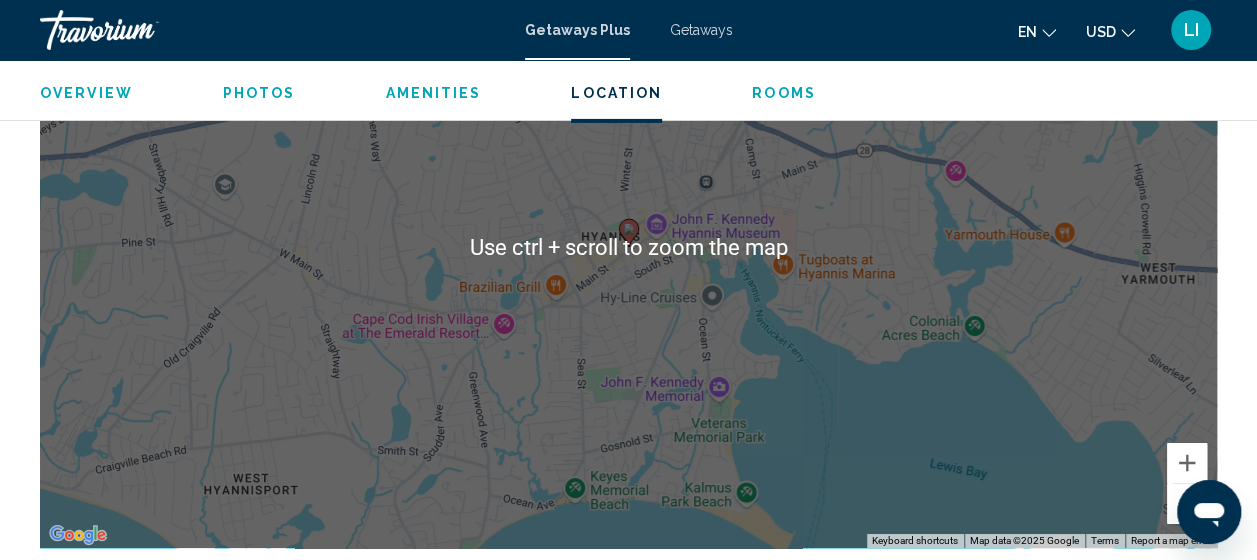 scroll, scrollTop: 3255, scrollLeft: 0, axis: vertical 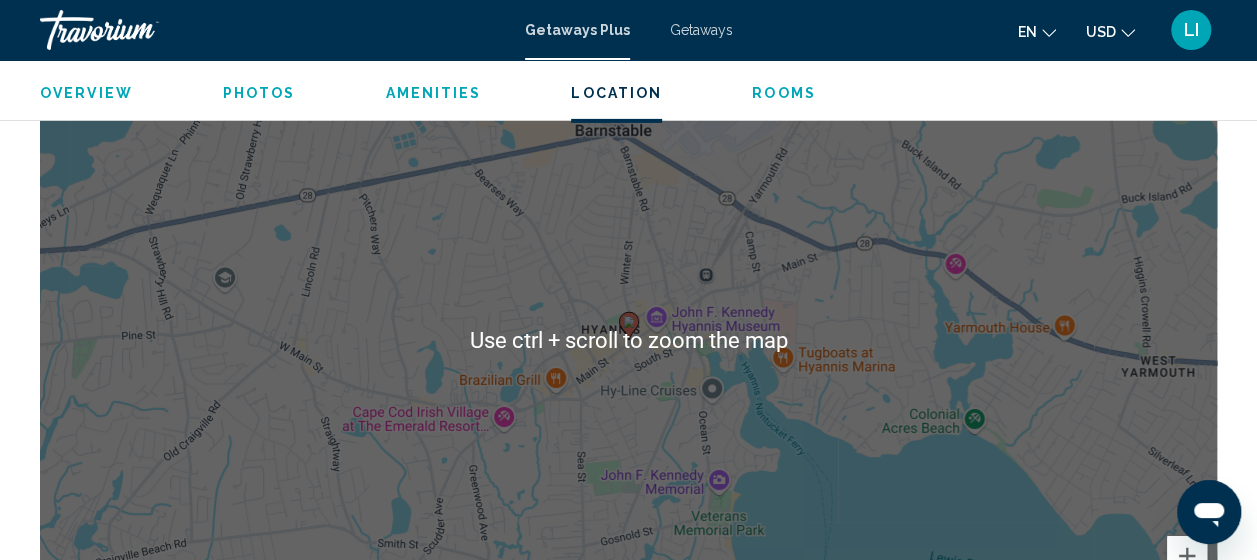 click on "To navigate, press the arrow keys. To activate drag with keyboard, press Alt + Enter. Once in keyboard drag state, use the arrow keys to move the marker. To complete the drag, press the Enter key. To cancel, press Escape." at bounding box center (628, 341) 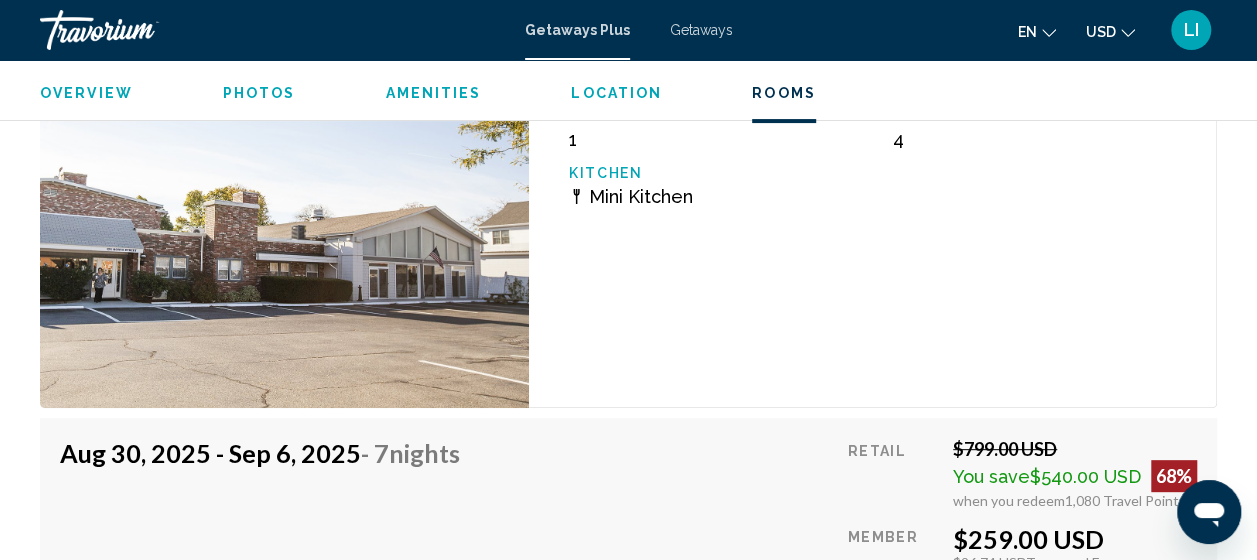 scroll, scrollTop: 3855, scrollLeft: 0, axis: vertical 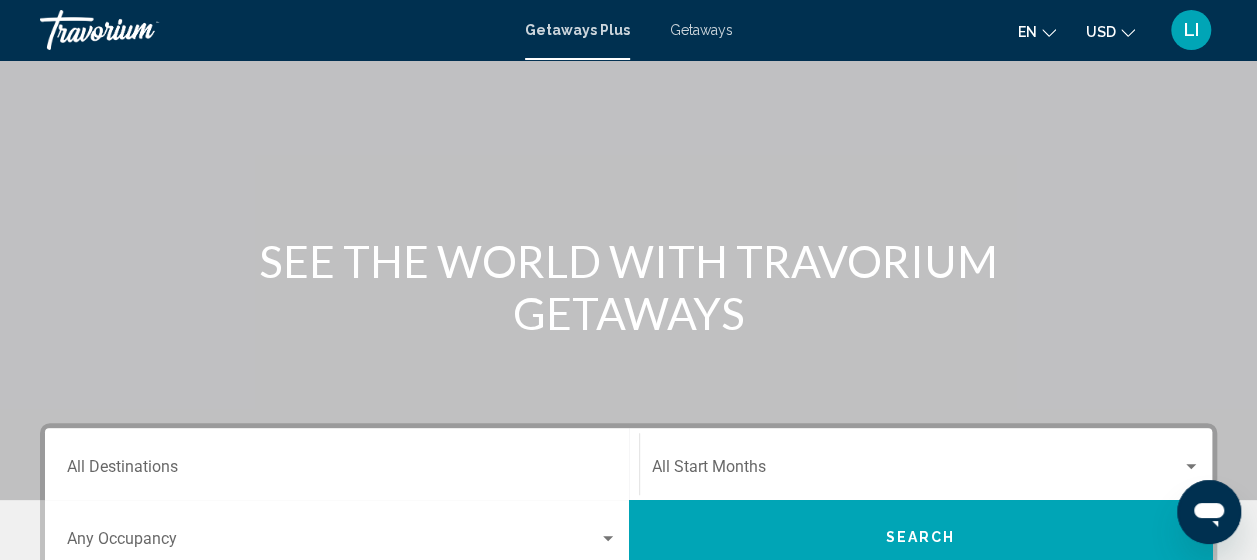 click on "Getaways" at bounding box center [701, 30] 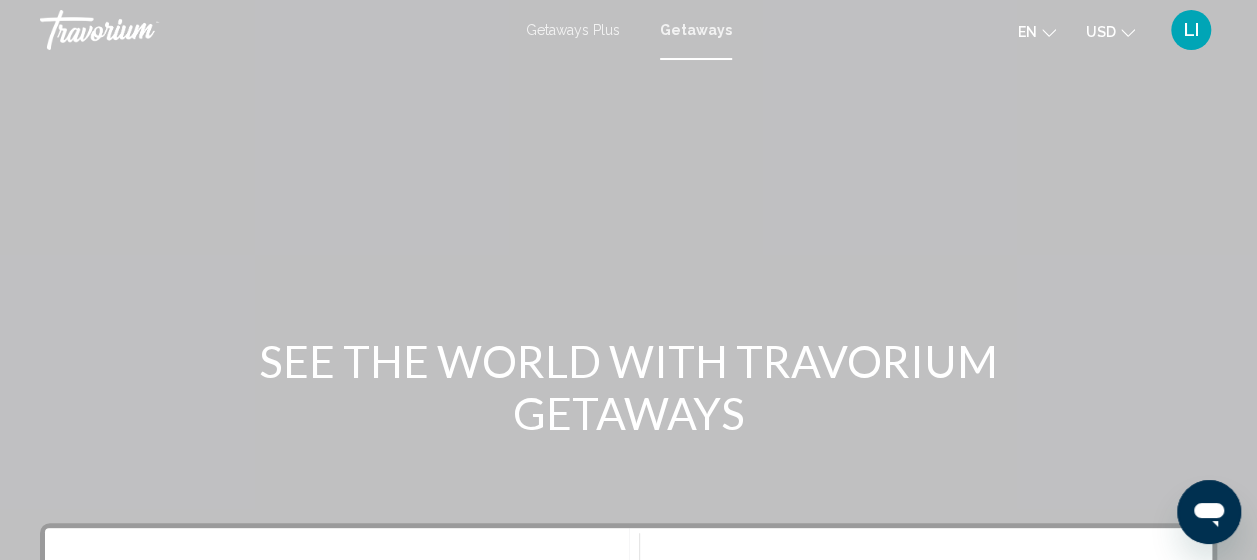 scroll, scrollTop: 300, scrollLeft: 0, axis: vertical 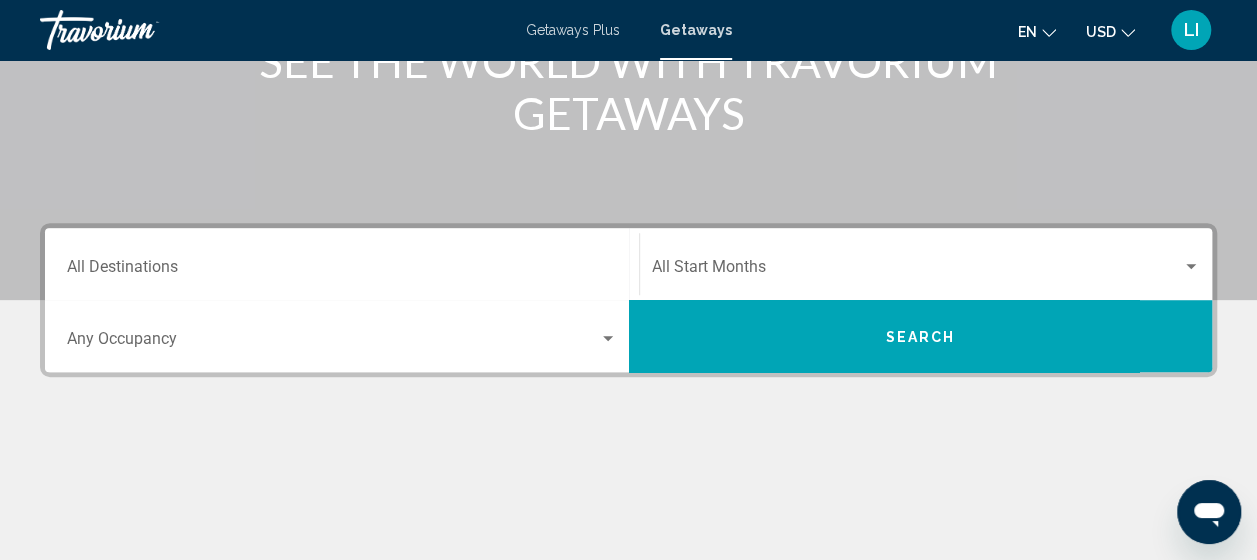click on "Destination All Destinations" at bounding box center (342, 271) 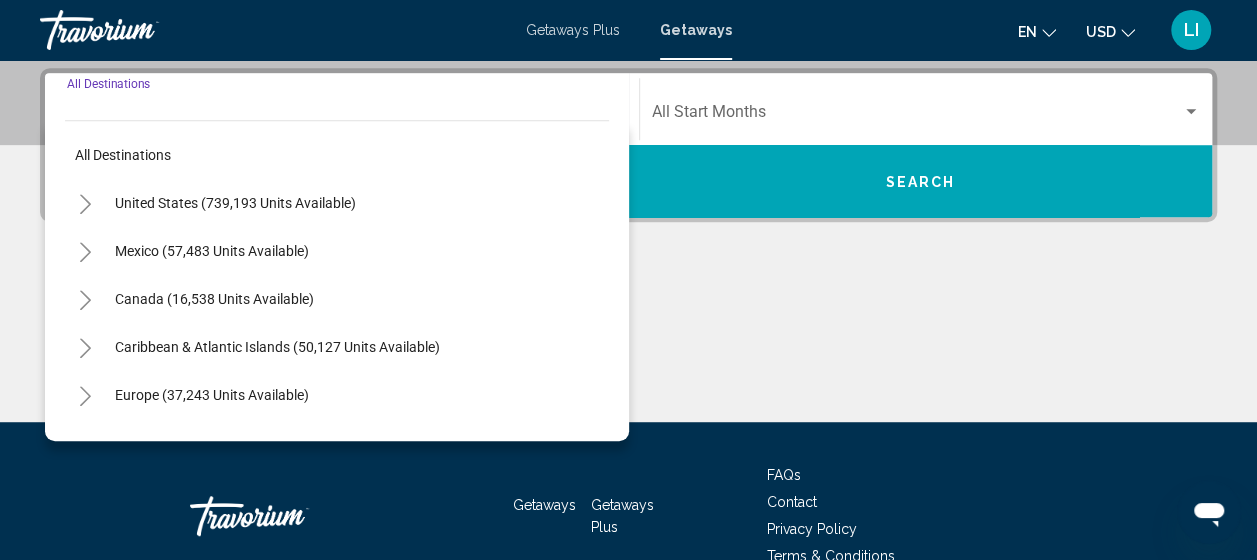 scroll, scrollTop: 458, scrollLeft: 0, axis: vertical 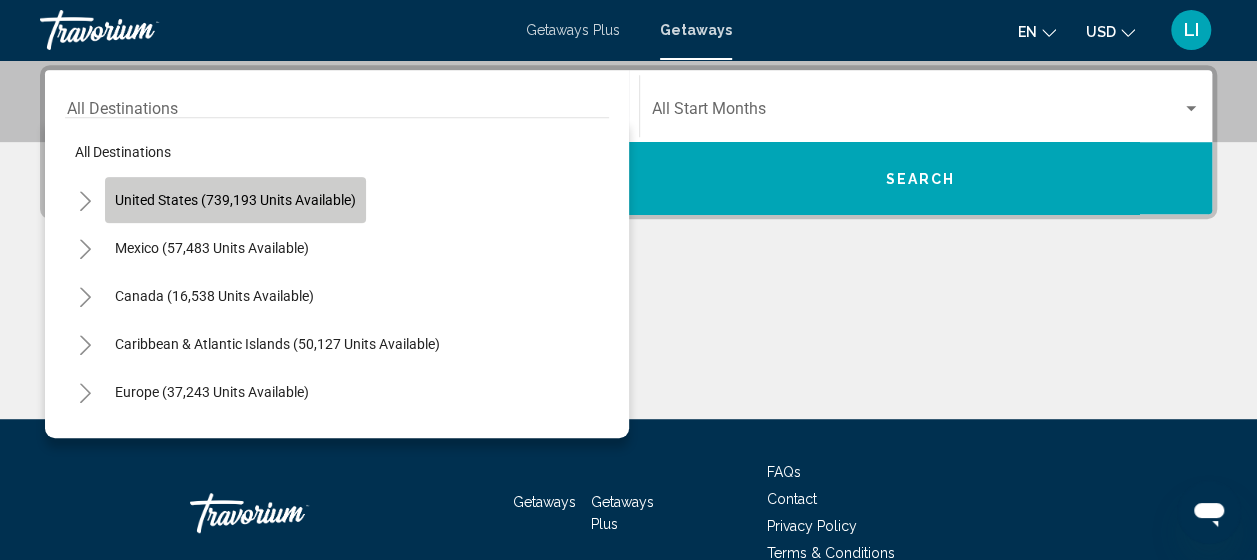 click on "United States (739,193 units available)" 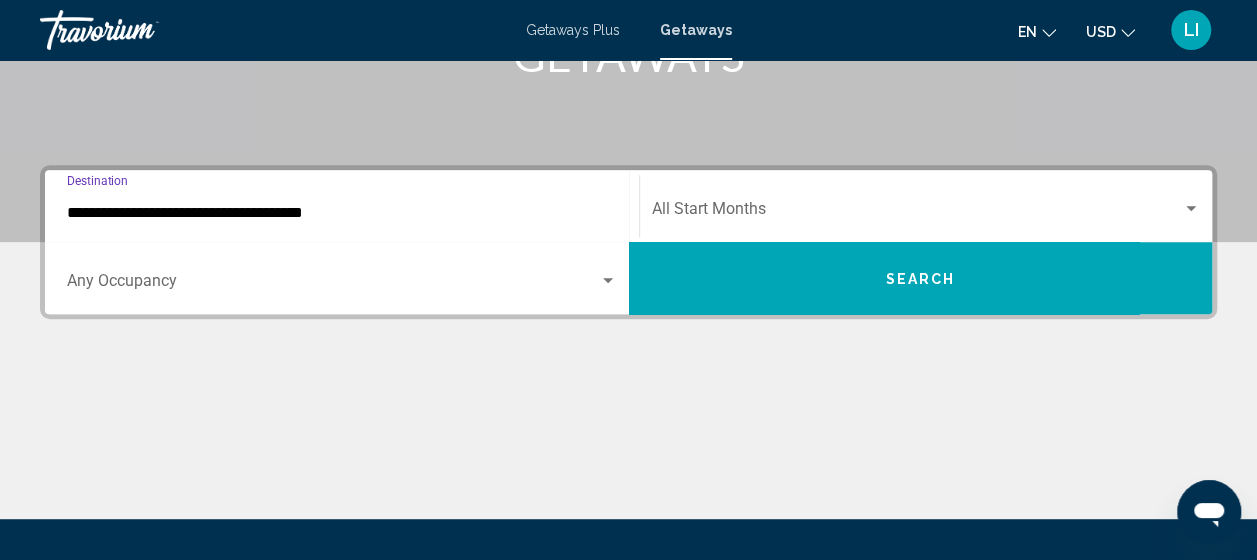 click on "**********" at bounding box center (342, 213) 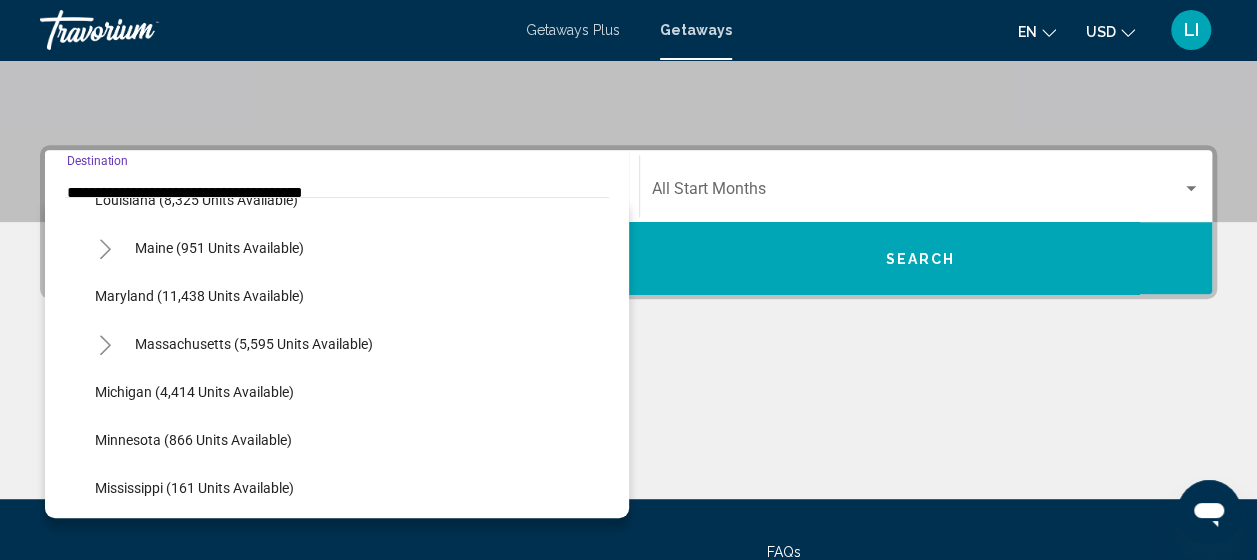 scroll, scrollTop: 900, scrollLeft: 0, axis: vertical 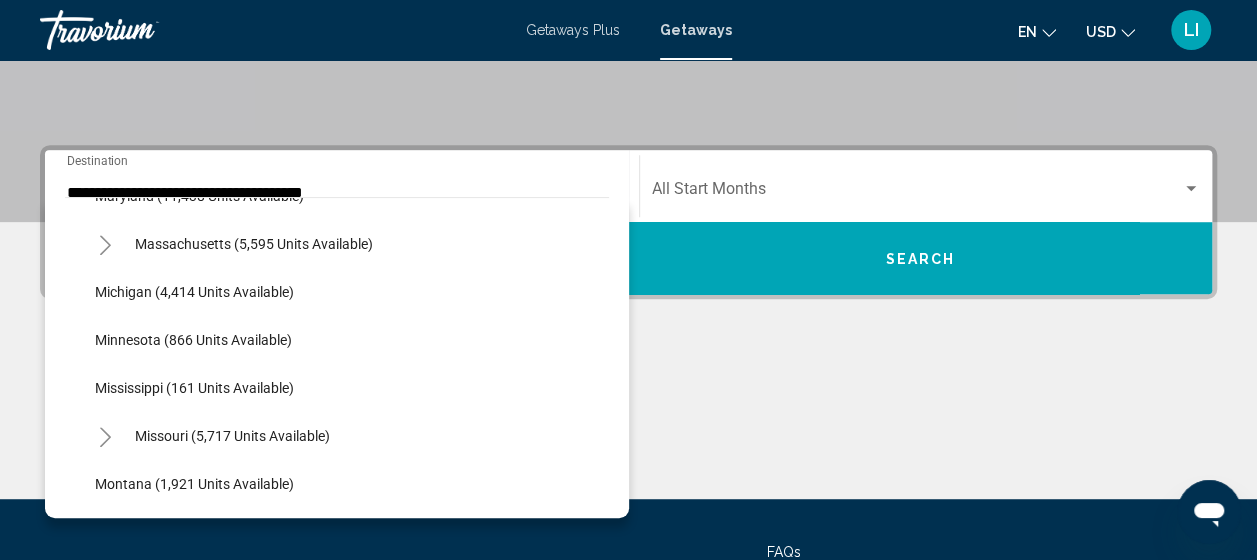 click at bounding box center [628, 424] 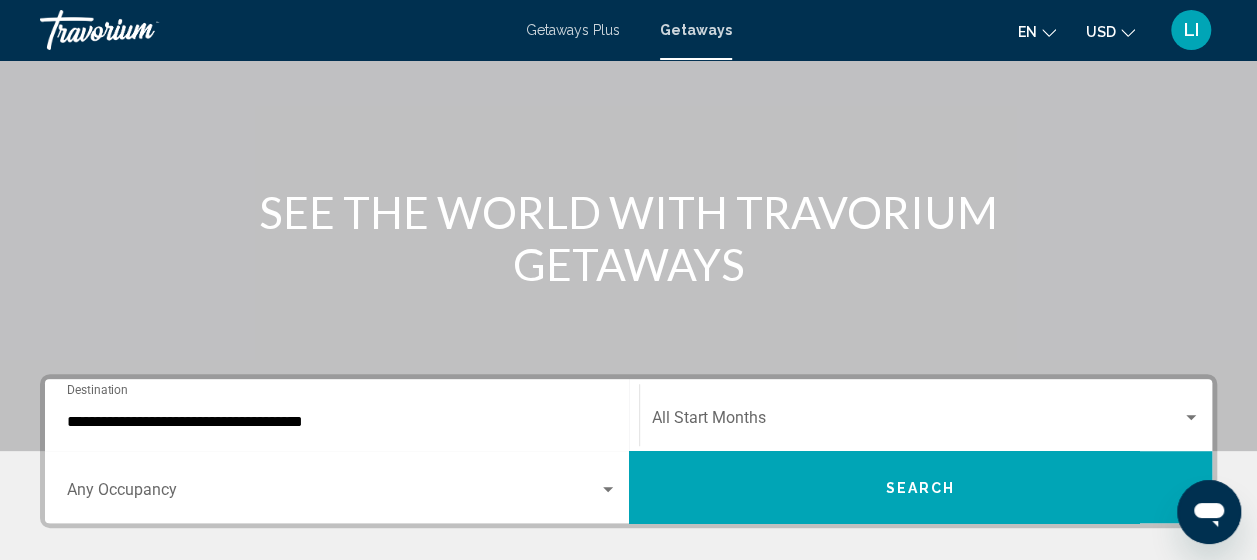 scroll, scrollTop: 78, scrollLeft: 0, axis: vertical 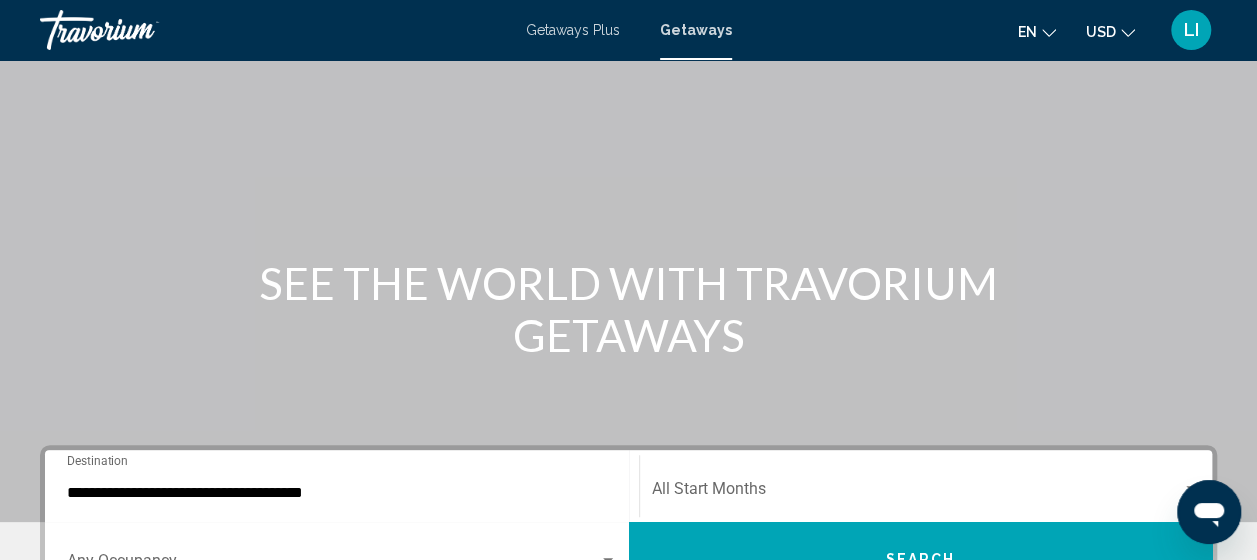 click on "Getaways Plus" at bounding box center (573, 30) 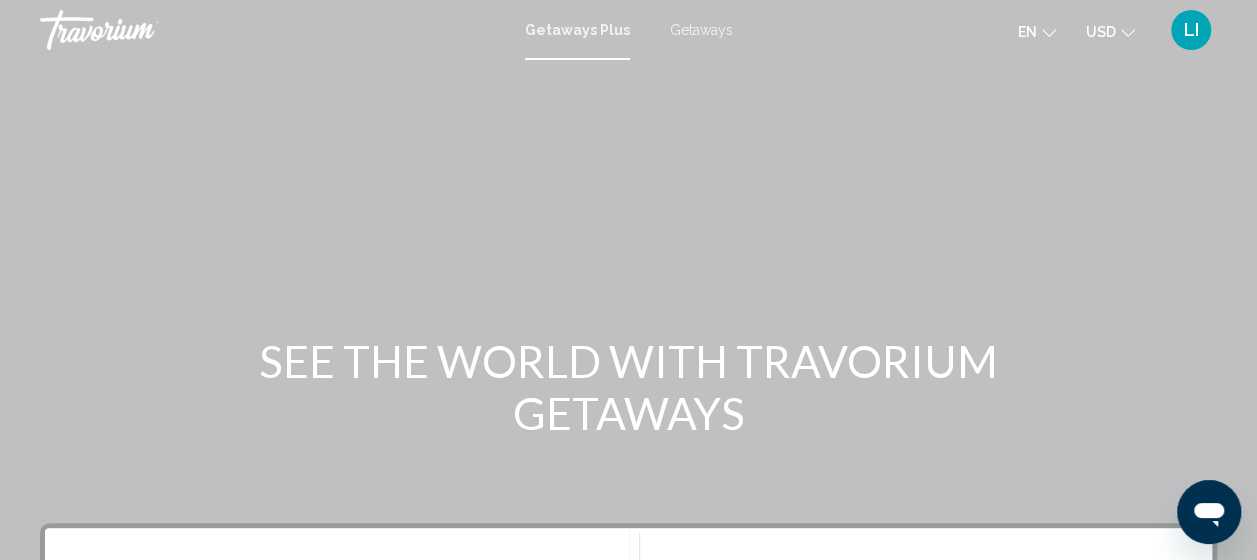 scroll, scrollTop: 200, scrollLeft: 0, axis: vertical 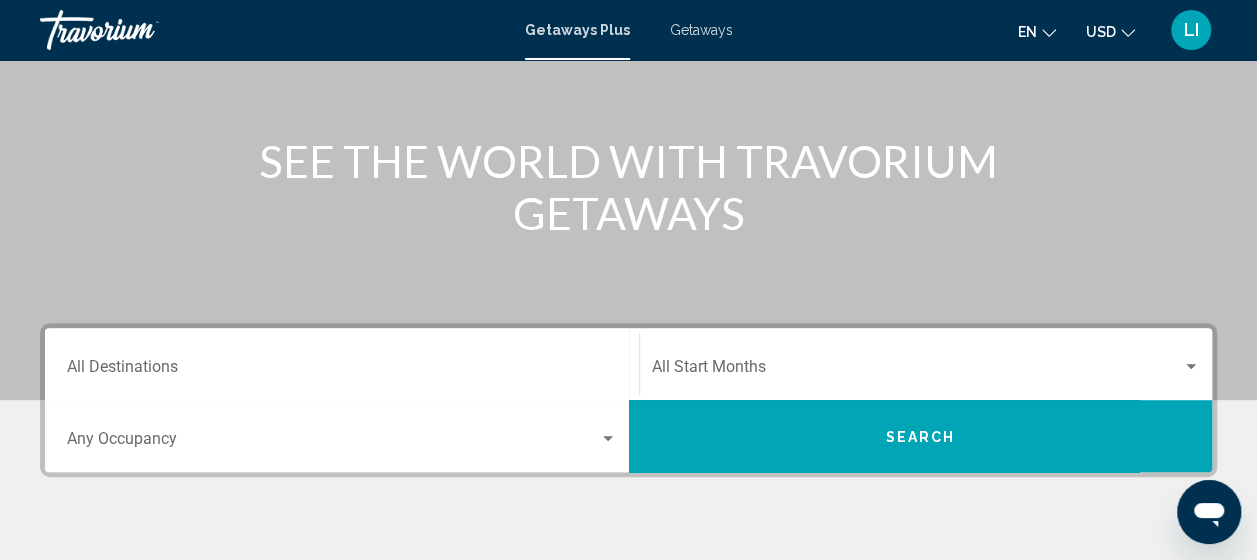 click on "Destination All Destinations" at bounding box center (342, 371) 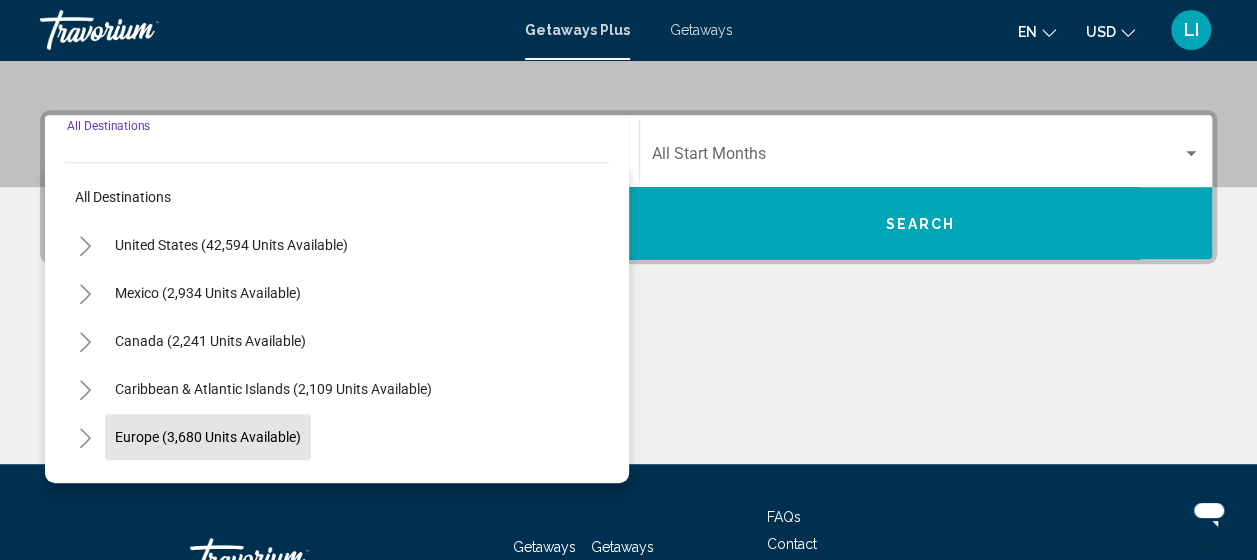 scroll, scrollTop: 458, scrollLeft: 0, axis: vertical 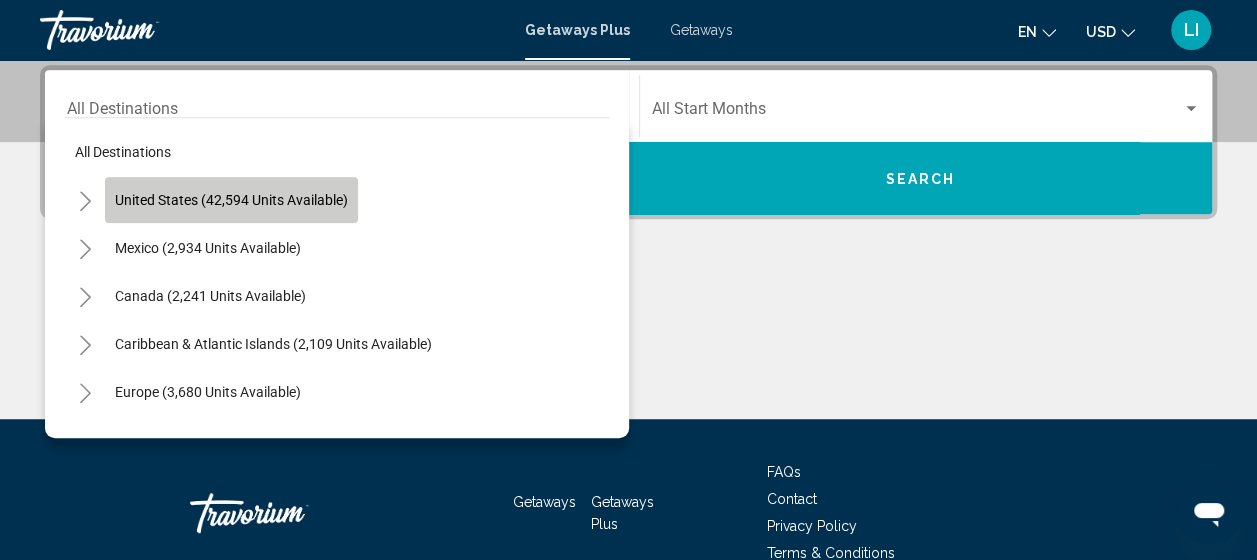 click on "United States (42,594 units available)" 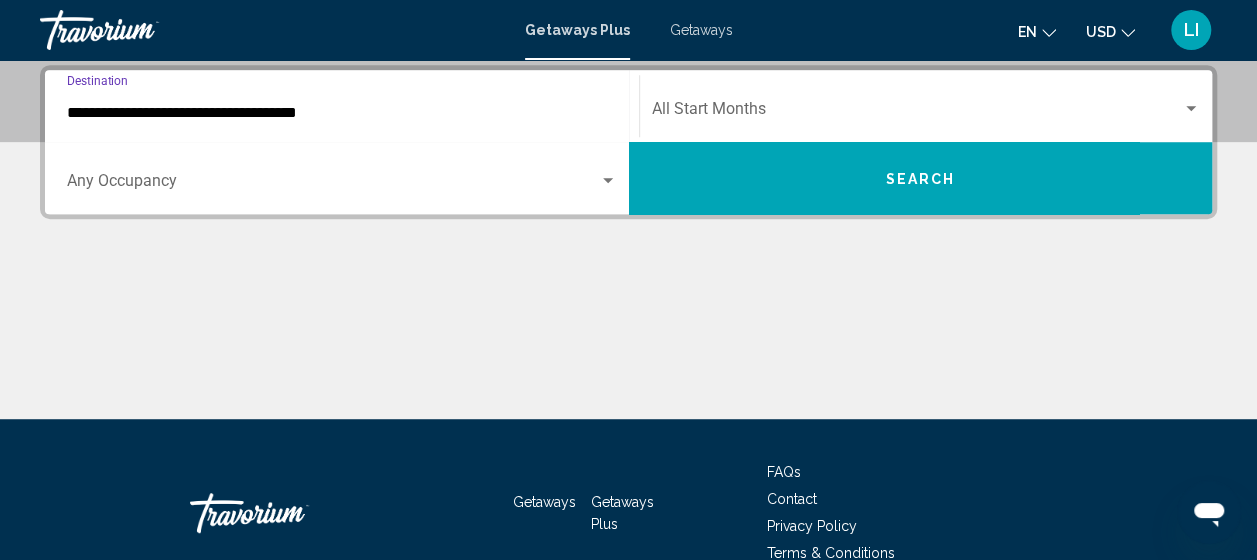 click on "**********" at bounding box center [342, 113] 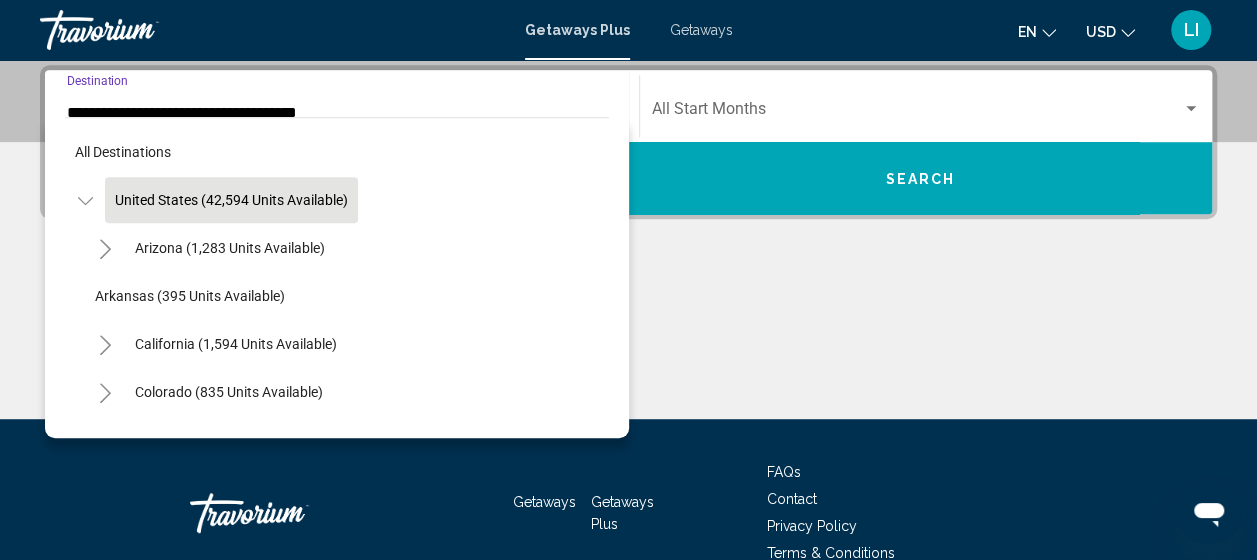scroll, scrollTop: 377, scrollLeft: 0, axis: vertical 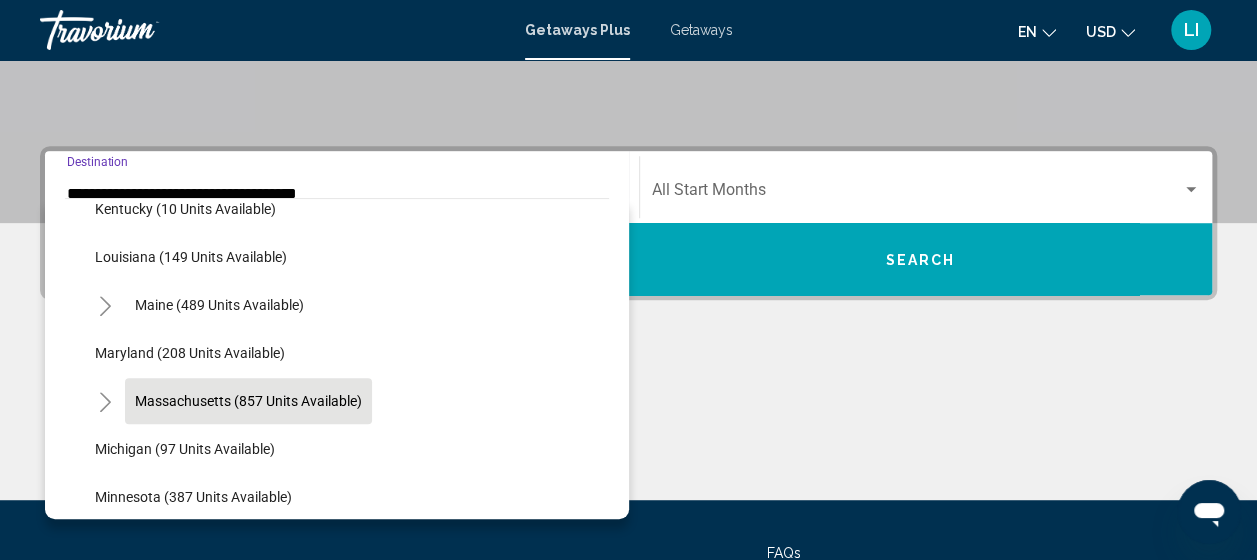 click on "Massachusetts (857 units available)" 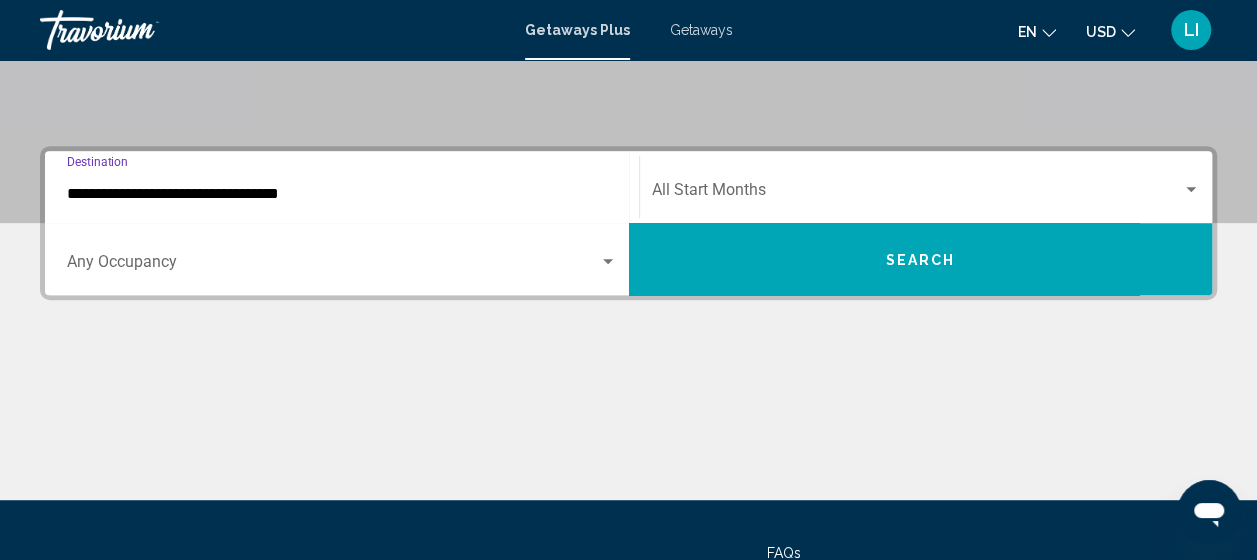 scroll, scrollTop: 458, scrollLeft: 0, axis: vertical 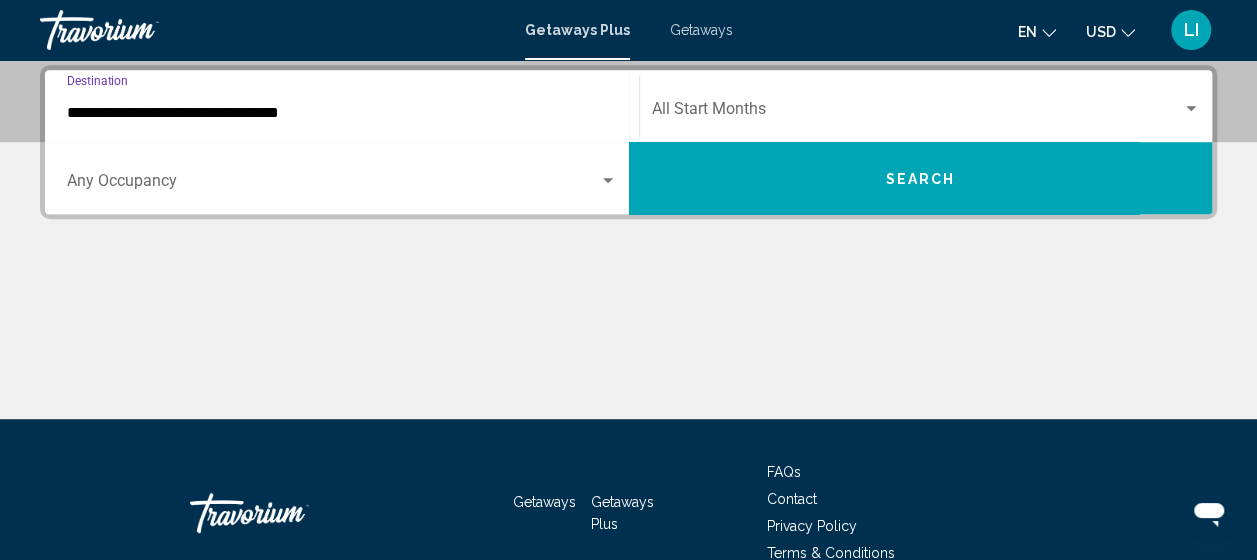 click at bounding box center [333, 185] 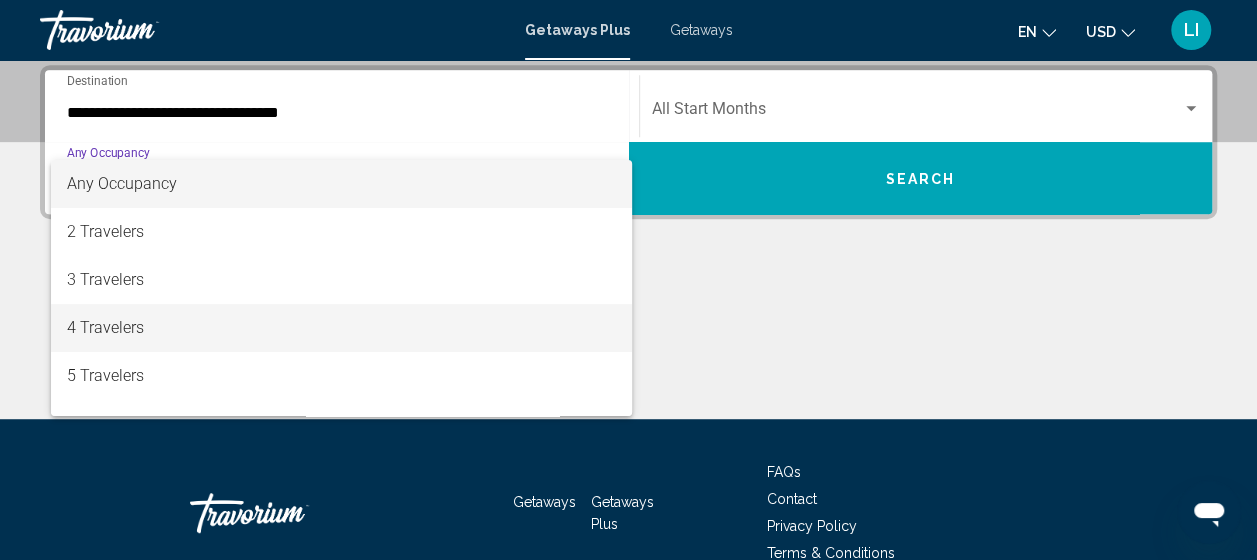 click on "4 Travelers" at bounding box center [342, 328] 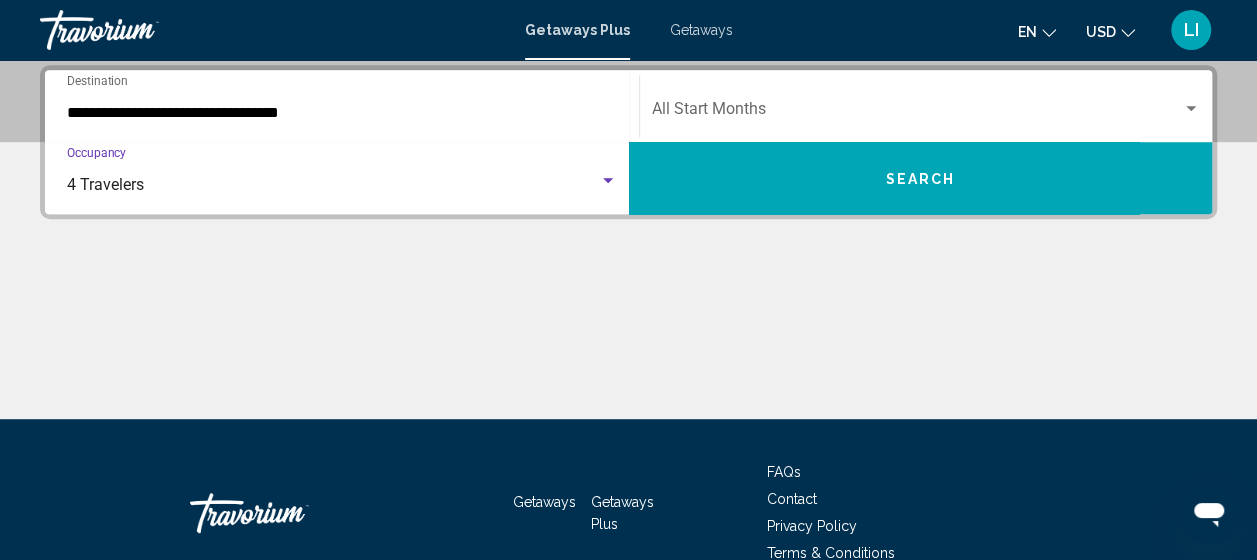click at bounding box center (917, 113) 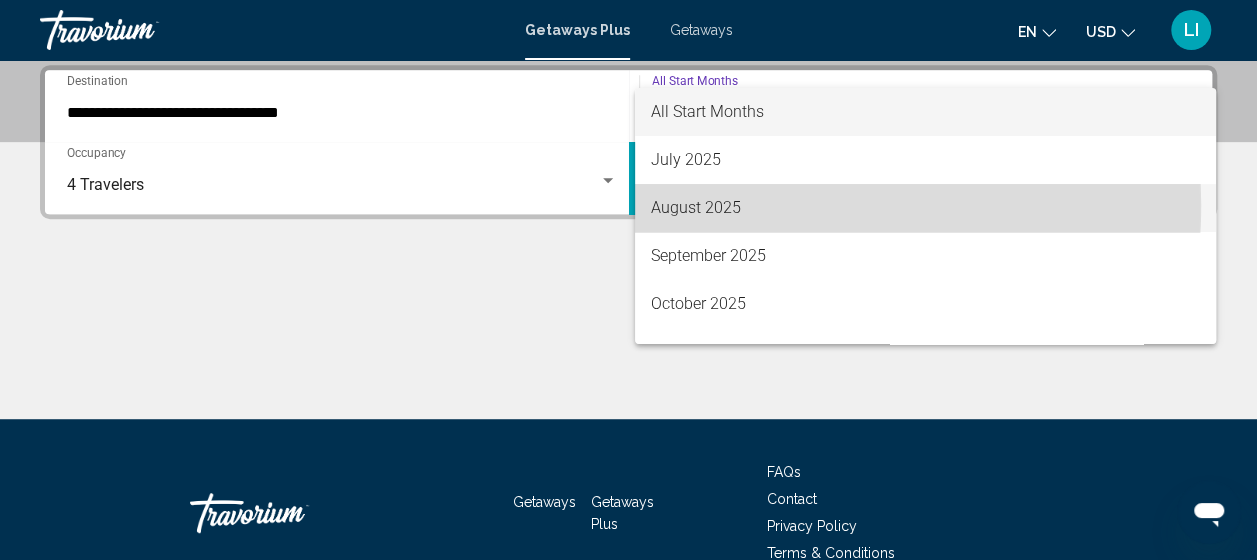 click on "August 2025" at bounding box center (925, 208) 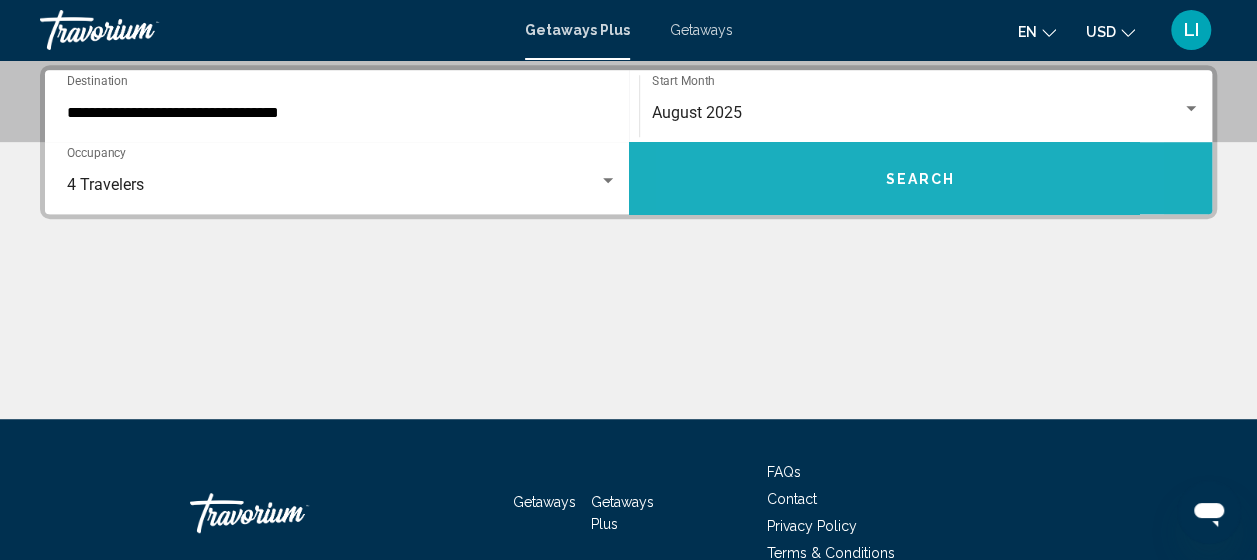 click on "Search" at bounding box center (921, 178) 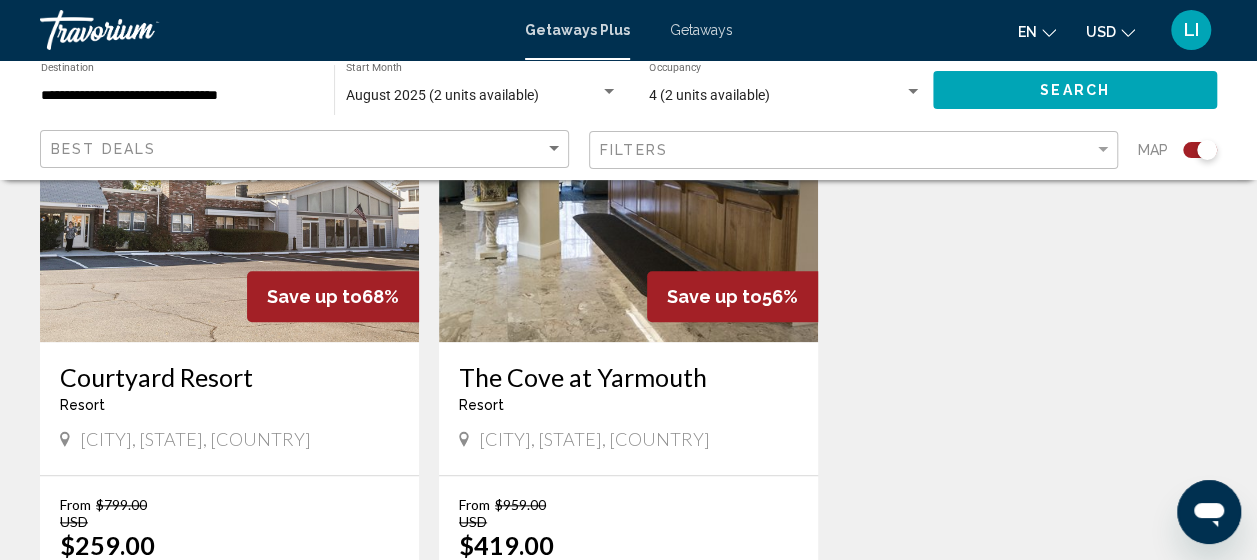 scroll, scrollTop: 900, scrollLeft: 0, axis: vertical 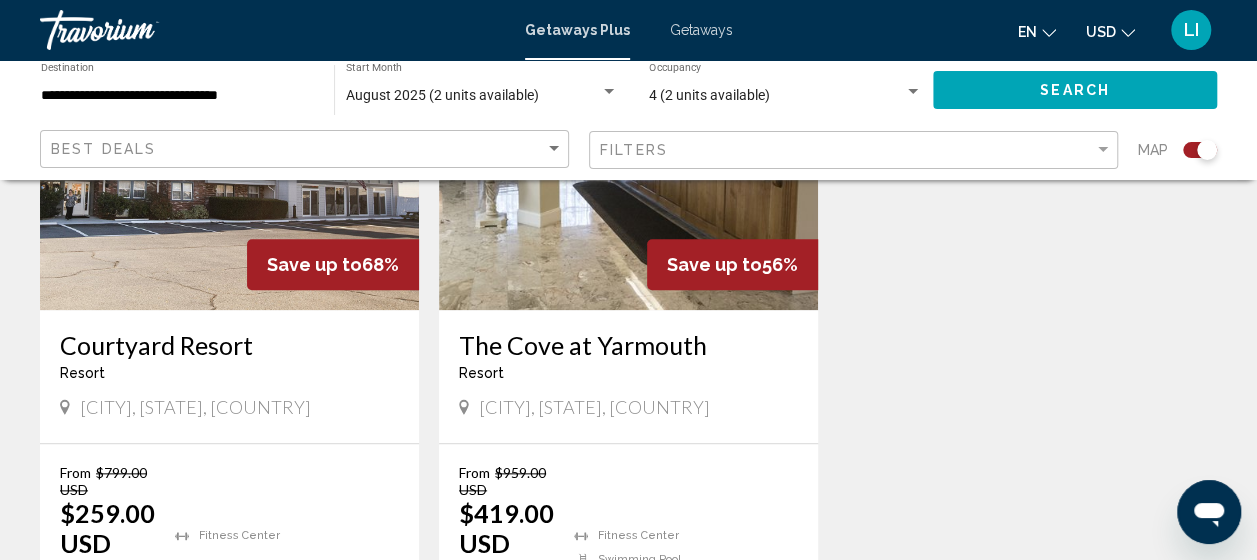 click at bounding box center [628, 150] 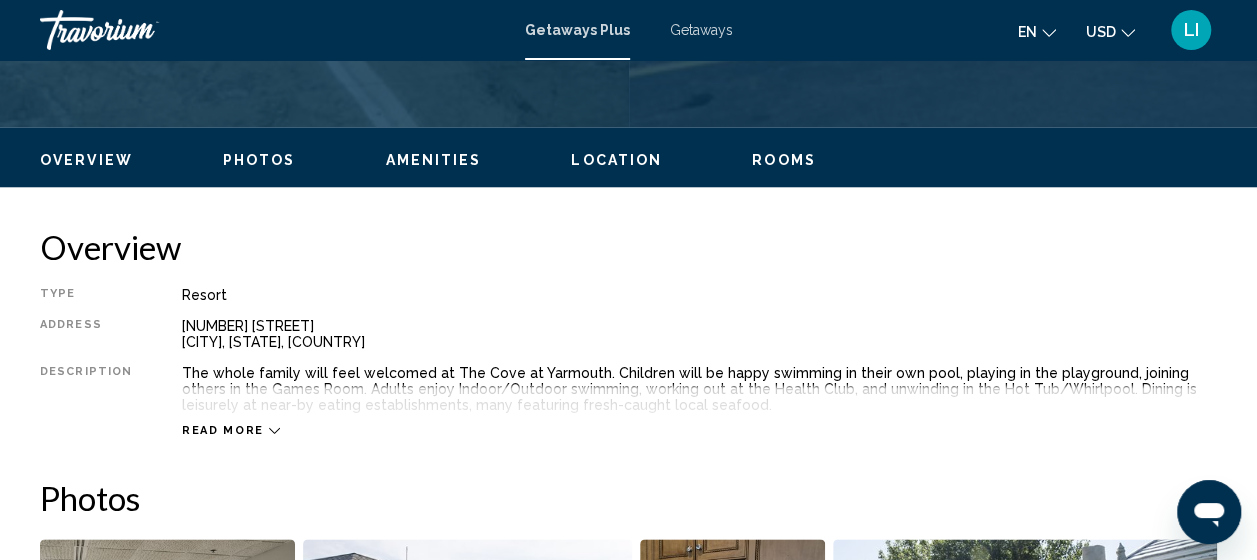 scroll, scrollTop: 955, scrollLeft: 0, axis: vertical 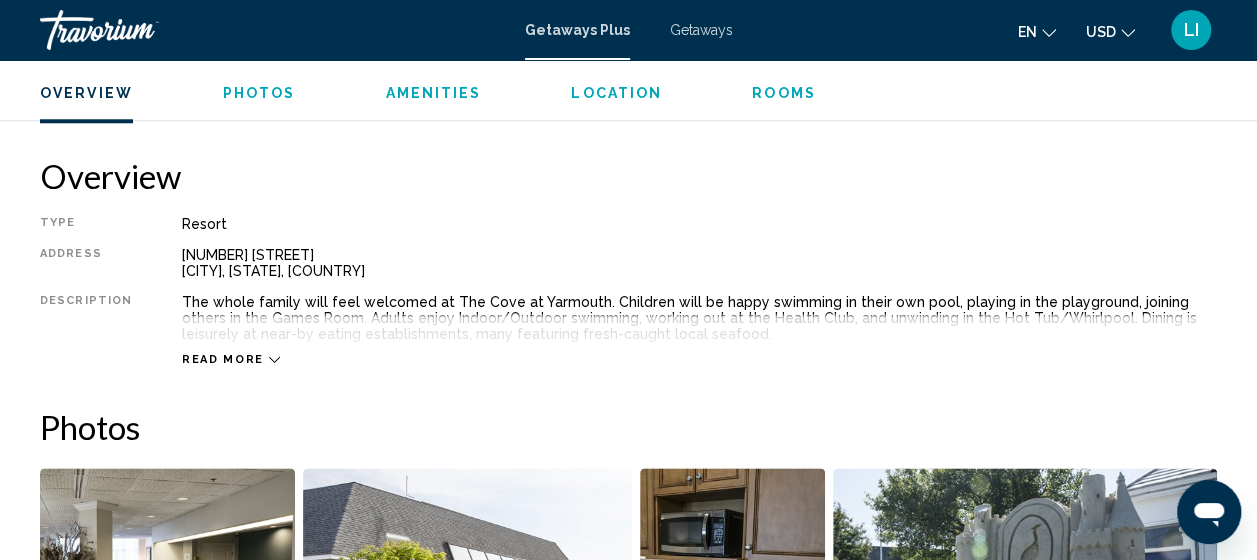 click on "Read more" at bounding box center (231, 359) 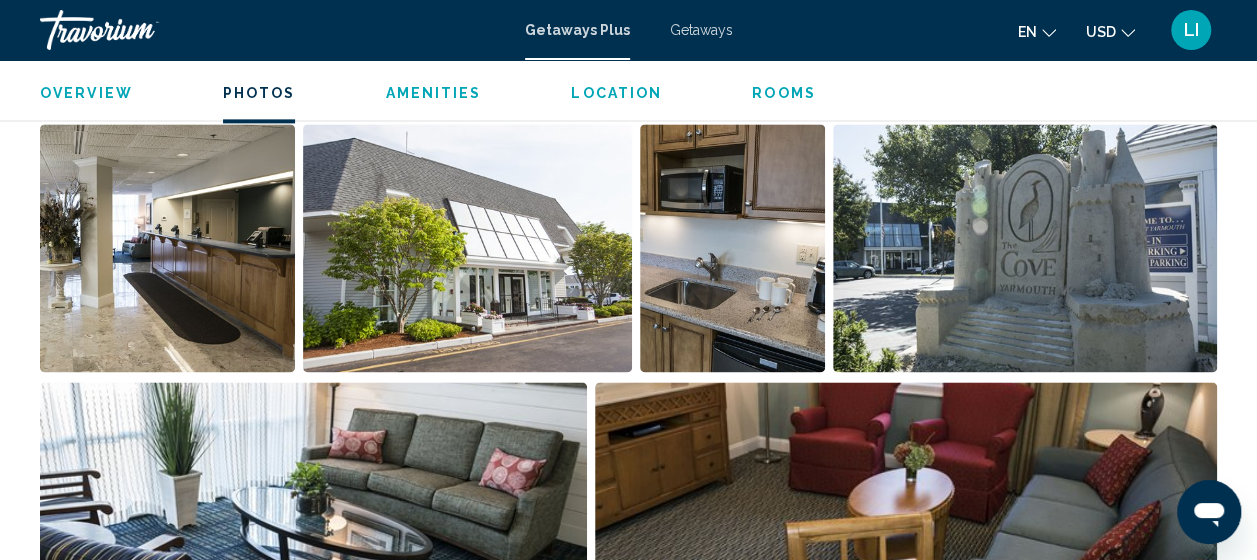 scroll, scrollTop: 1255, scrollLeft: 0, axis: vertical 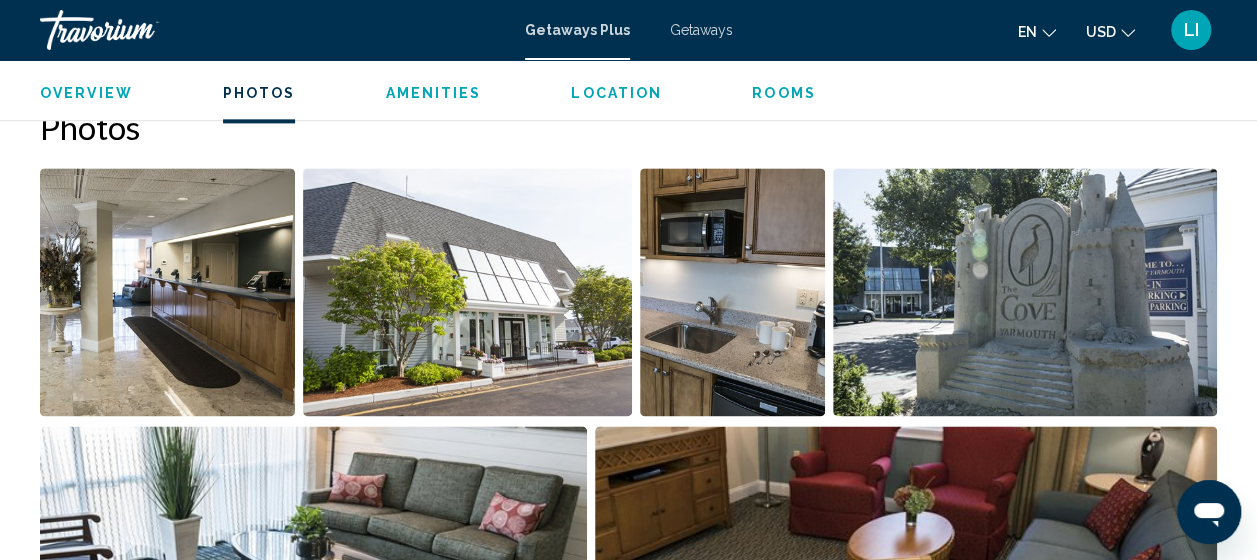 click on "Location" at bounding box center [616, 93] 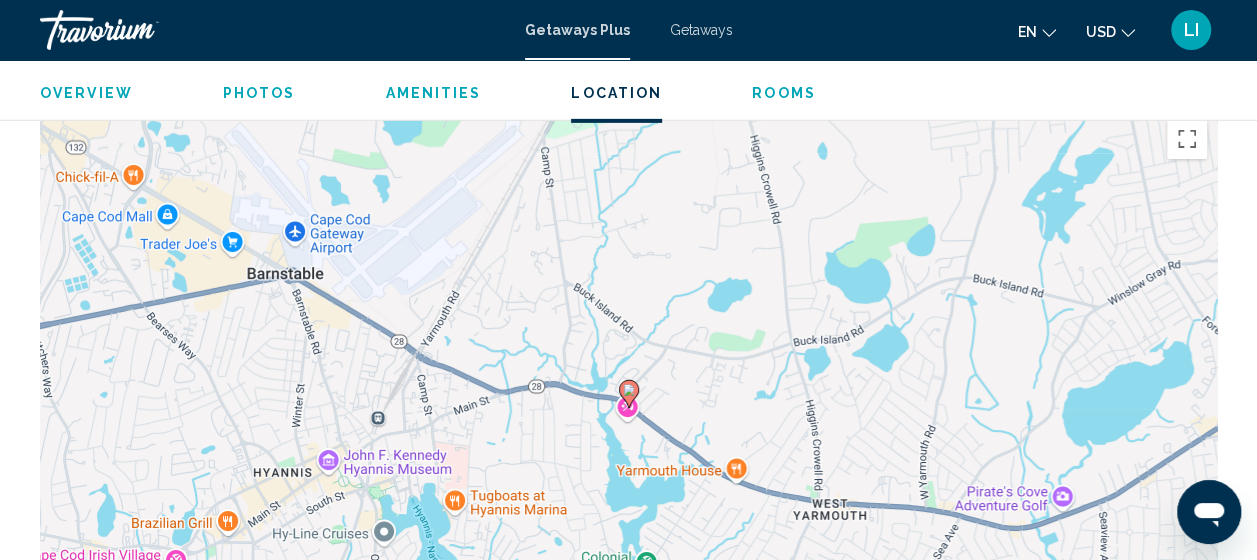 scroll, scrollTop: 3086, scrollLeft: 0, axis: vertical 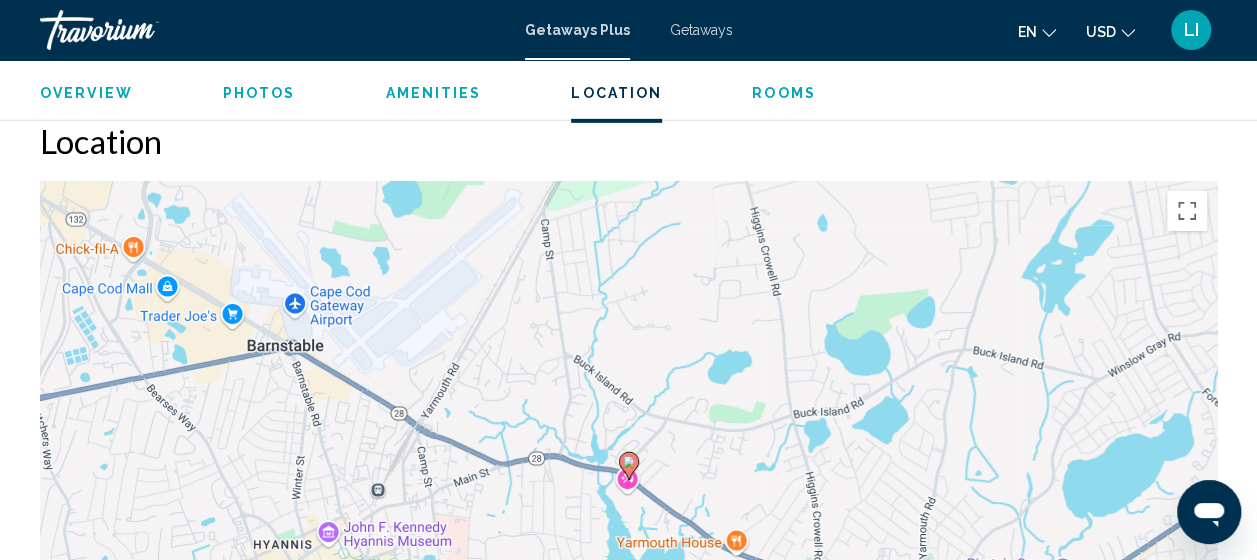 click on "Rooms" at bounding box center [784, 93] 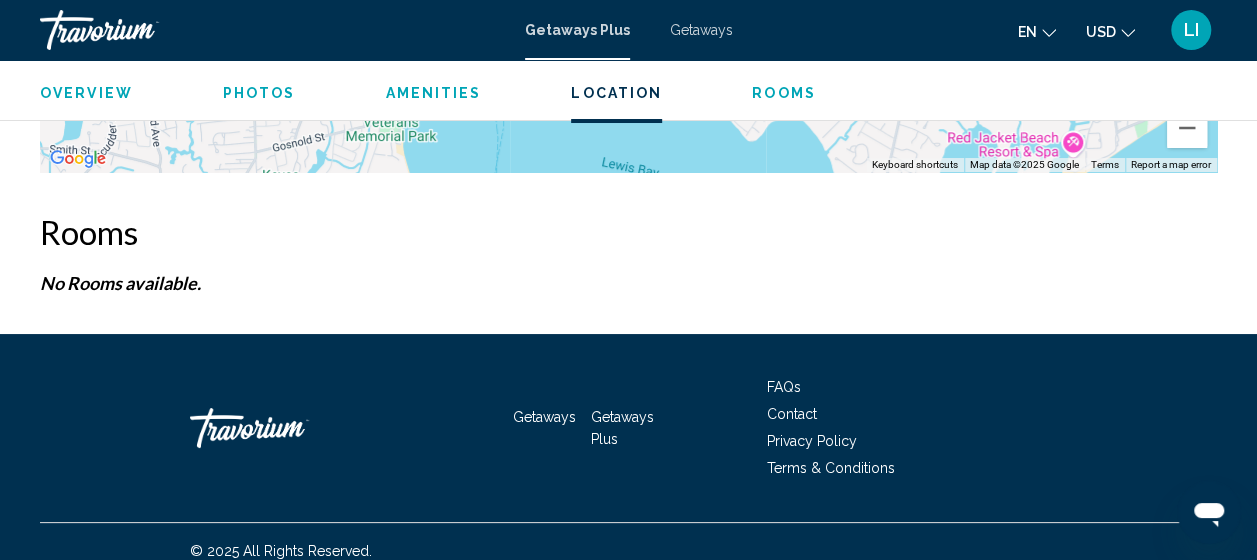 scroll, scrollTop: 3712, scrollLeft: 0, axis: vertical 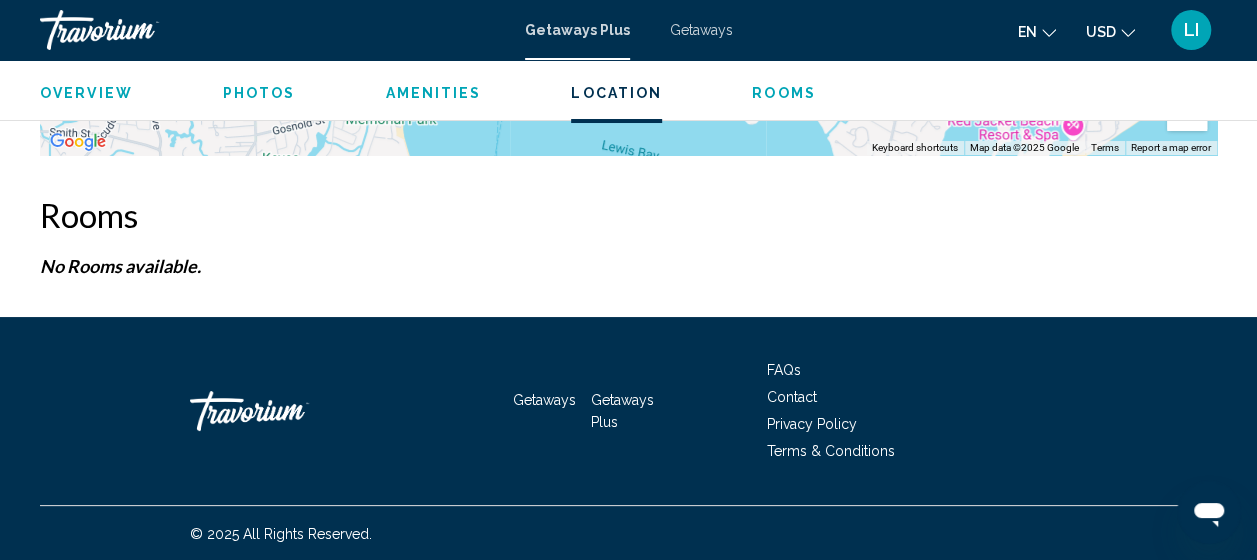 click on "Overview
Photos
Amenities
Location
Rooms
Search" 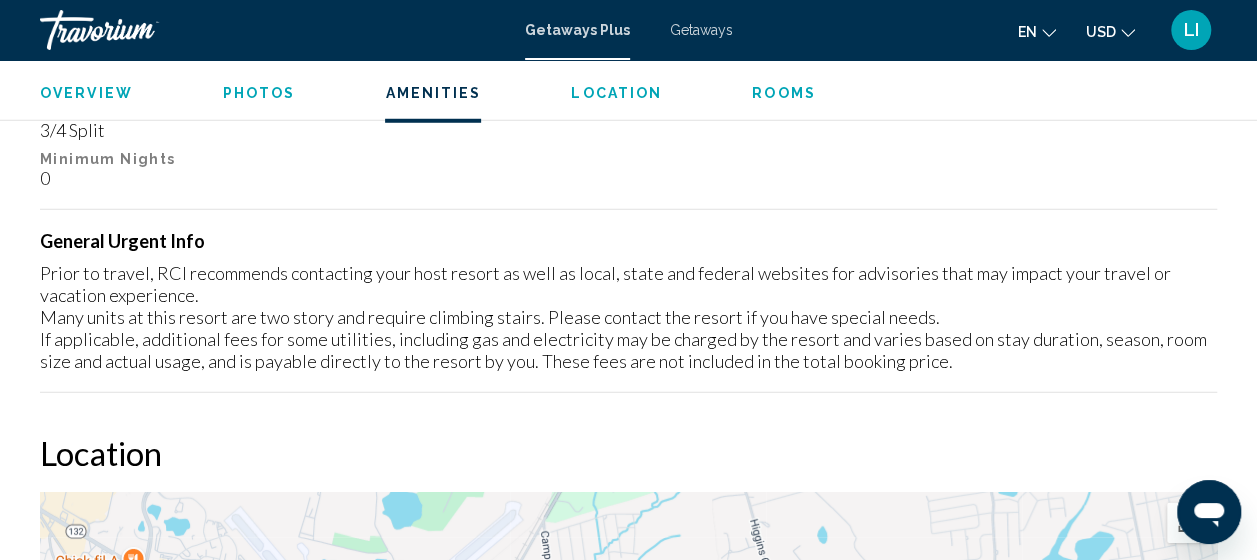 scroll, scrollTop: 2858, scrollLeft: 0, axis: vertical 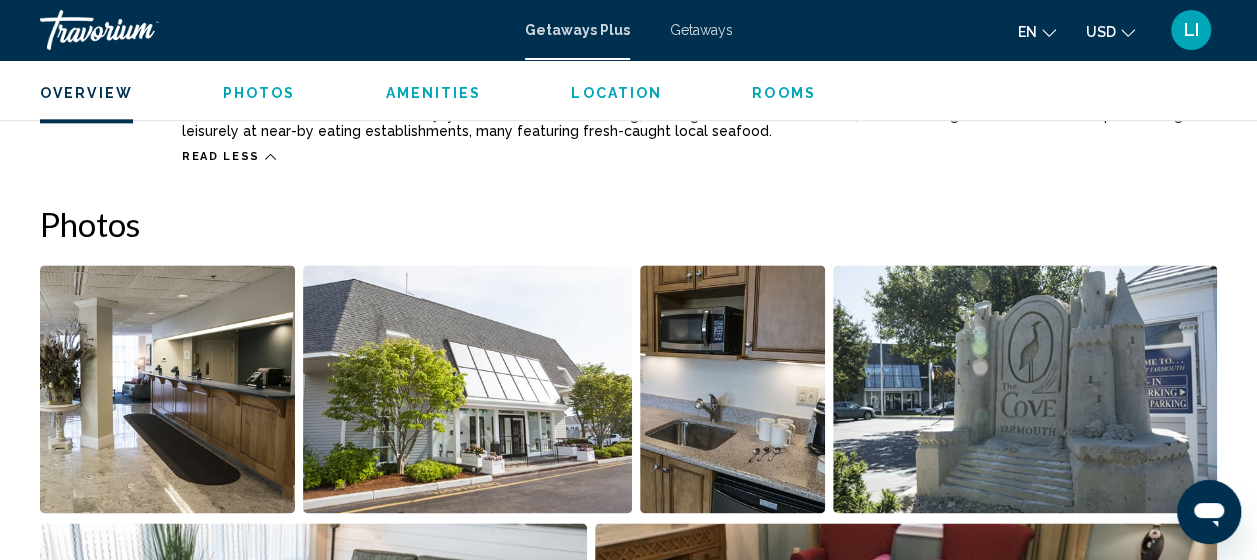 click on "Amenities" at bounding box center (433, 93) 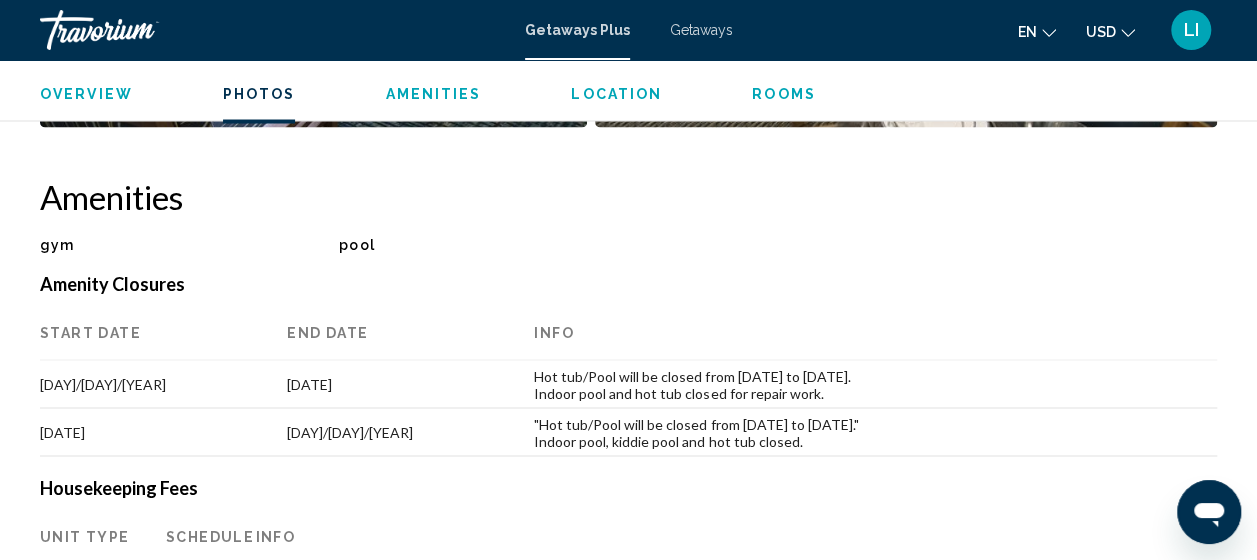scroll, scrollTop: 1858, scrollLeft: 0, axis: vertical 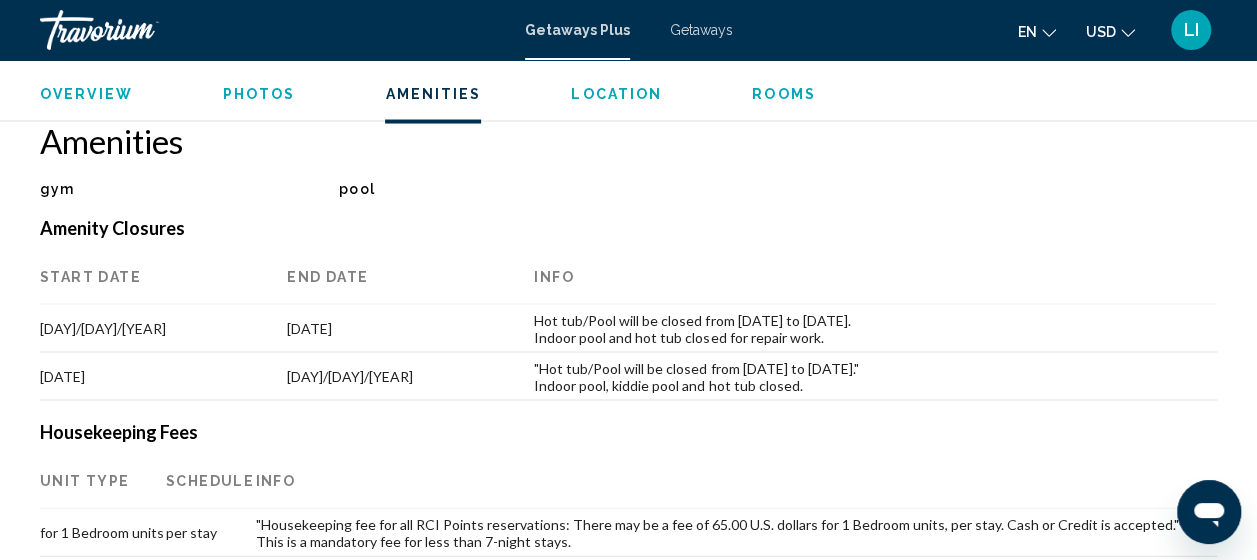 click on "Photos" at bounding box center [259, 93] 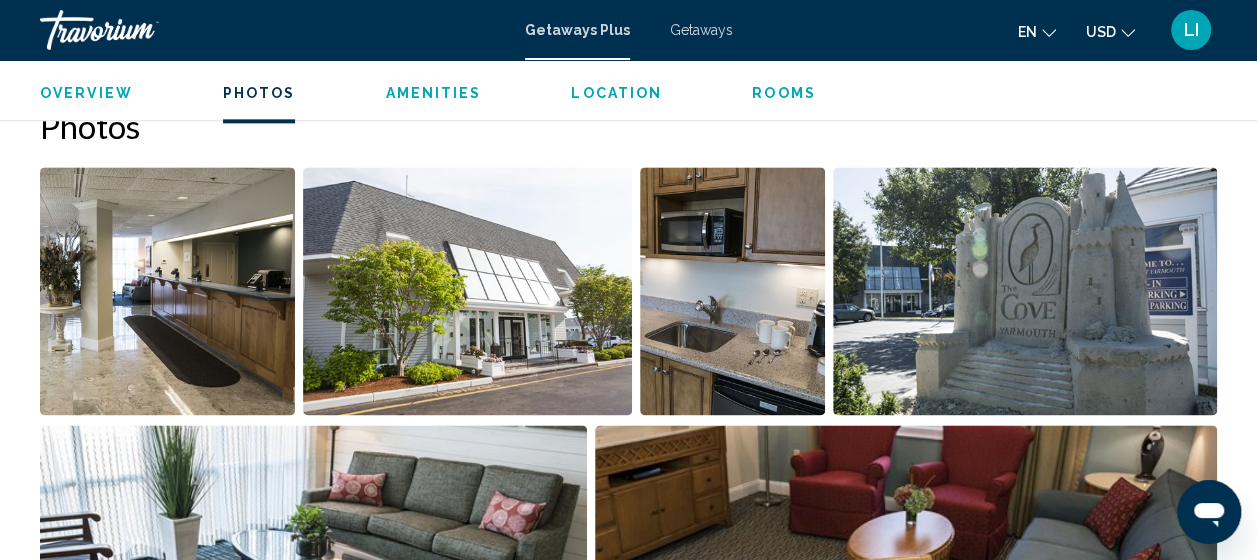 scroll, scrollTop: 1242, scrollLeft: 0, axis: vertical 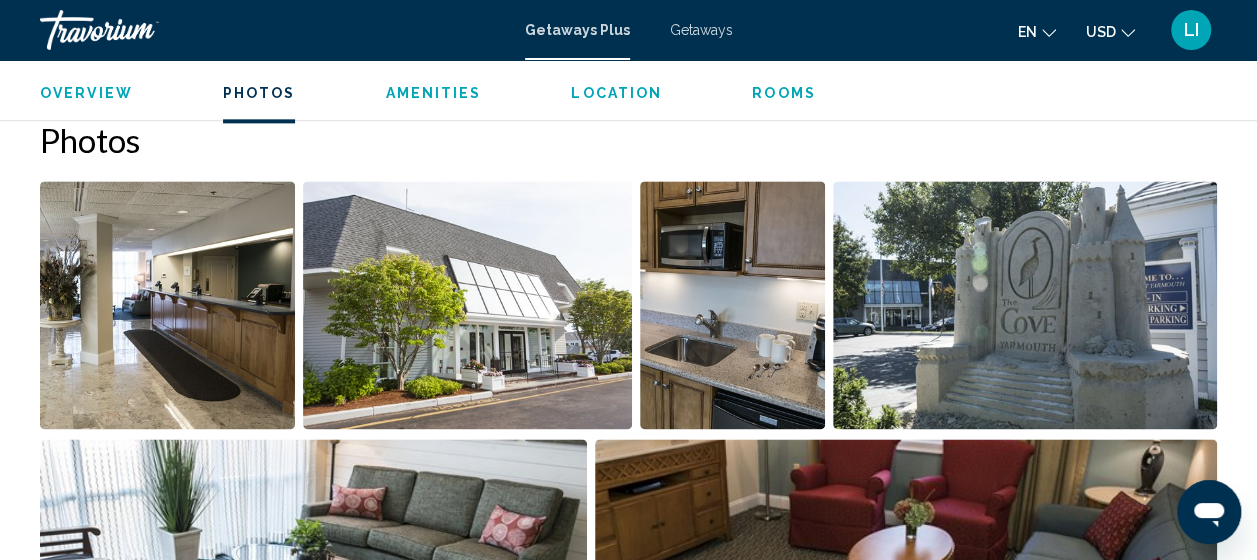 click on "Rooms" at bounding box center [784, 93] 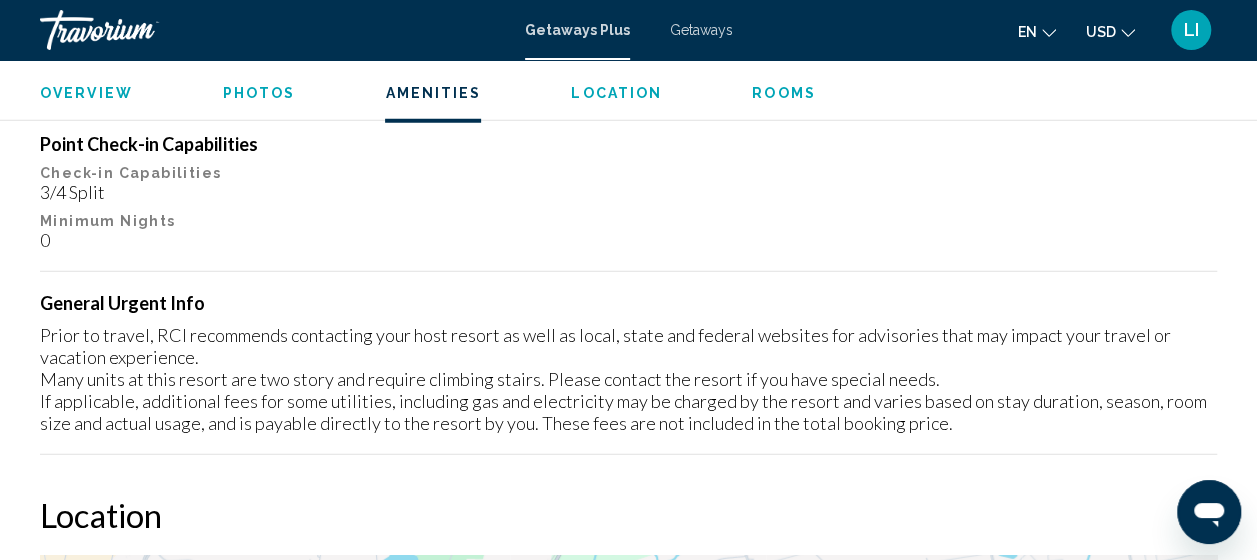 scroll, scrollTop: 2412, scrollLeft: 0, axis: vertical 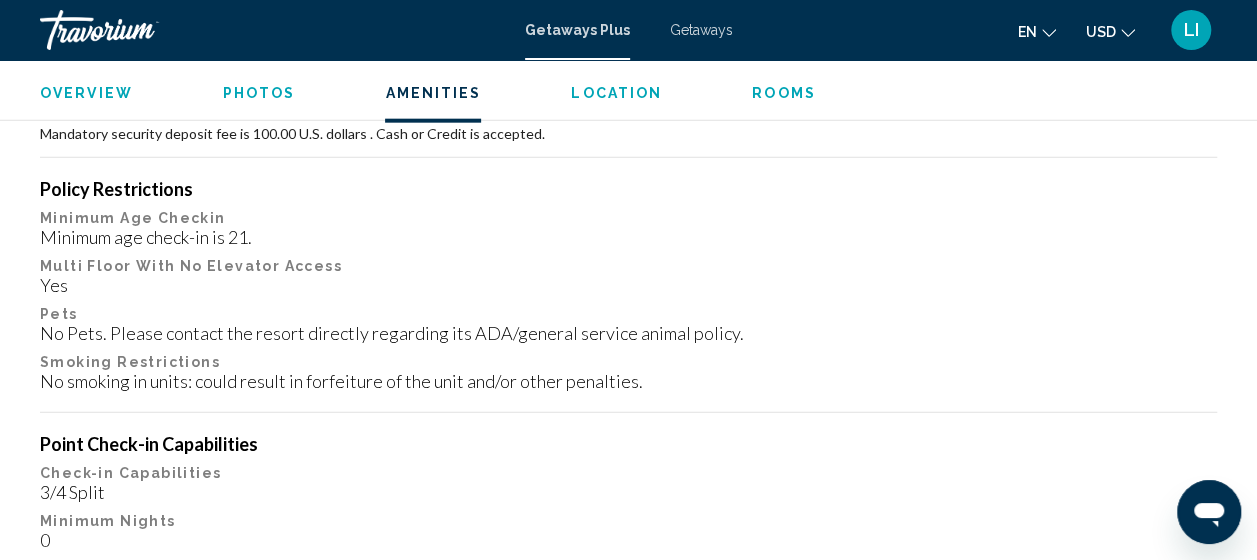 click on "Location" at bounding box center [616, 93] 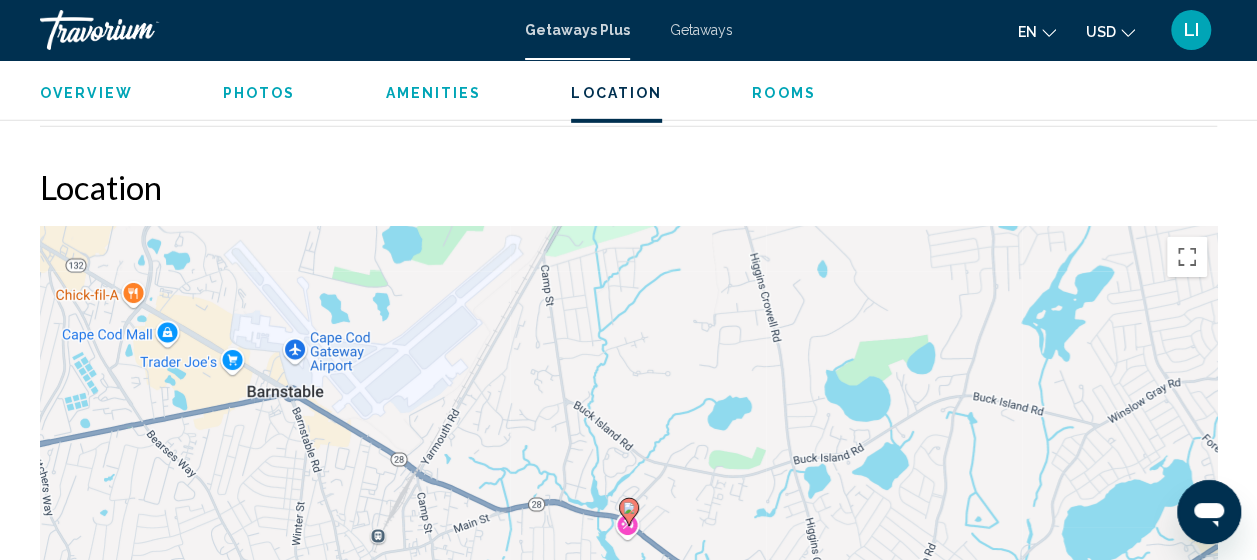 scroll, scrollTop: 3086, scrollLeft: 0, axis: vertical 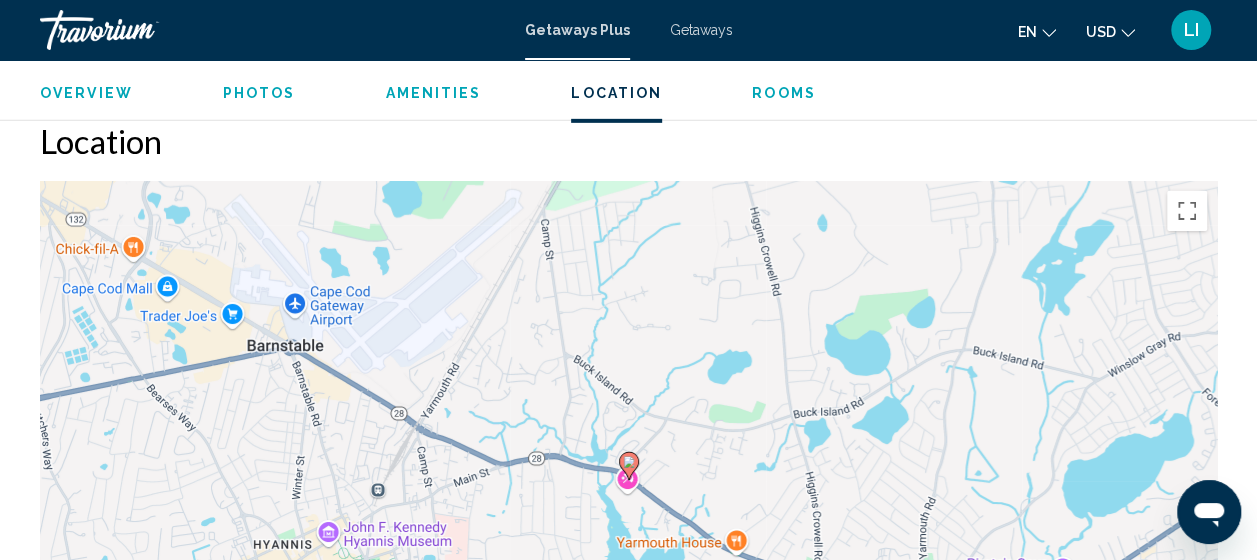 click on "Rooms" at bounding box center [784, 93] 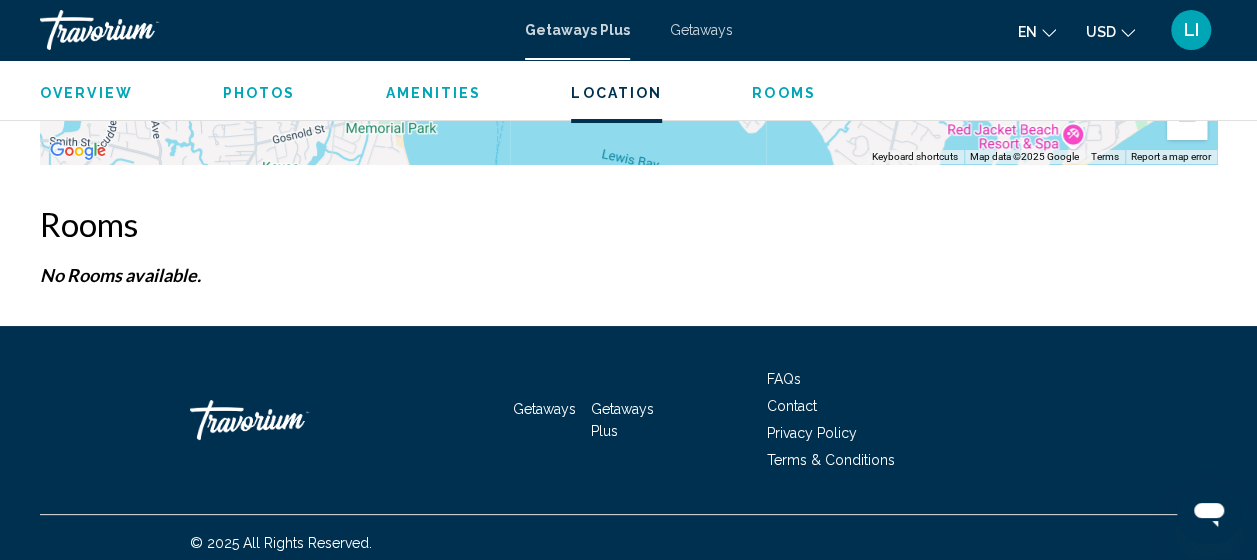 scroll, scrollTop: 3712, scrollLeft: 0, axis: vertical 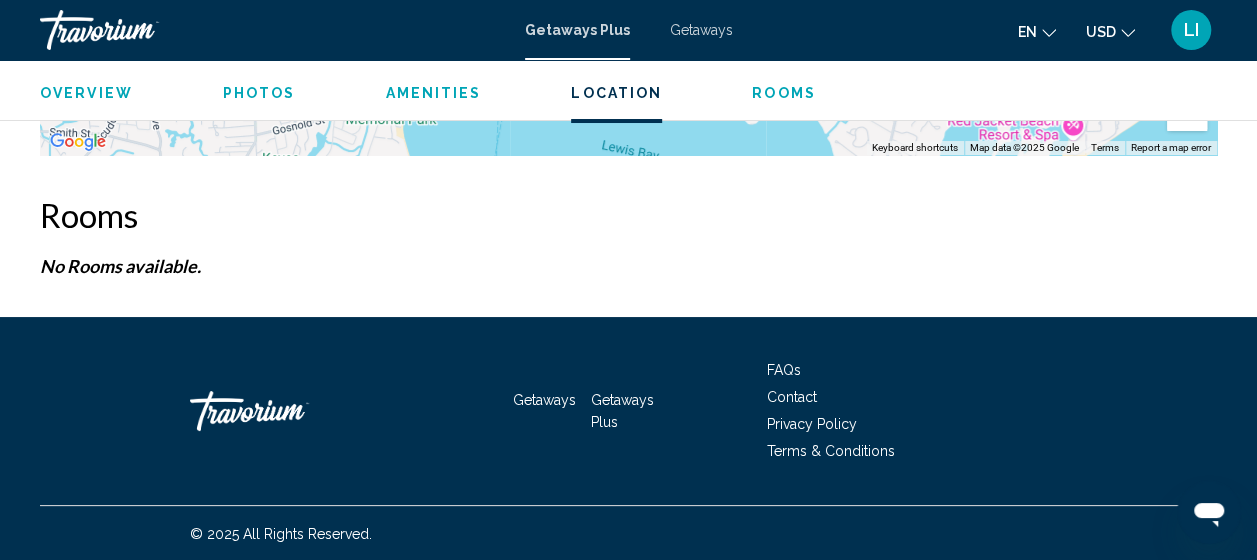 click on "Getaways" at bounding box center (701, 30) 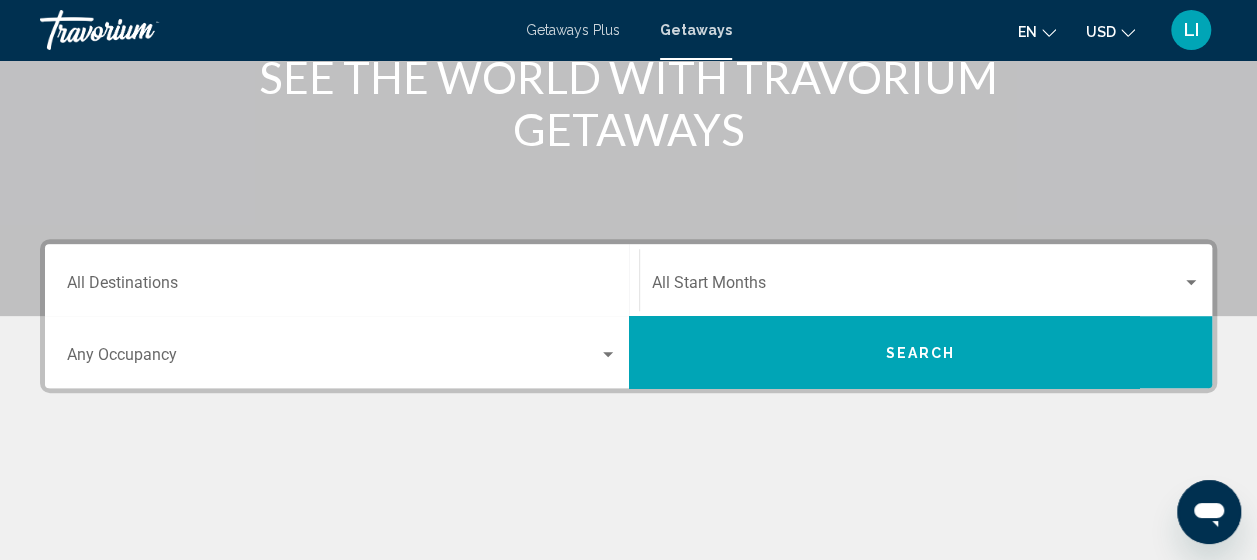 scroll, scrollTop: 400, scrollLeft: 0, axis: vertical 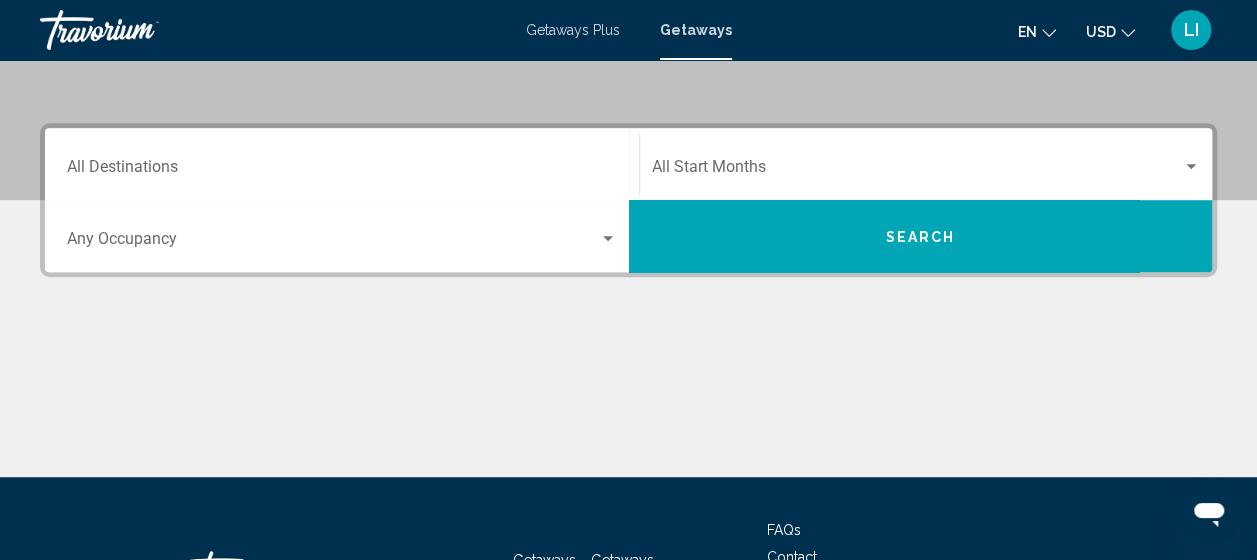 click on "Destination All Destinations" at bounding box center (342, 164) 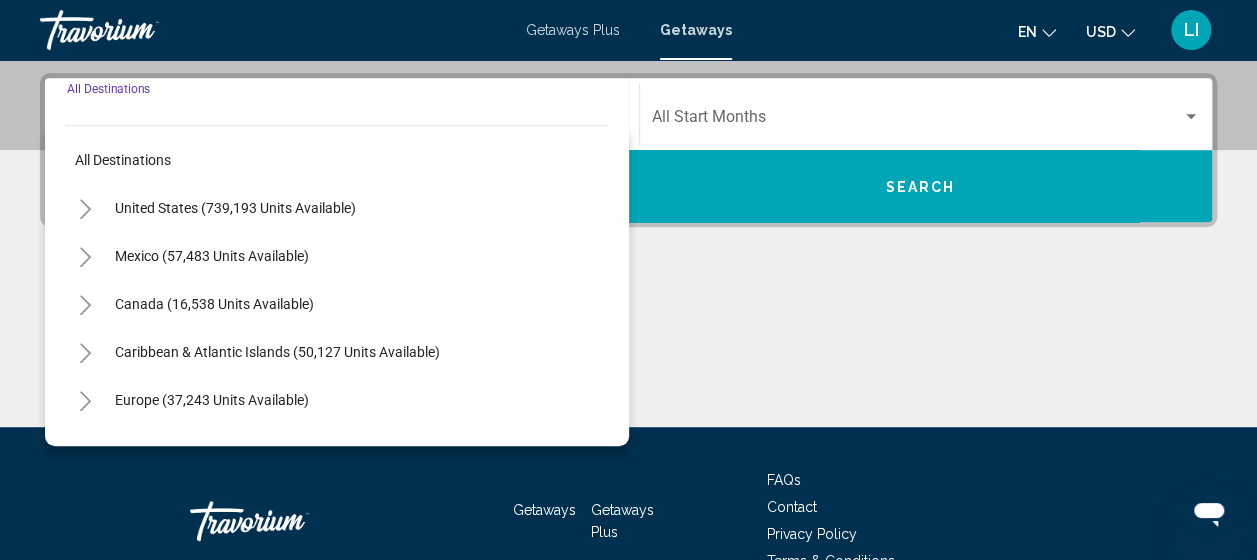 scroll, scrollTop: 458, scrollLeft: 0, axis: vertical 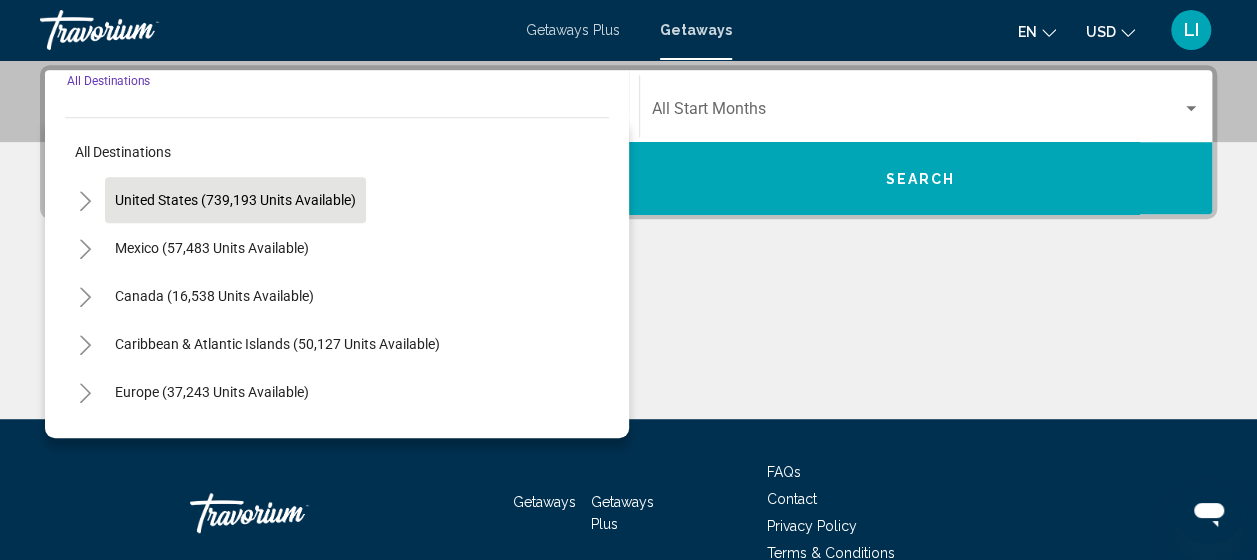 click on "United States (739,193 units available)" at bounding box center [212, 248] 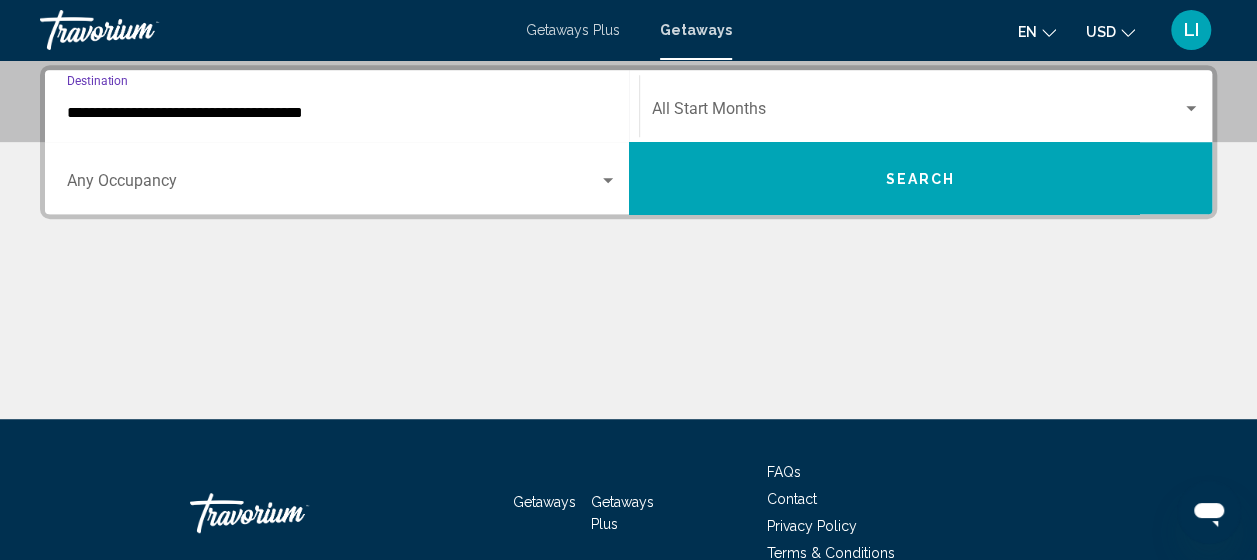 click on "**********" at bounding box center (342, 106) 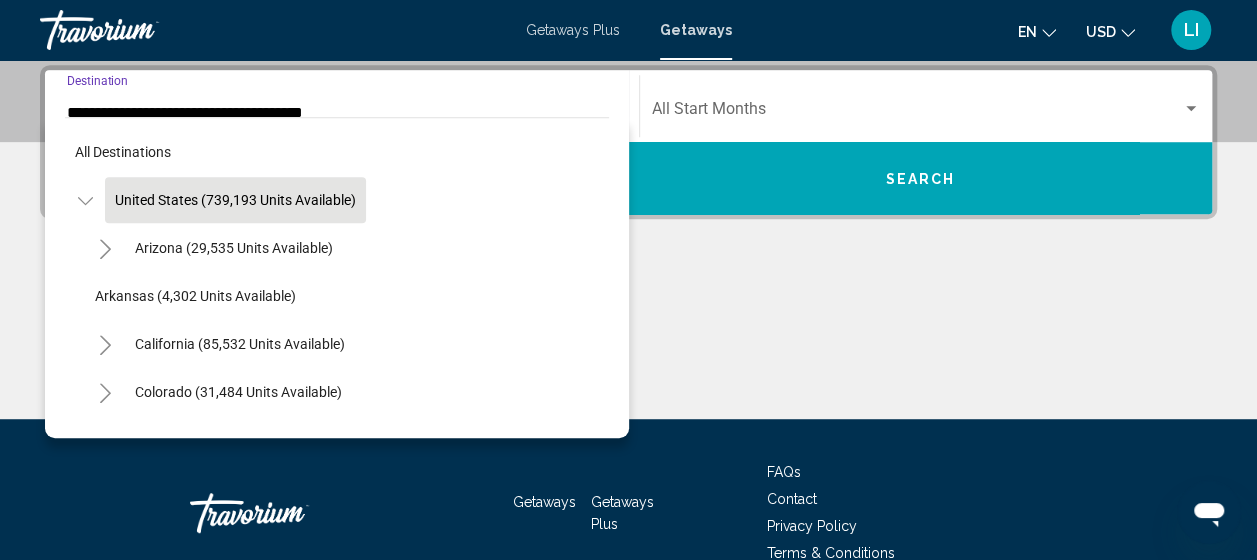 scroll, scrollTop: 377, scrollLeft: 0, axis: vertical 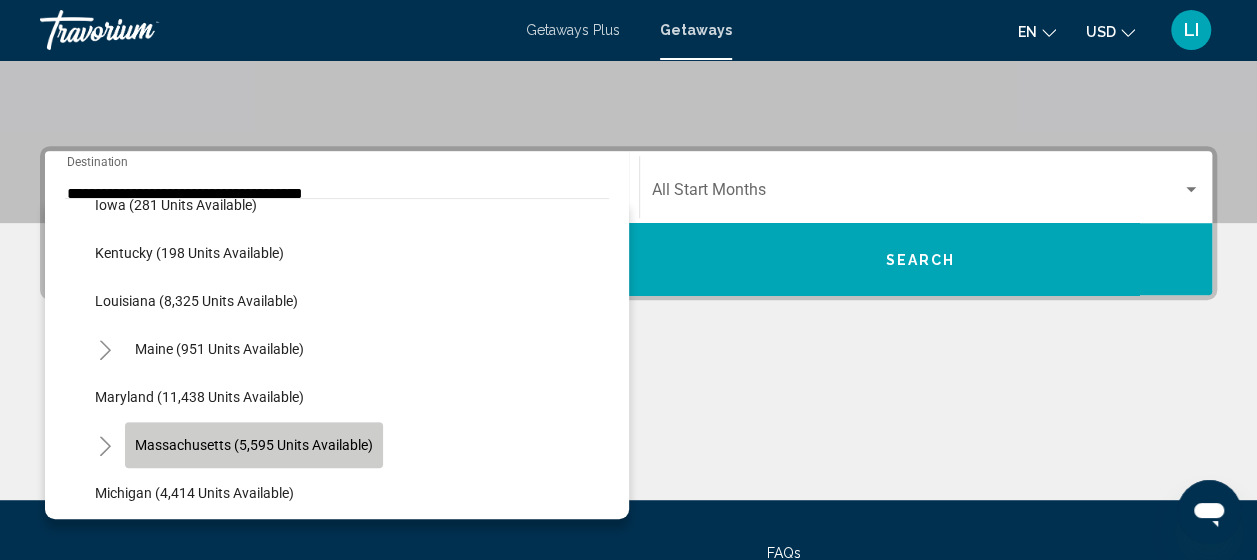 click on "Massachusetts (5,595 units available)" 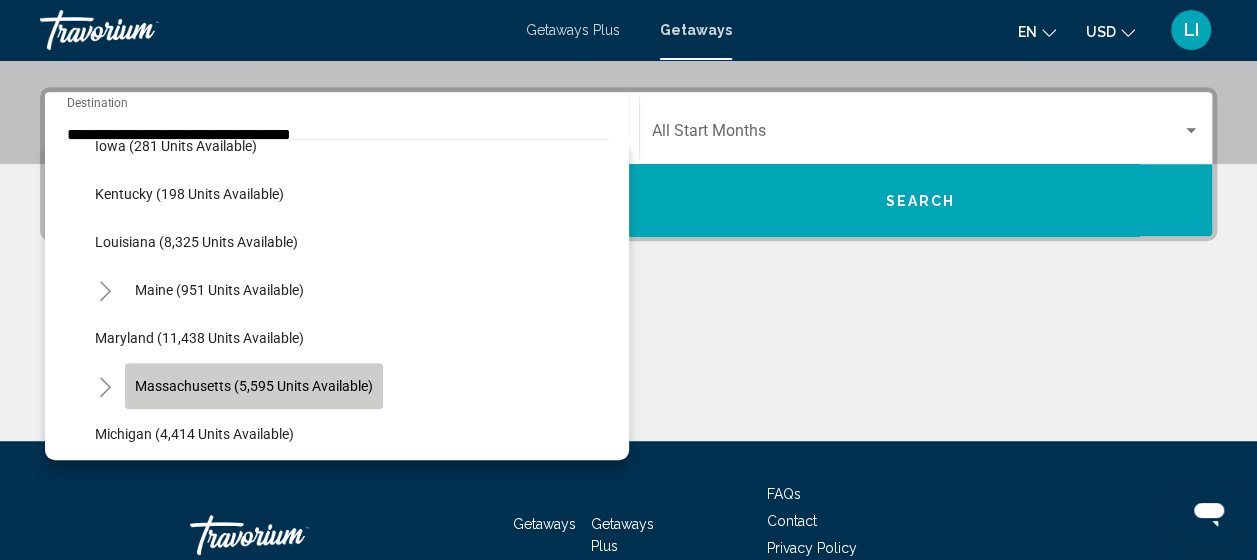 scroll, scrollTop: 458, scrollLeft: 0, axis: vertical 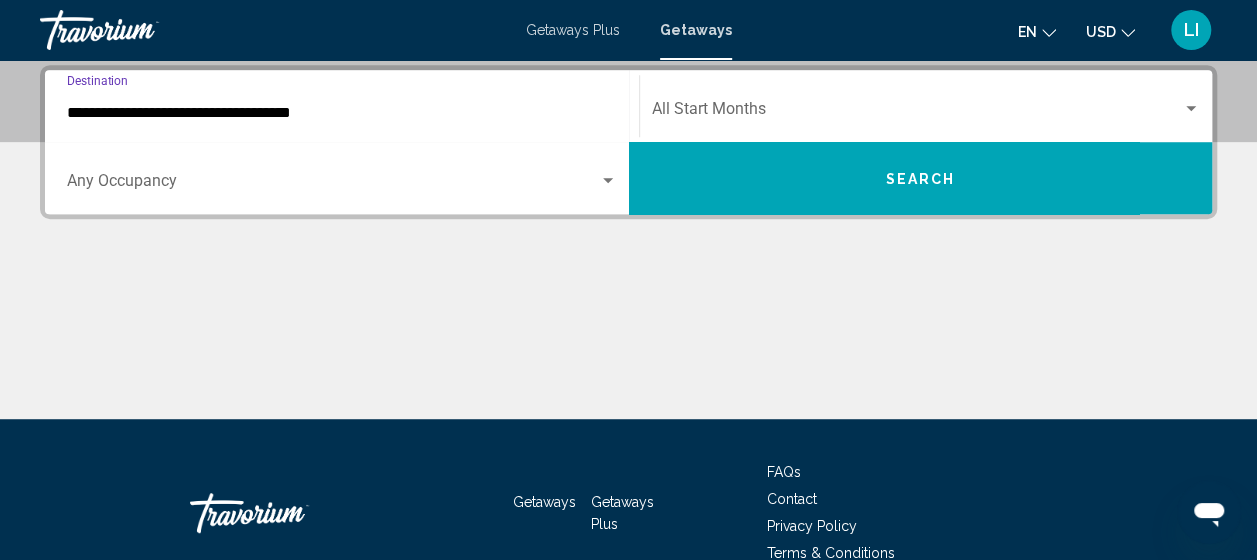 click at bounding box center [333, 185] 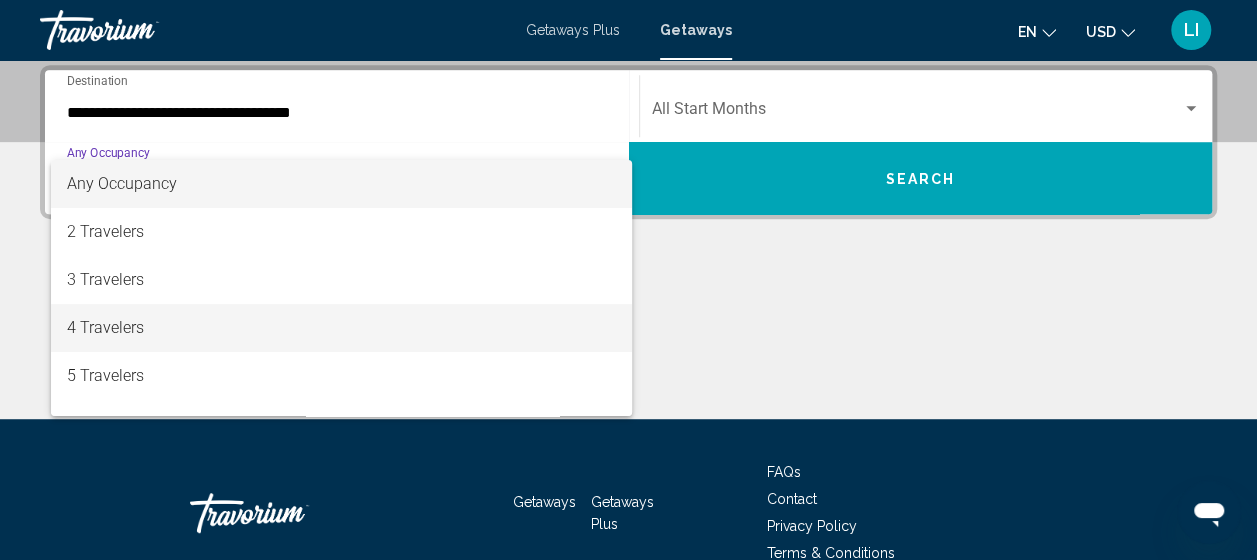 click on "4 Travelers" at bounding box center [342, 328] 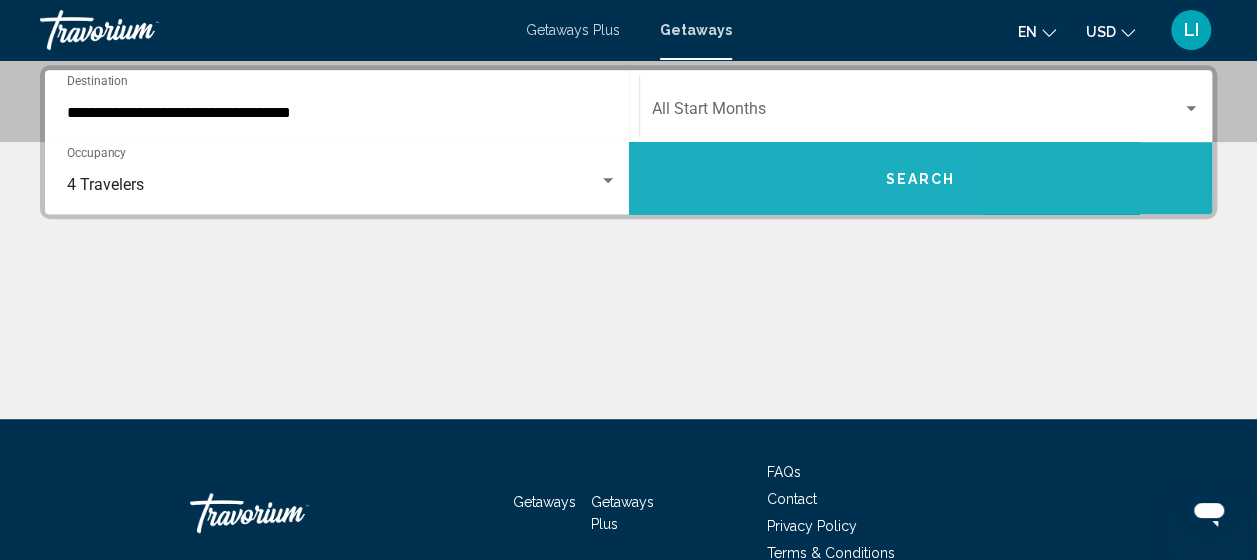 click on "Search" at bounding box center (921, 178) 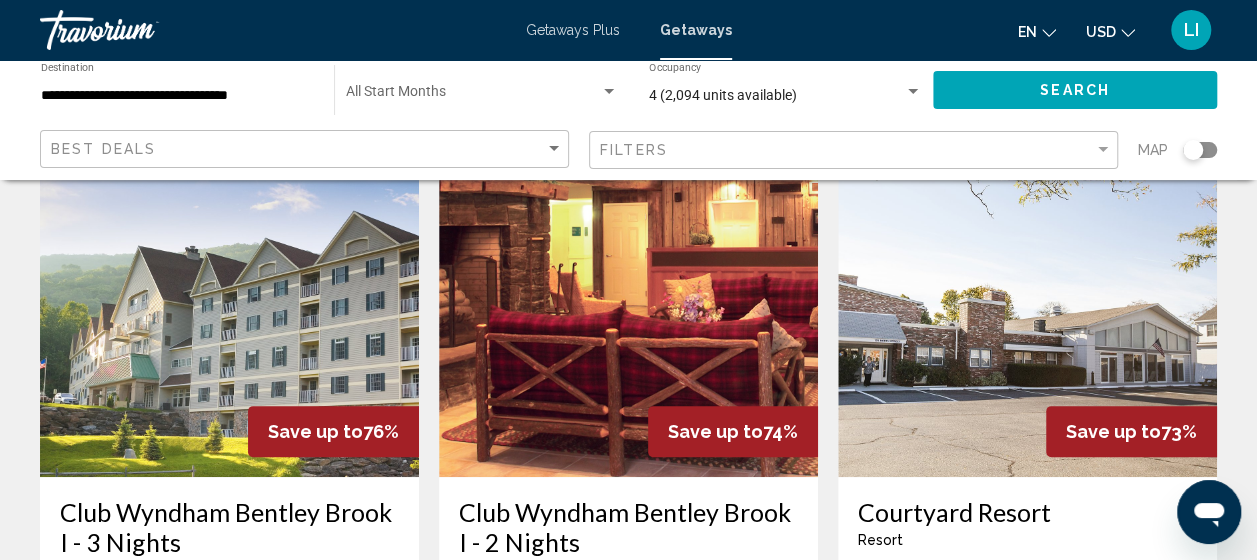 scroll, scrollTop: 100, scrollLeft: 0, axis: vertical 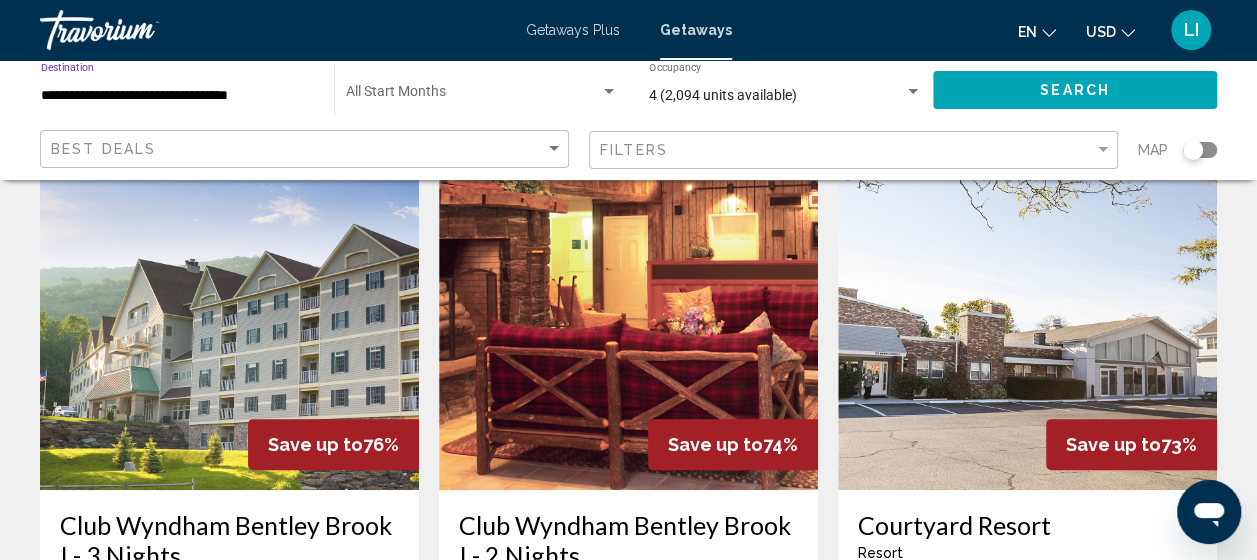 click on "**********" at bounding box center (177, 96) 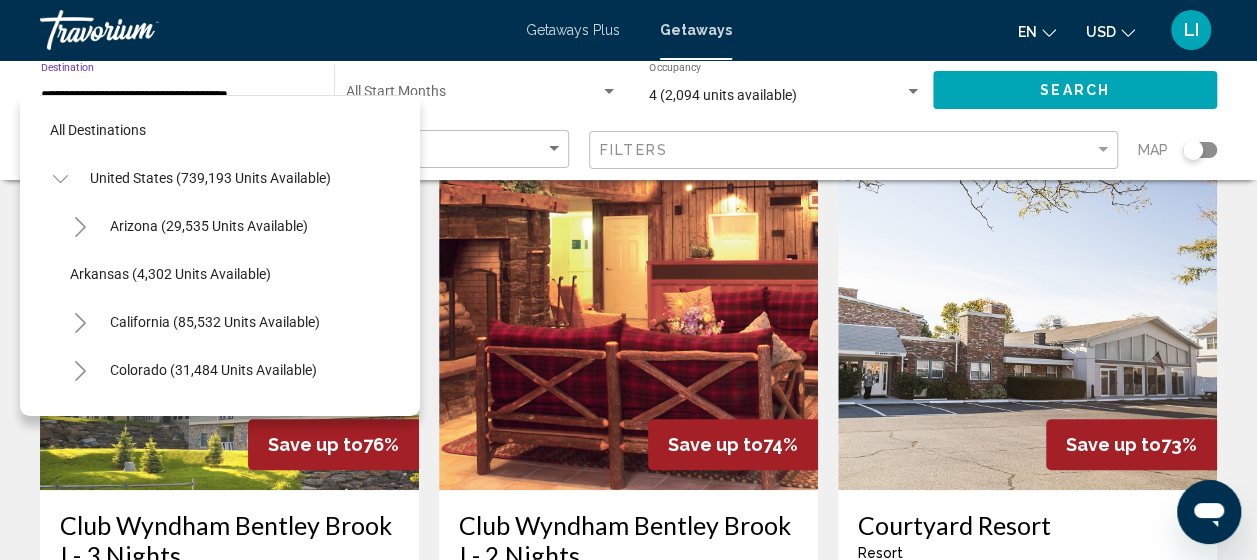 scroll, scrollTop: 798, scrollLeft: 0, axis: vertical 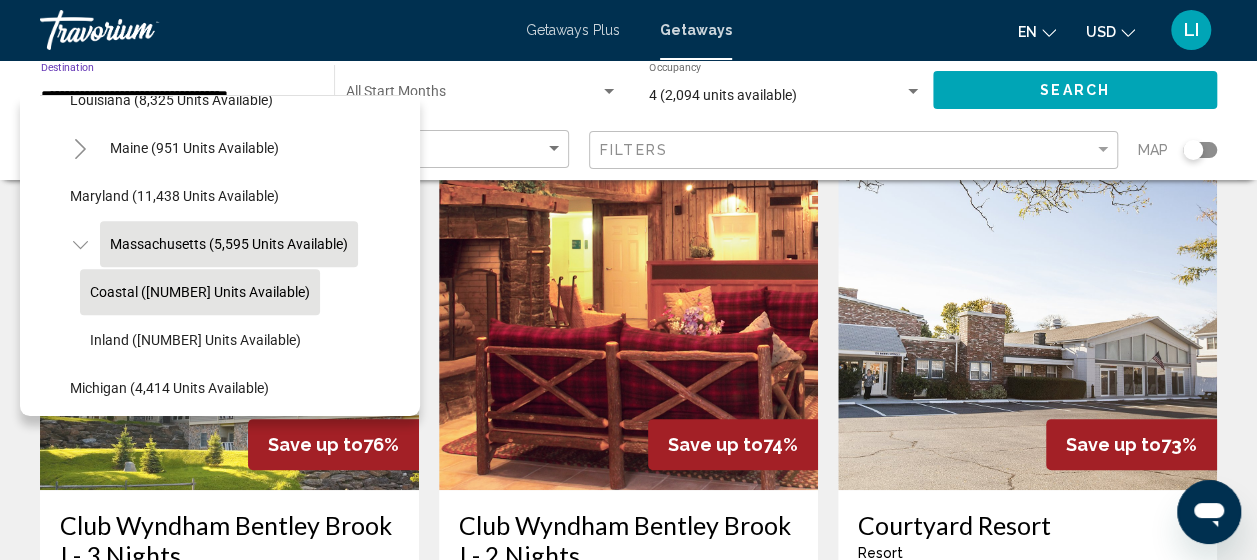 click on "Coastal ([NUMBER] units available)" 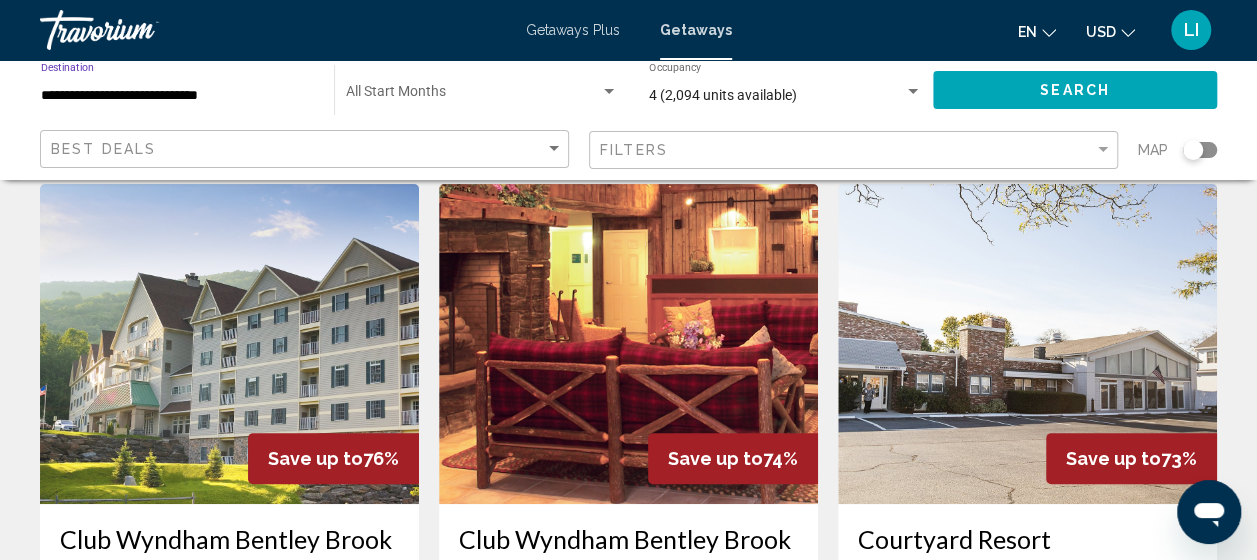 scroll, scrollTop: 0, scrollLeft: 0, axis: both 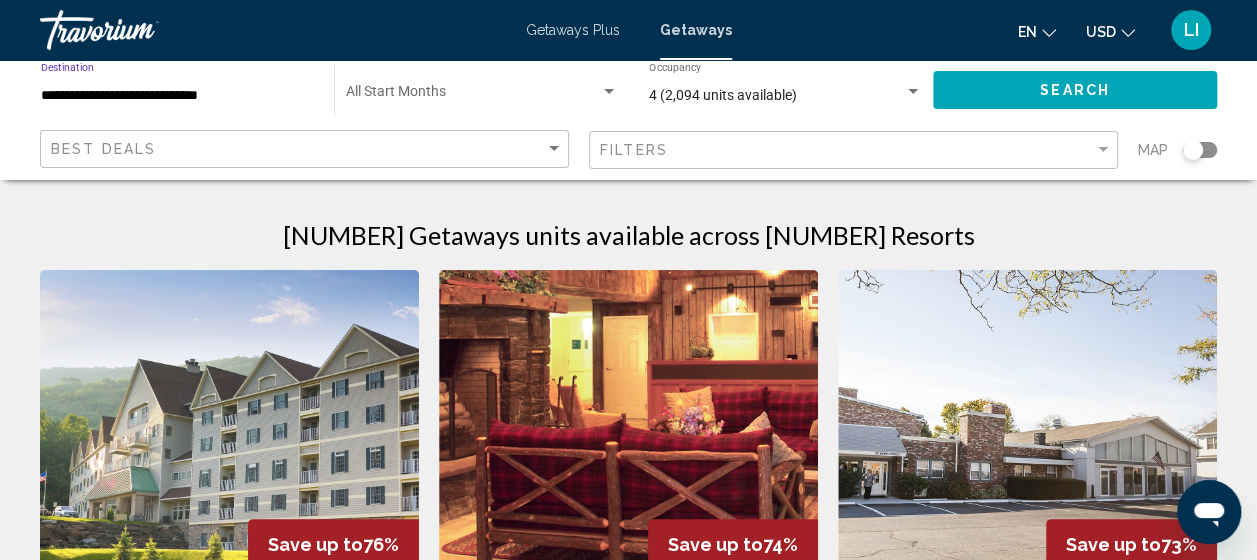 click on "**********" 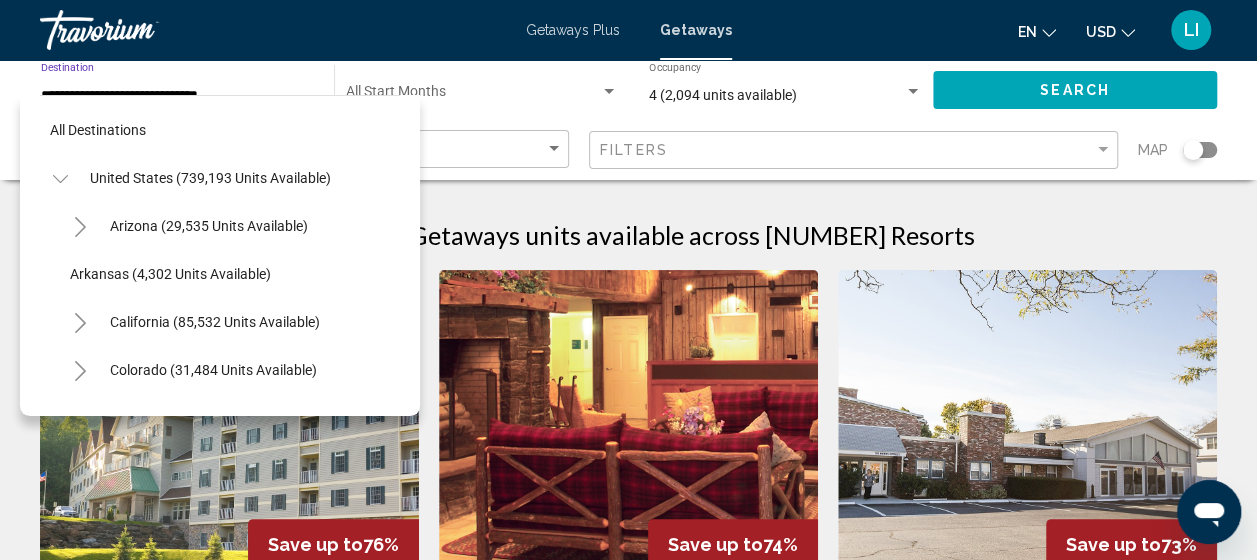 scroll, scrollTop: 846, scrollLeft: 0, axis: vertical 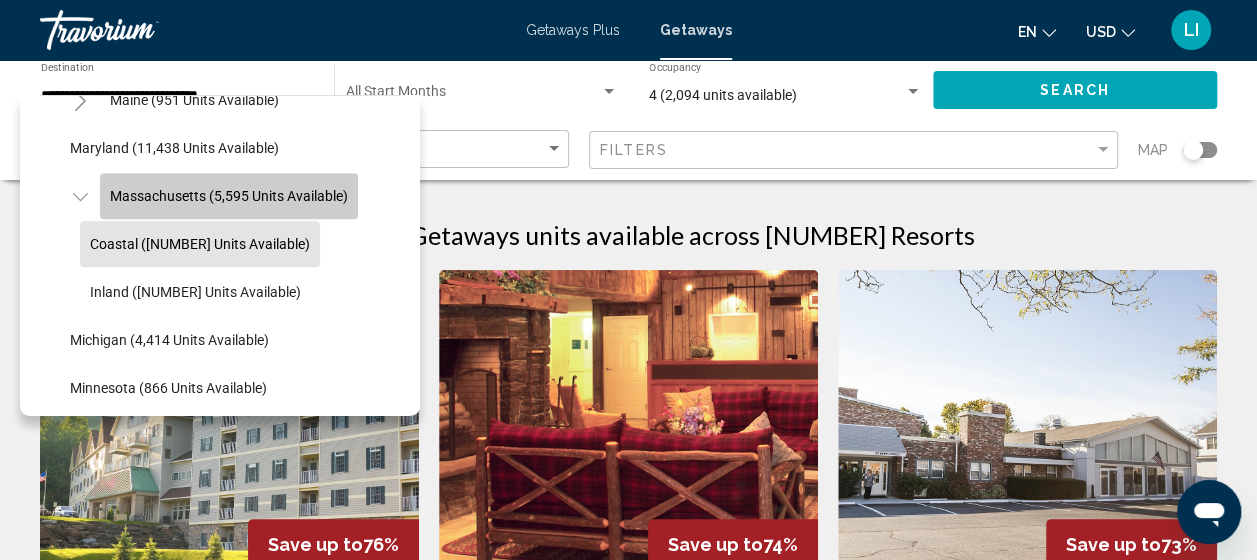 click on "Massachusetts (5,595 units available)" 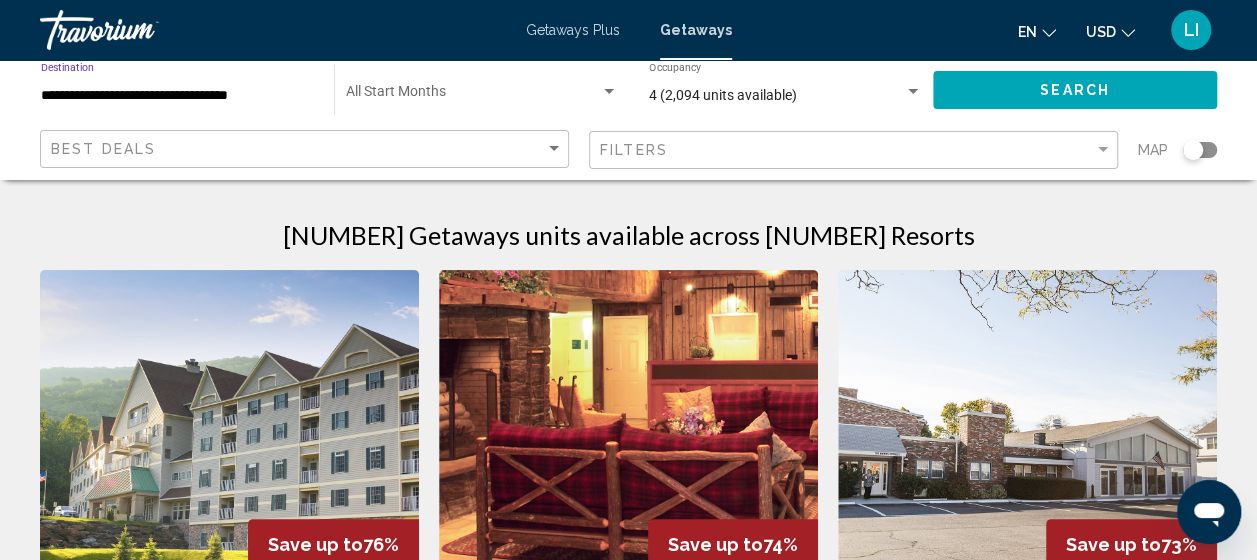 click on "Best Deals" 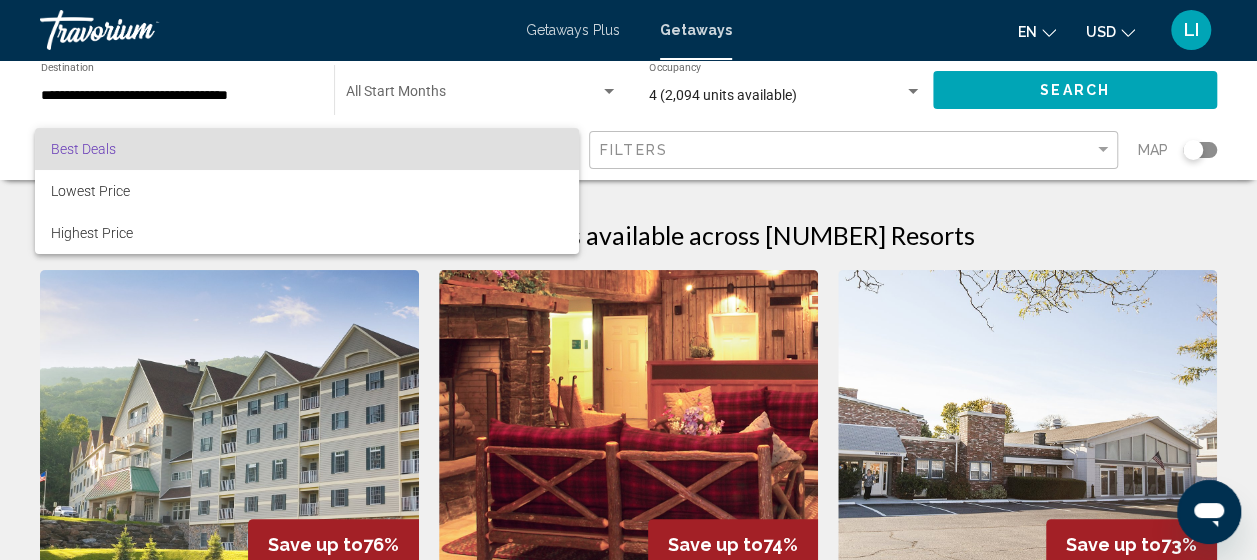 click on "Best Deals" at bounding box center (307, 149) 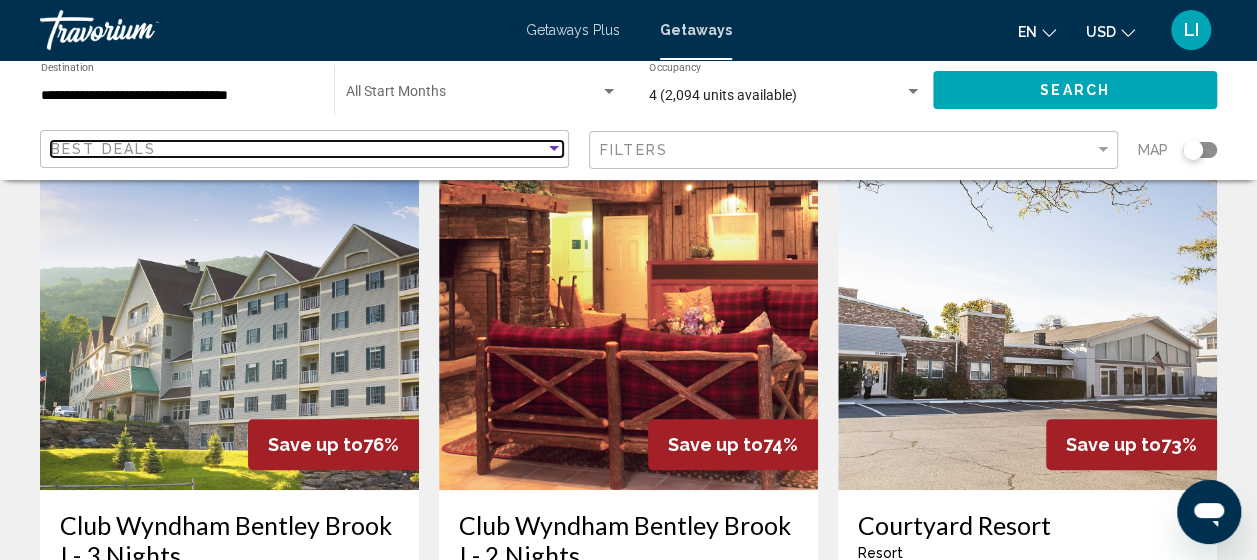 scroll, scrollTop: 0, scrollLeft: 0, axis: both 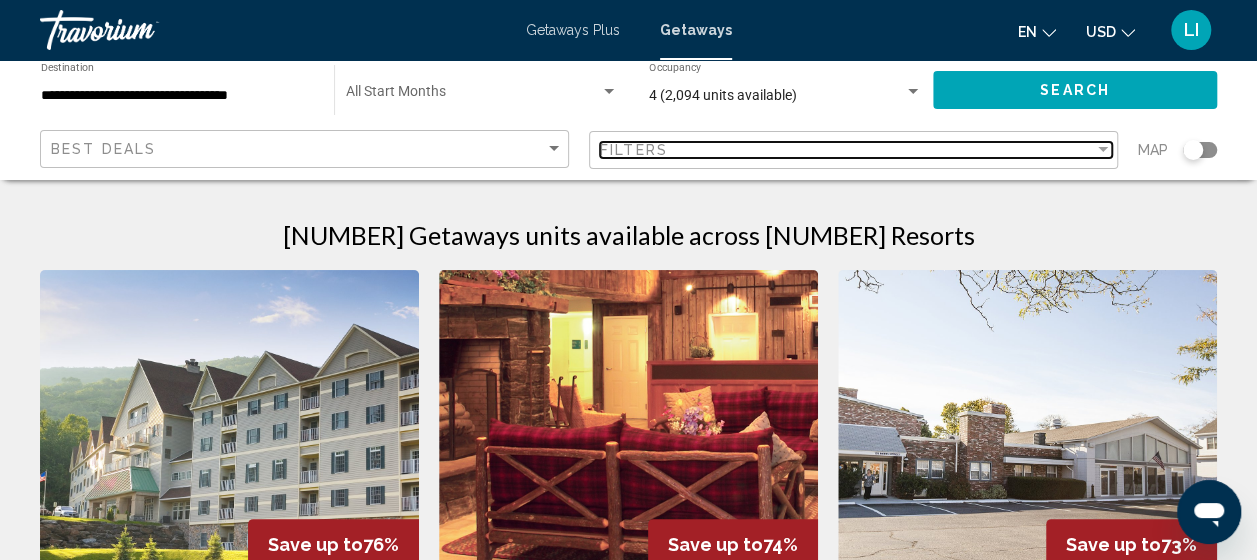 click on "Filters" at bounding box center [634, 150] 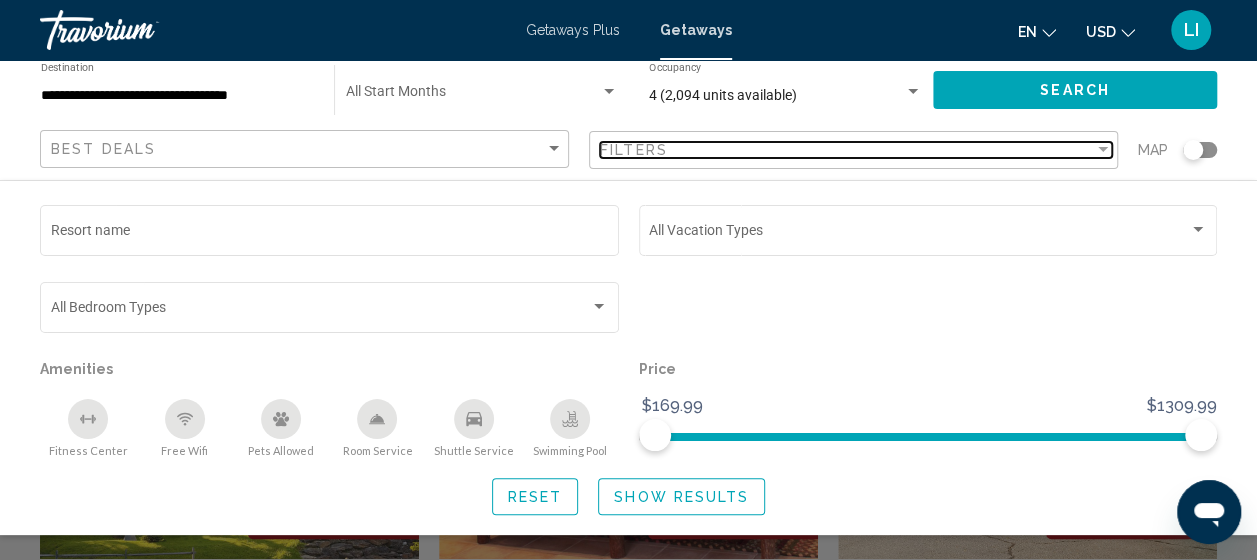 scroll, scrollTop: 0, scrollLeft: 0, axis: both 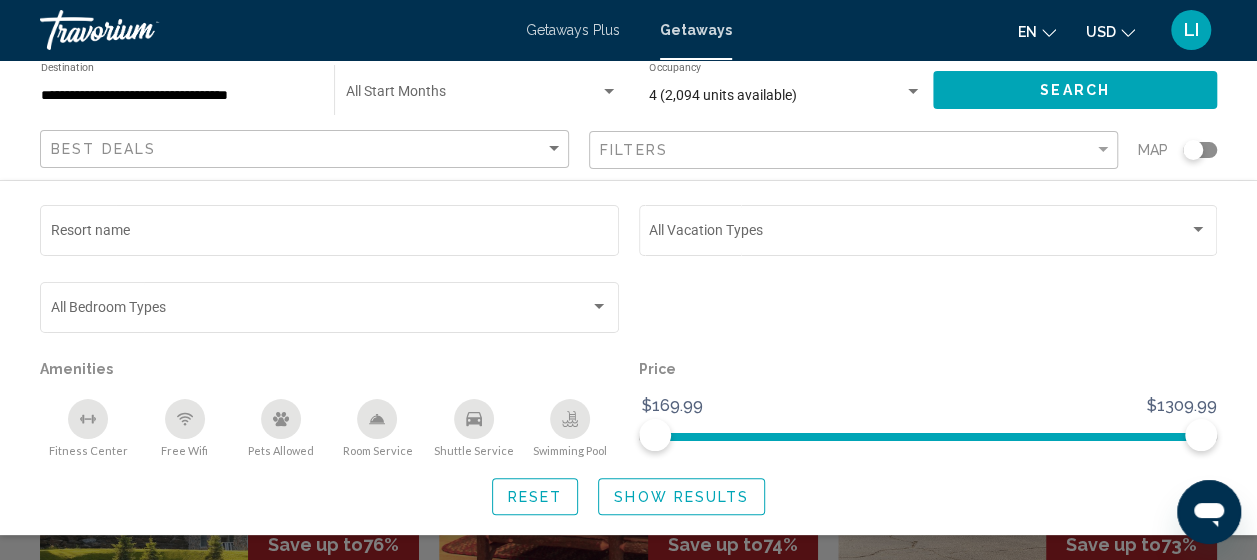 click on "Start Month All Start Months" 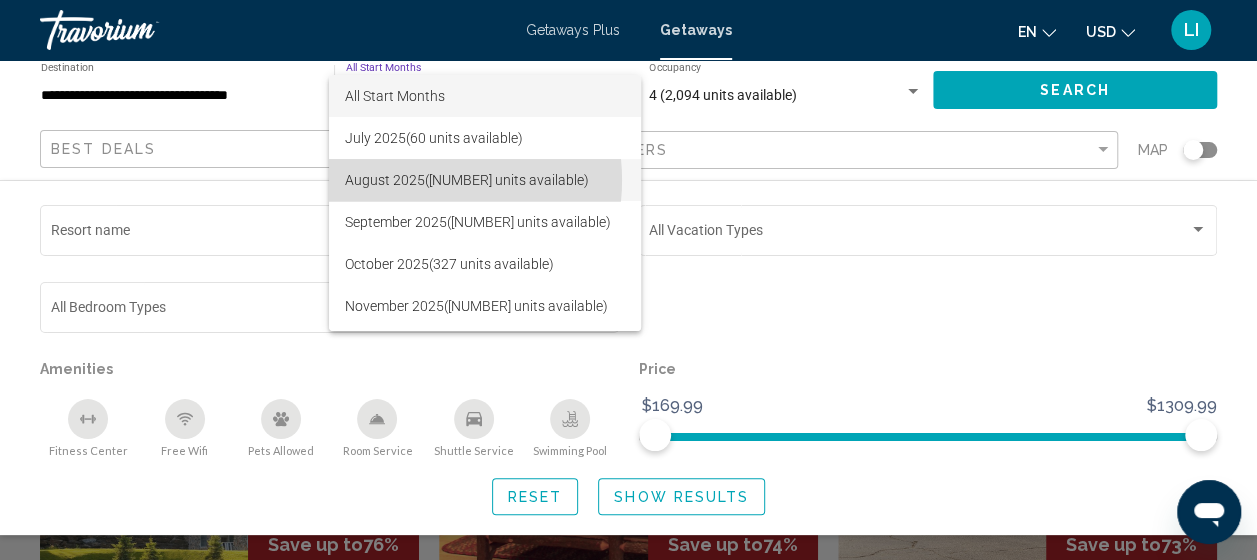 click on "[MONTH] [YEAR] ([NUMBER] units available)" at bounding box center (485, 180) 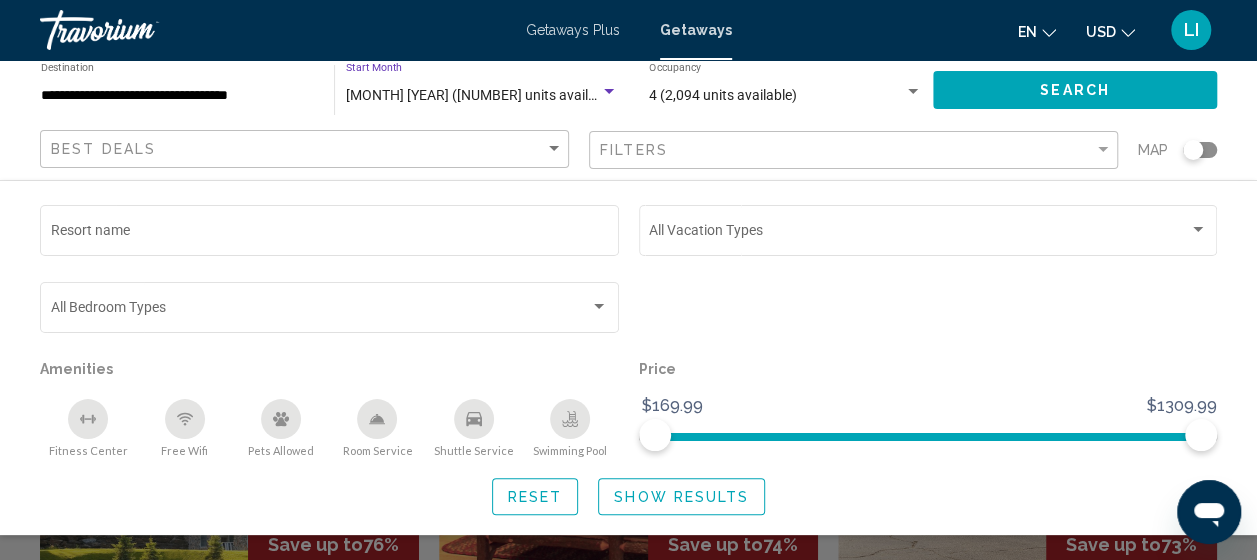 click on "Search" 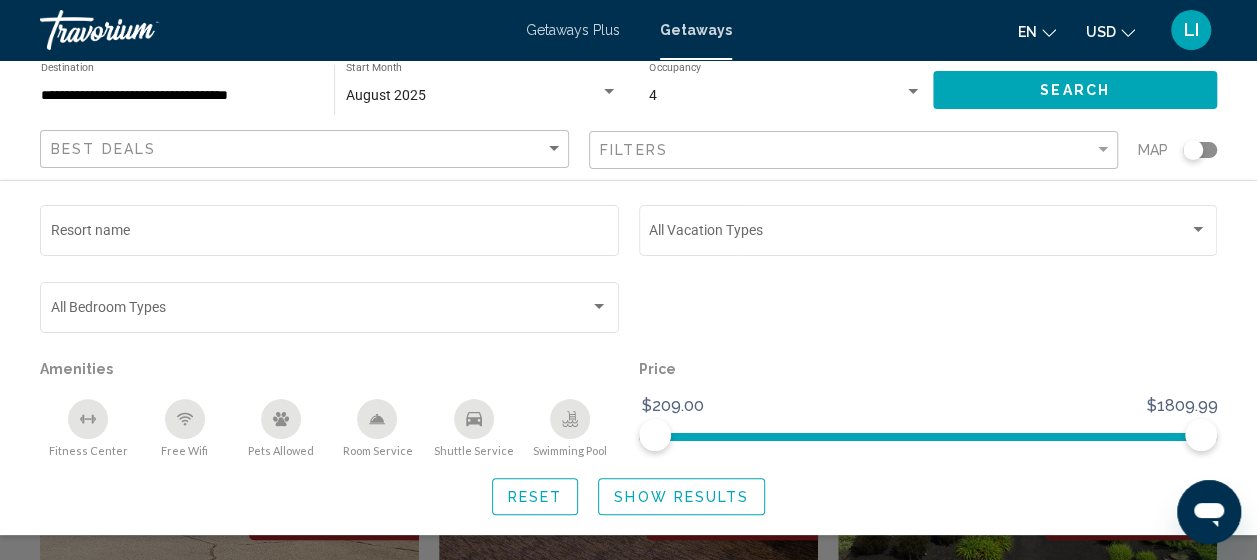 scroll, scrollTop: 0, scrollLeft: 0, axis: both 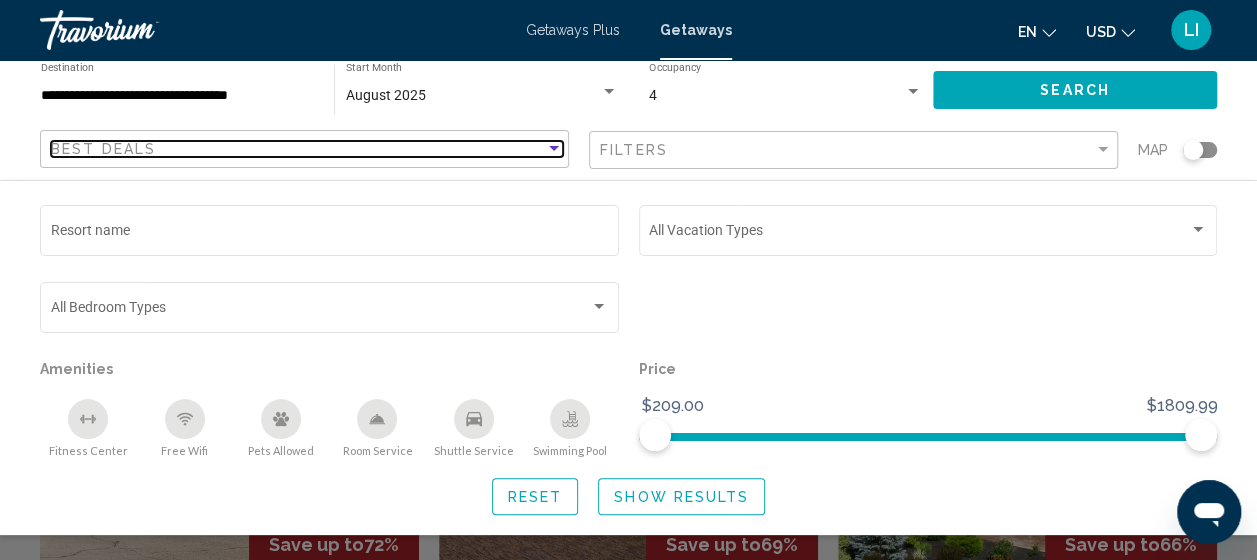 click at bounding box center (554, 149) 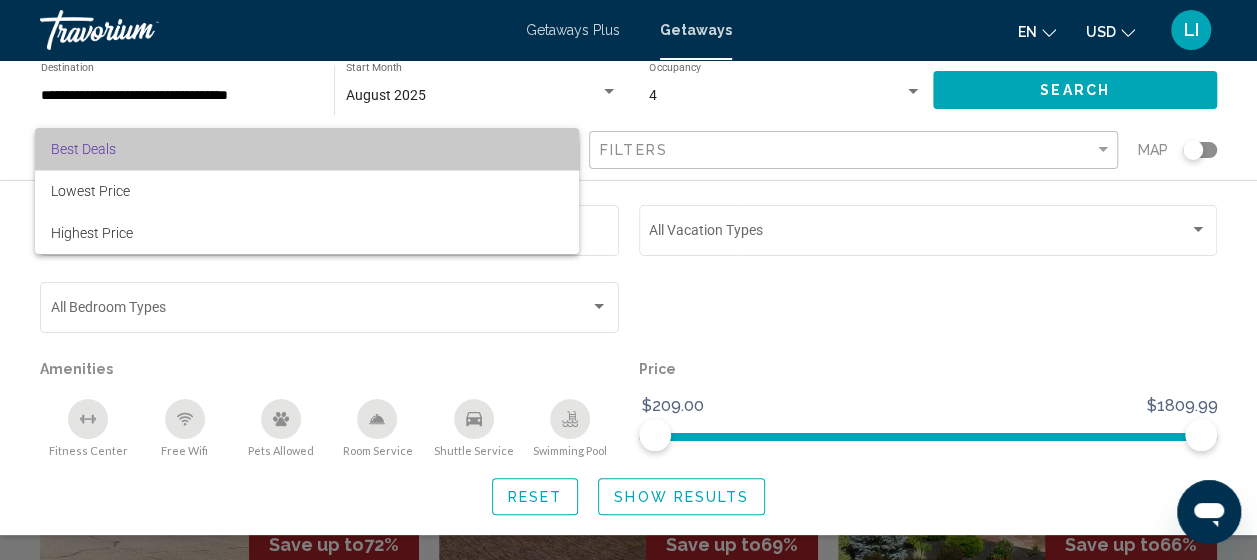 click on "Best Deals" at bounding box center [307, 149] 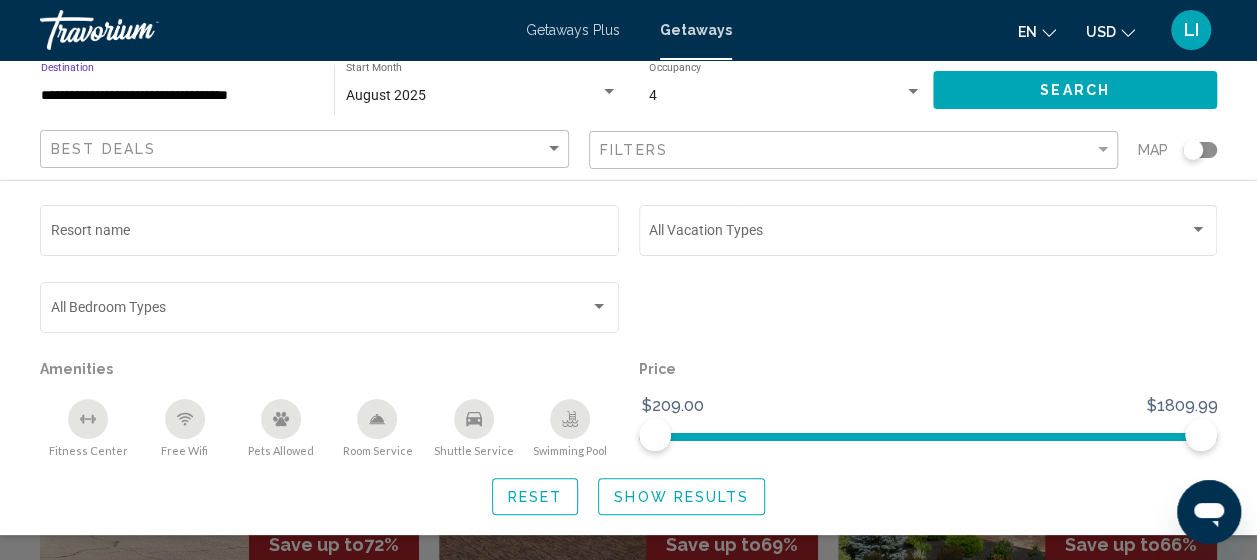 click on "**********" at bounding box center [177, 96] 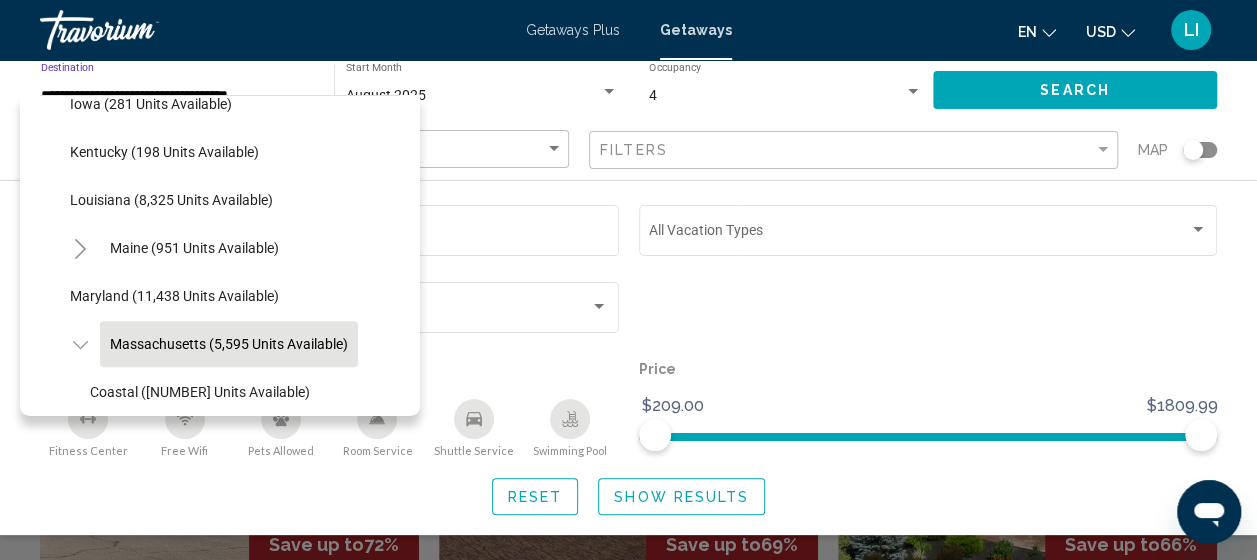scroll, scrollTop: 798, scrollLeft: 0, axis: vertical 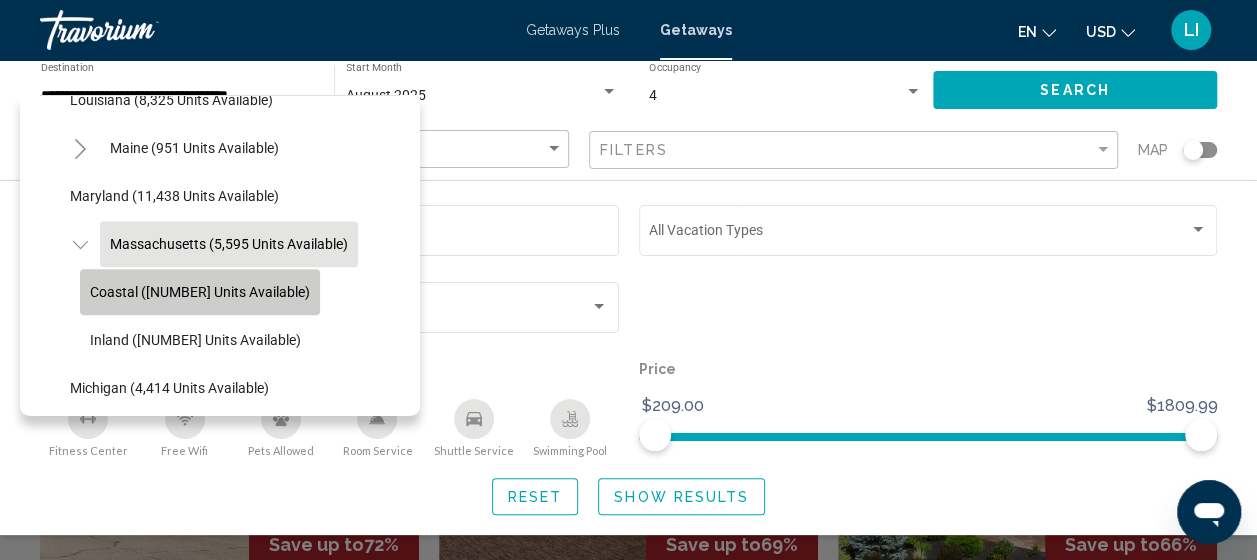 click on "Coastal ([NUMBER] units available)" 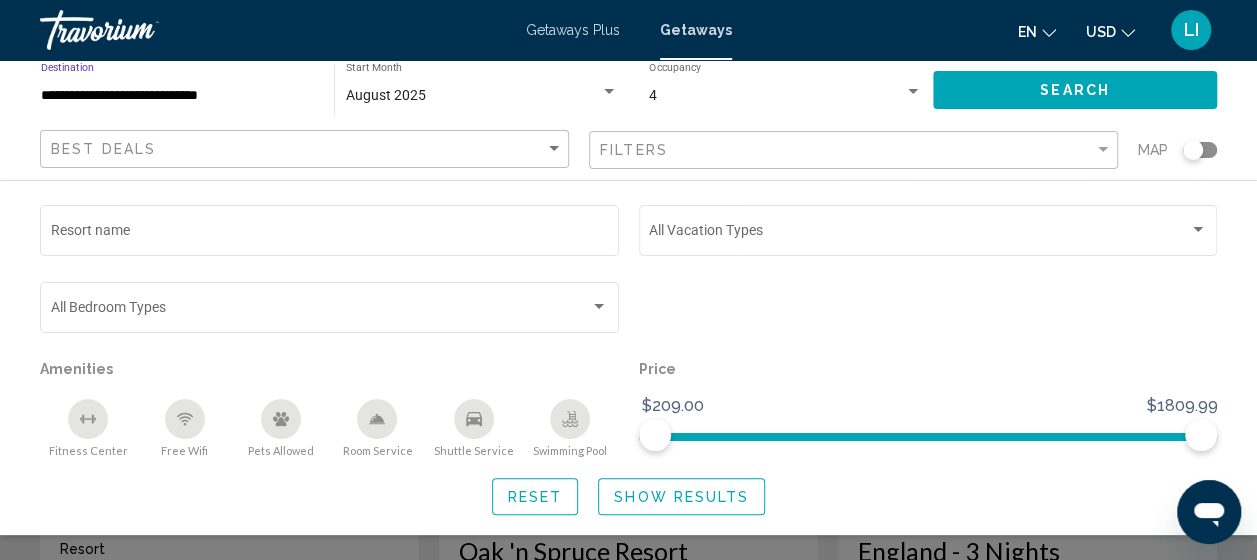 scroll, scrollTop: 200, scrollLeft: 0, axis: vertical 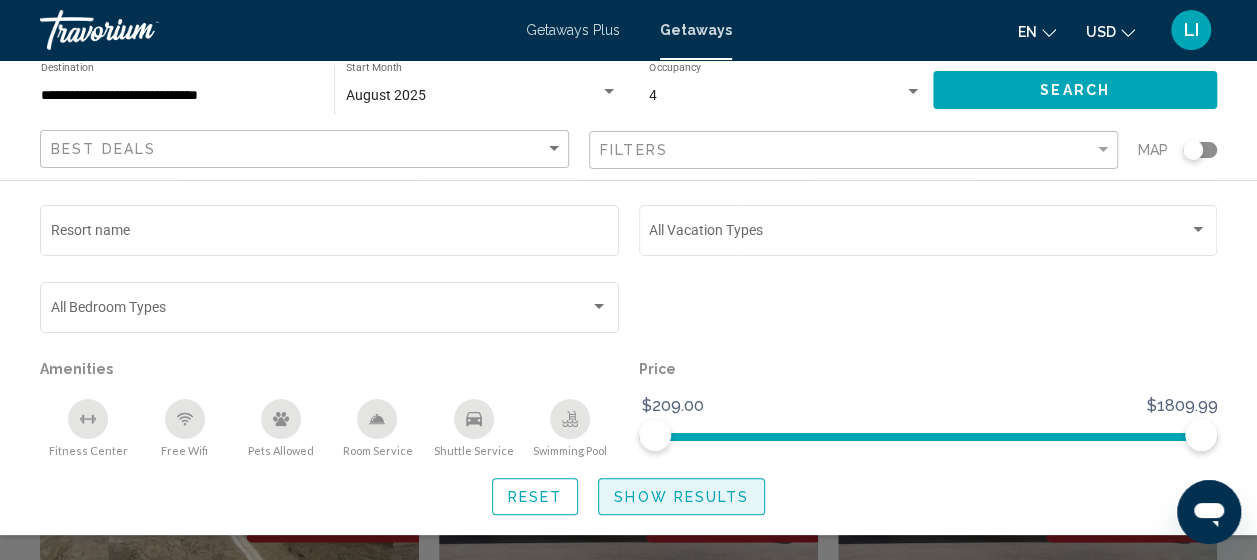 click on "Show Results" 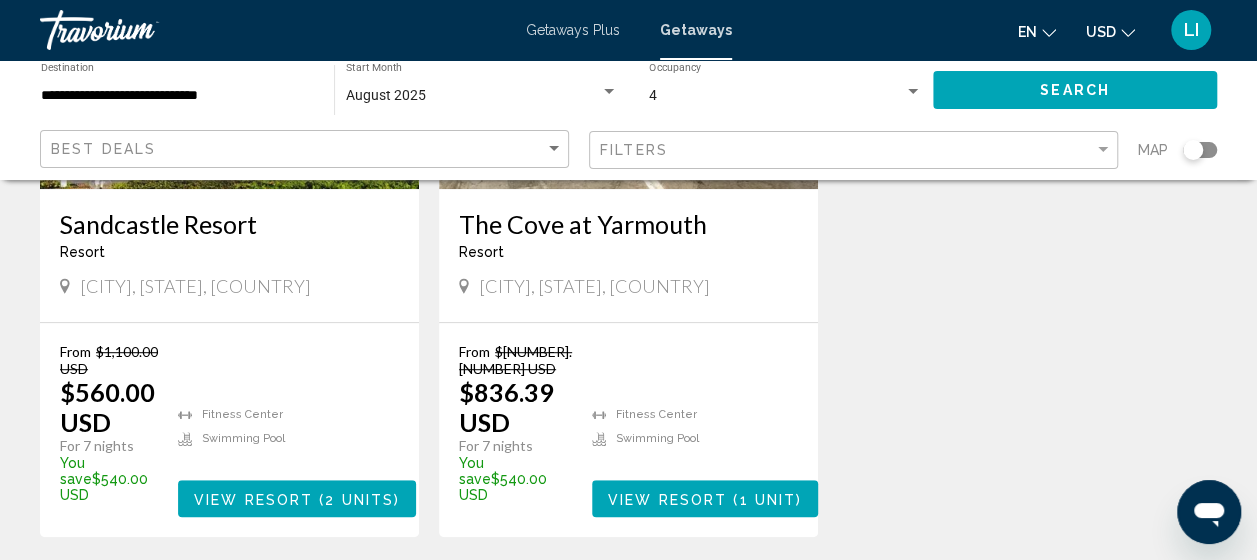 scroll, scrollTop: 500, scrollLeft: 0, axis: vertical 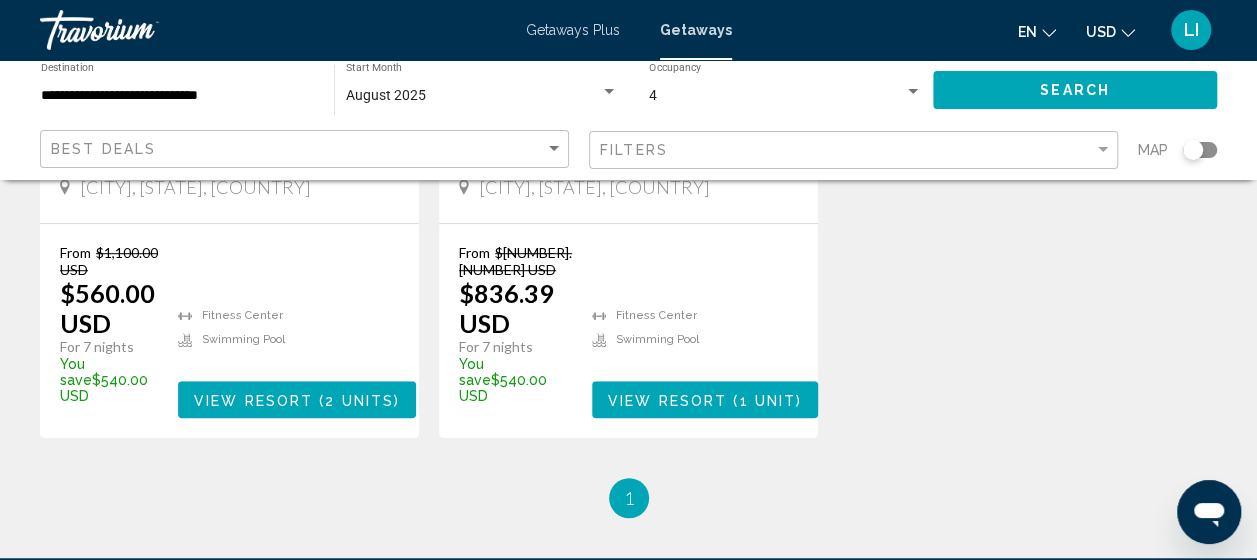 click on "View Resort" at bounding box center (667, 400) 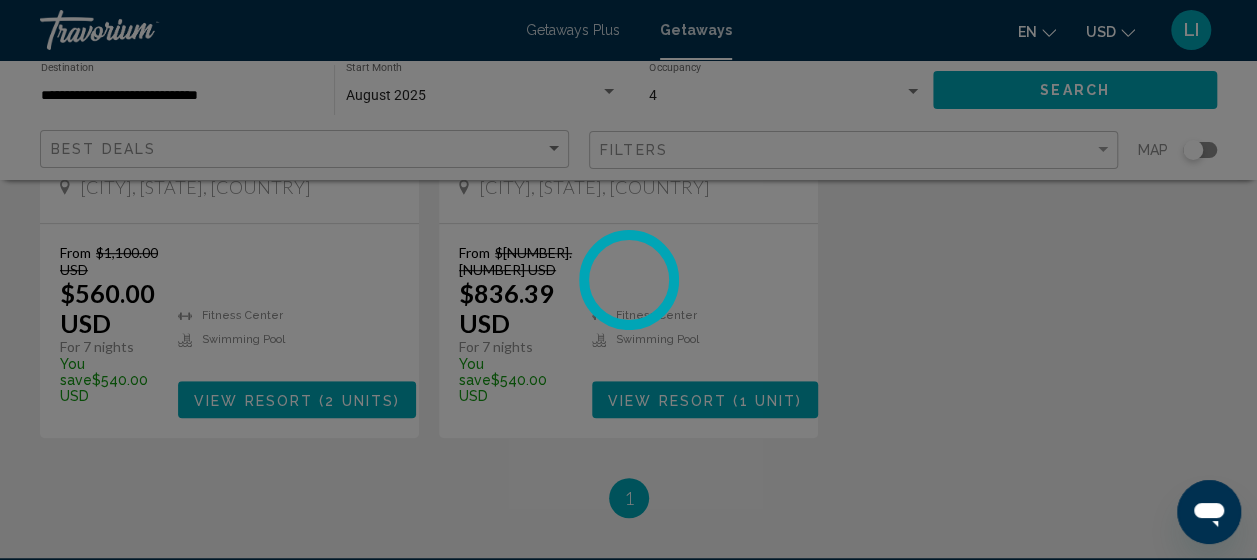 scroll, scrollTop: 255, scrollLeft: 0, axis: vertical 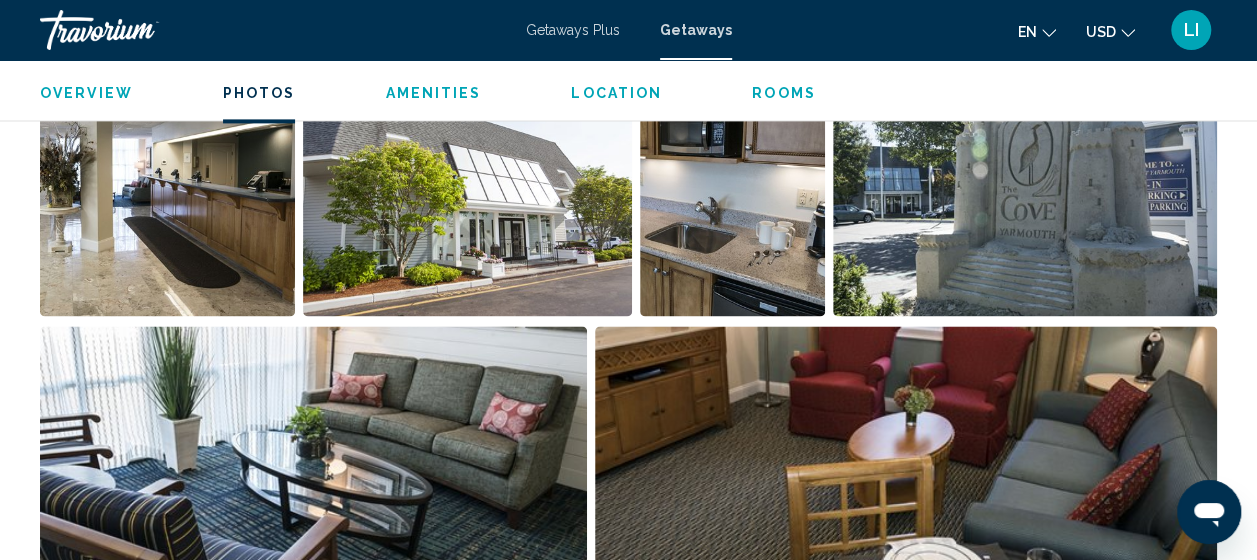 click on "Rooms" at bounding box center [784, 93] 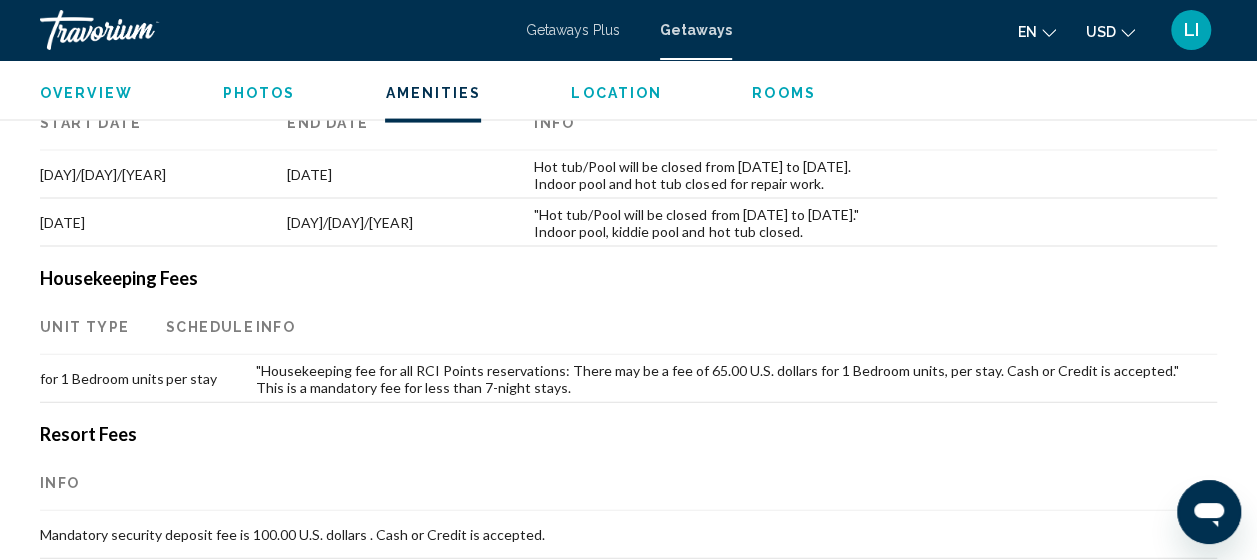 scroll, scrollTop: 1742, scrollLeft: 0, axis: vertical 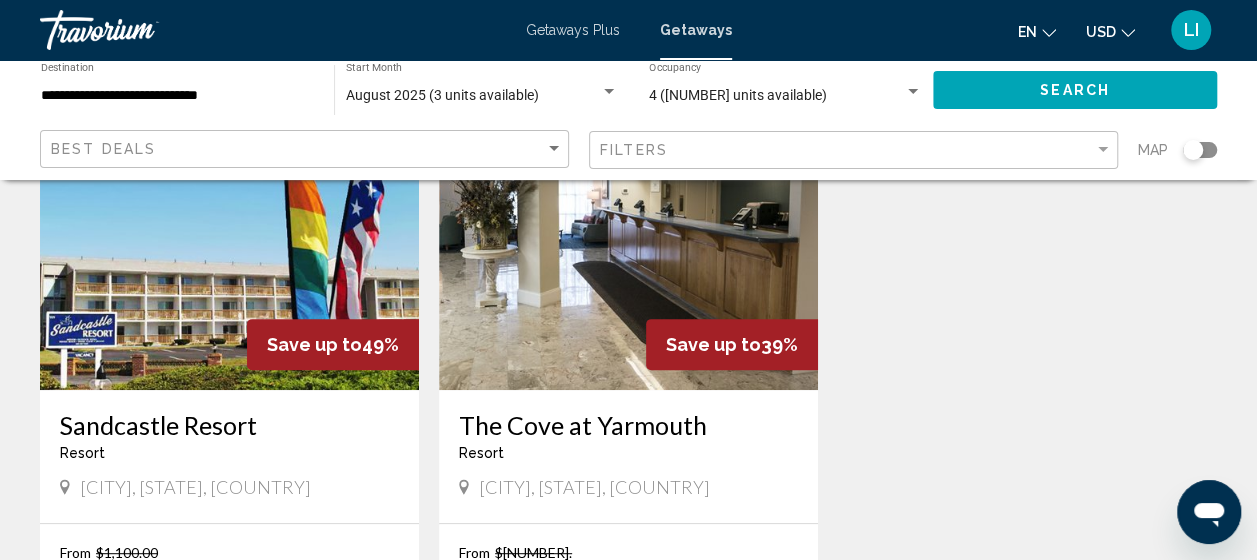 click on "Save up to" at bounding box center (314, 344) 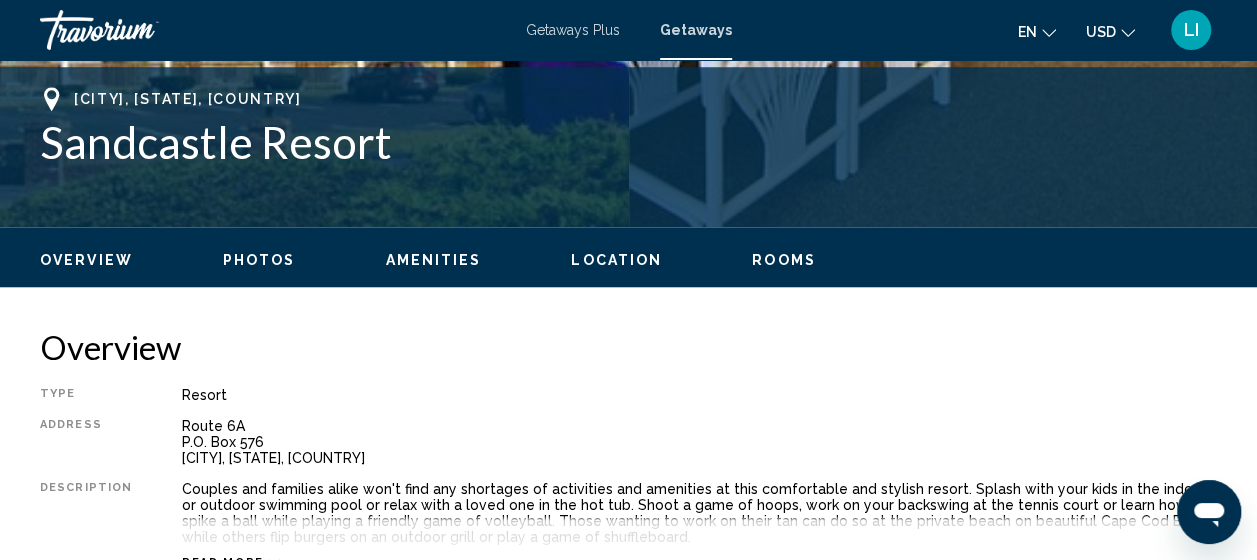 scroll, scrollTop: 855, scrollLeft: 0, axis: vertical 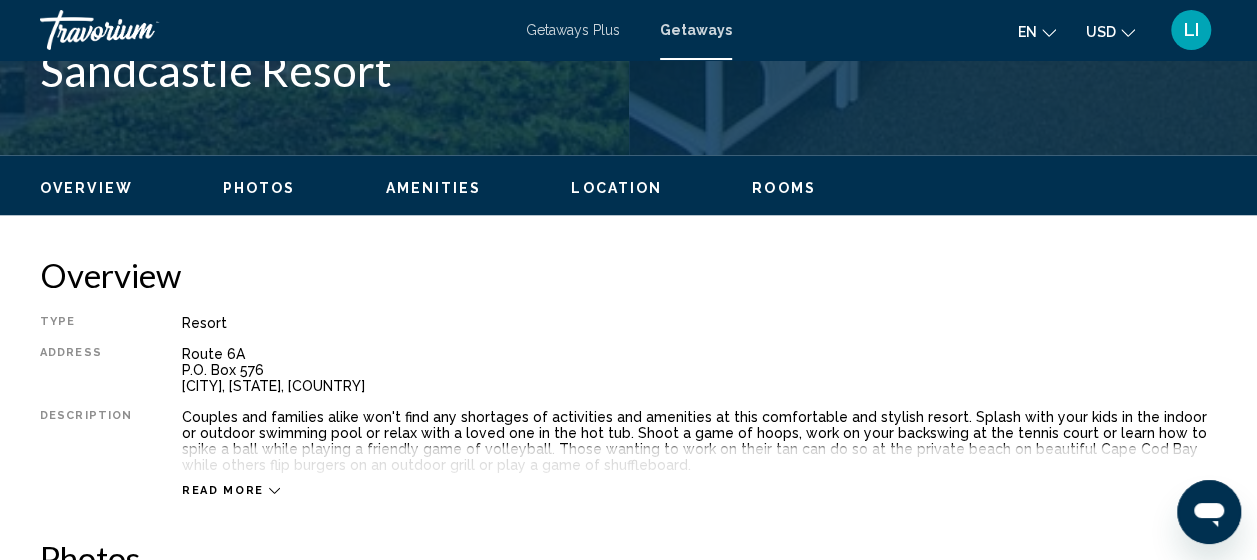 click on "Rooms" at bounding box center [784, 188] 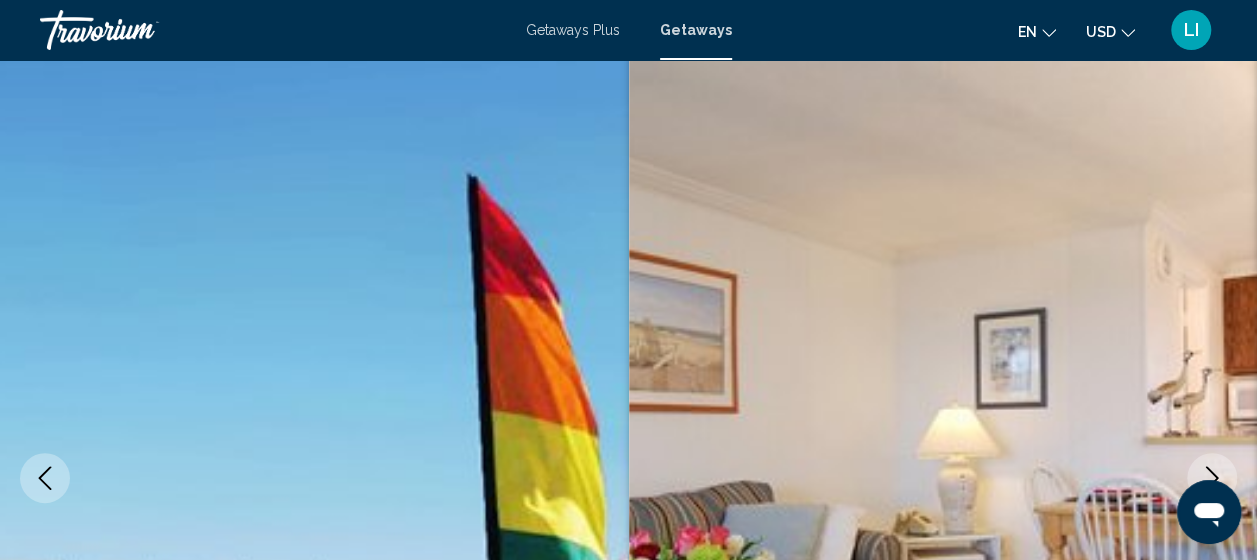 scroll, scrollTop: 0, scrollLeft: 0, axis: both 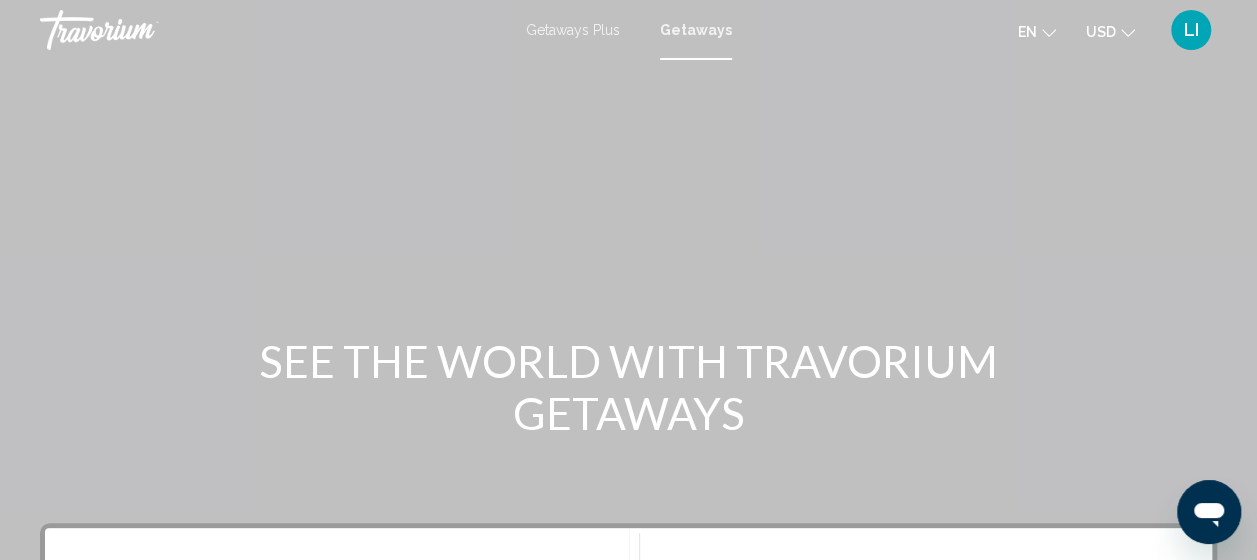 click on "Getaways Plus" at bounding box center [573, 30] 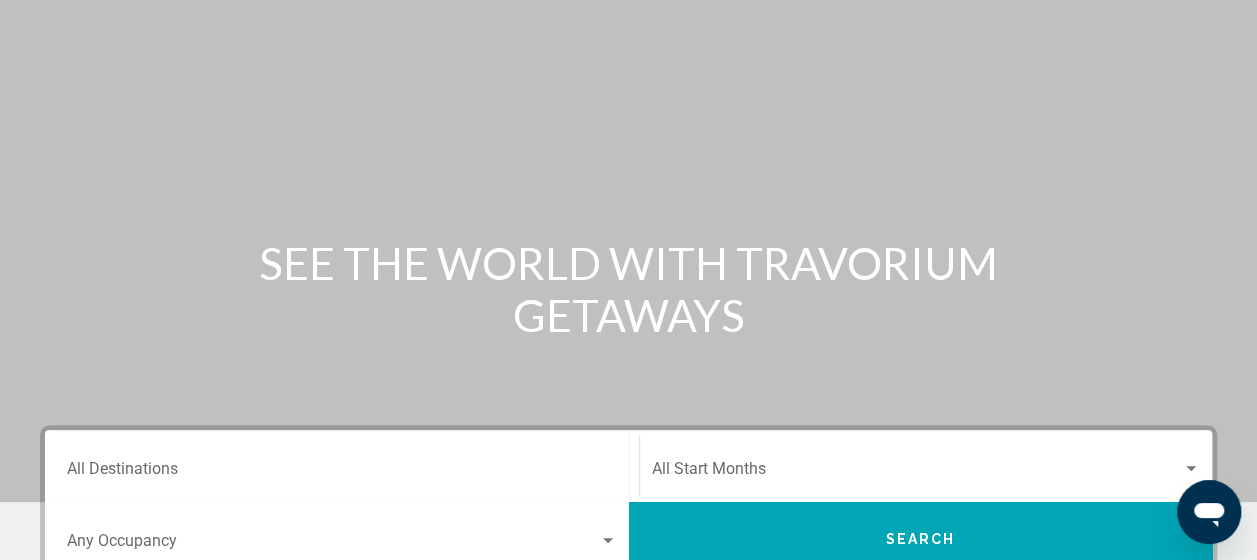 scroll, scrollTop: 0, scrollLeft: 0, axis: both 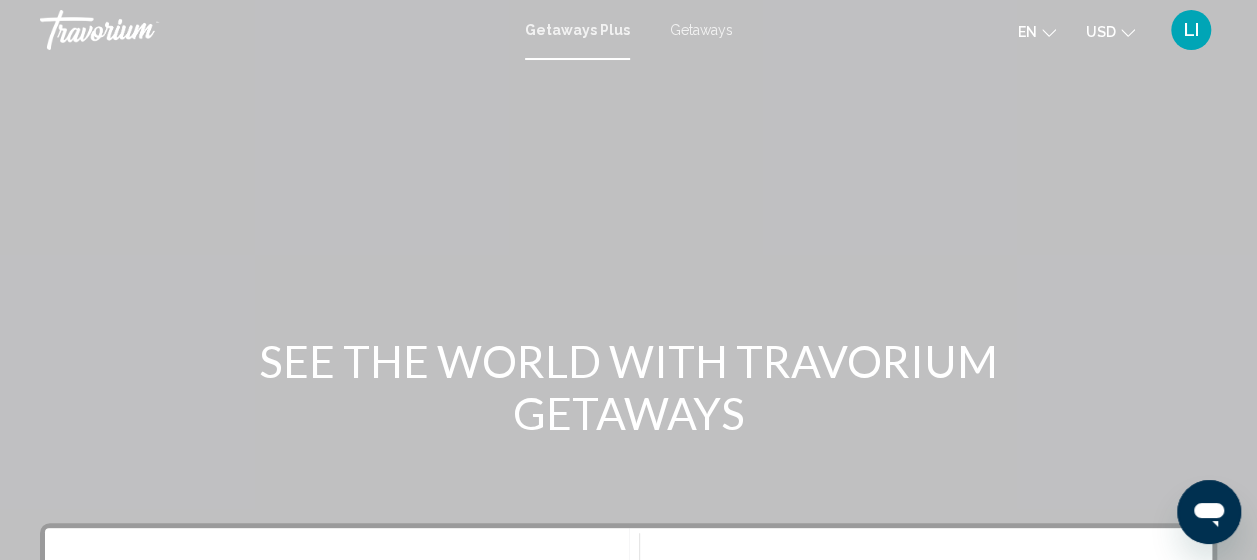 click on "Getaways" at bounding box center [701, 30] 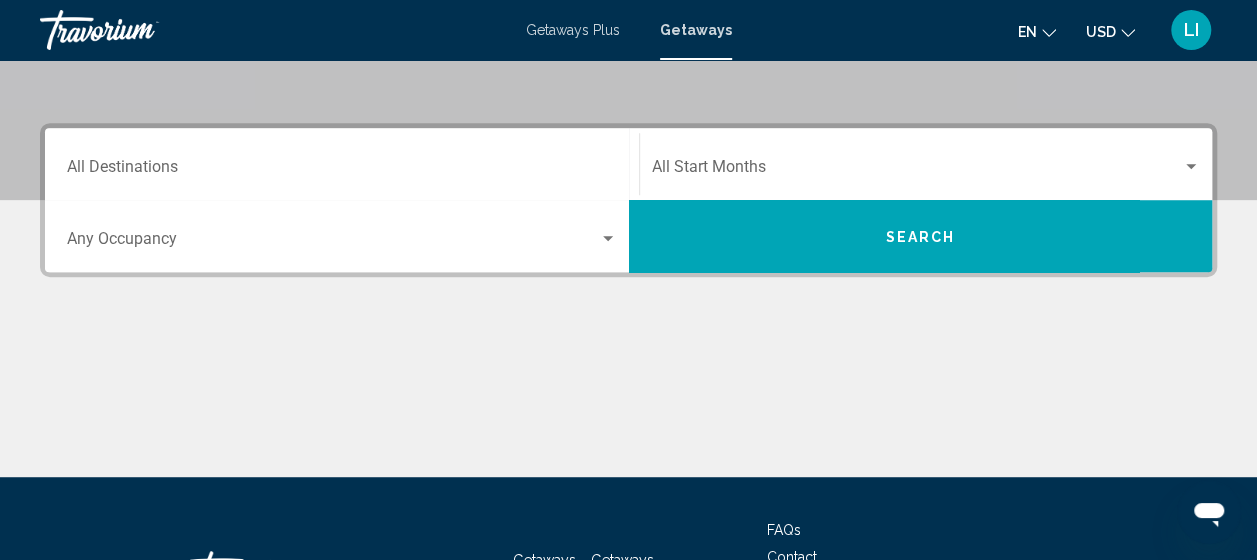 scroll, scrollTop: 261, scrollLeft: 0, axis: vertical 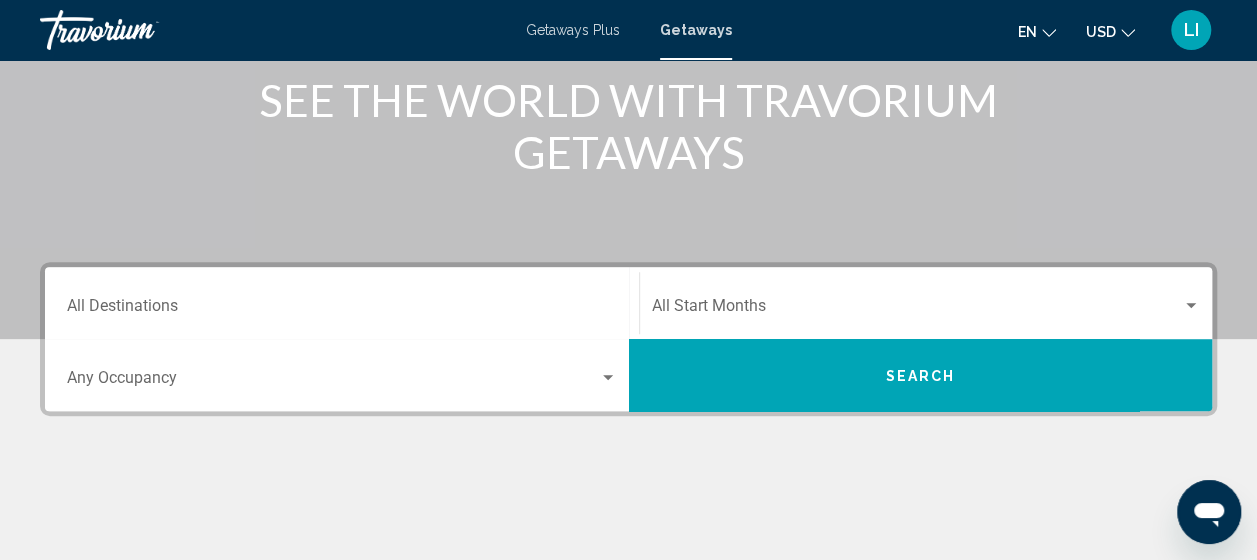 click on "Destination All Destinations" at bounding box center (342, 310) 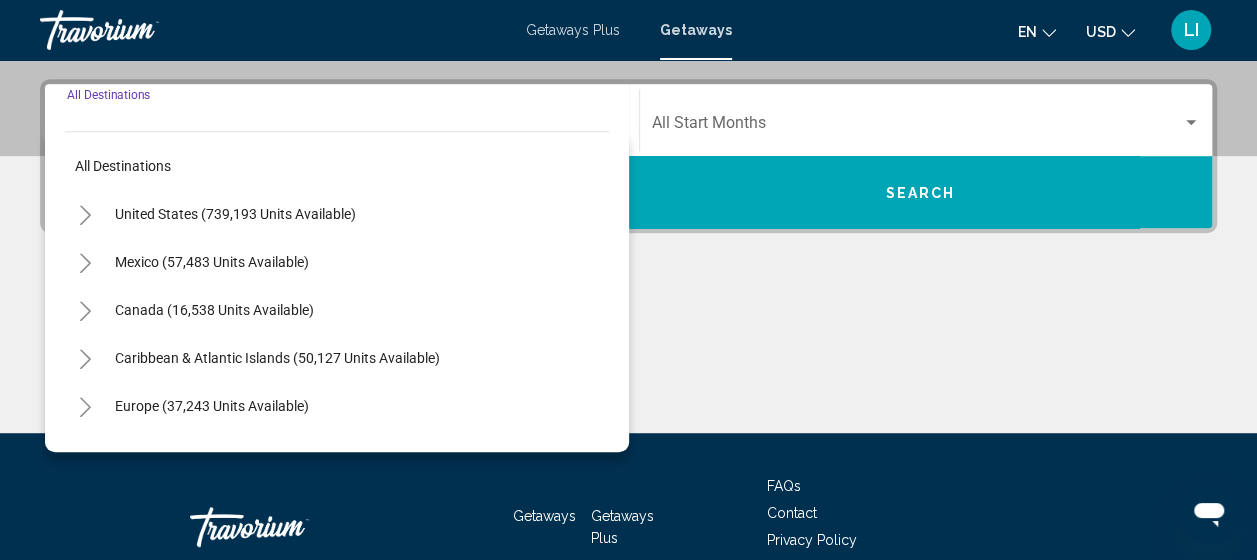 scroll, scrollTop: 458, scrollLeft: 0, axis: vertical 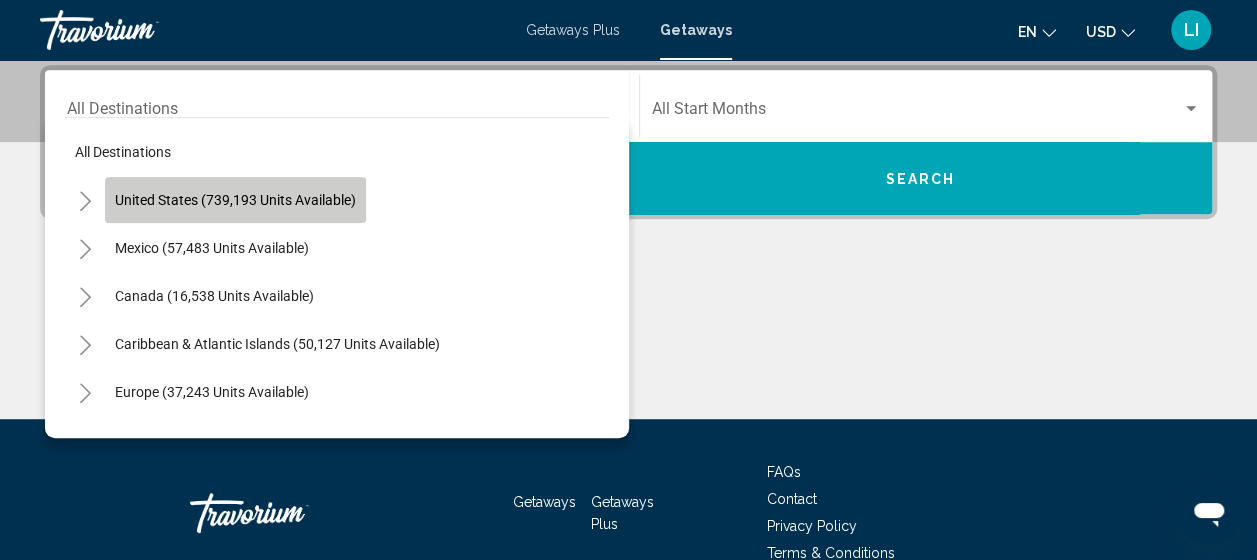 click on "United States (739,193 units available)" 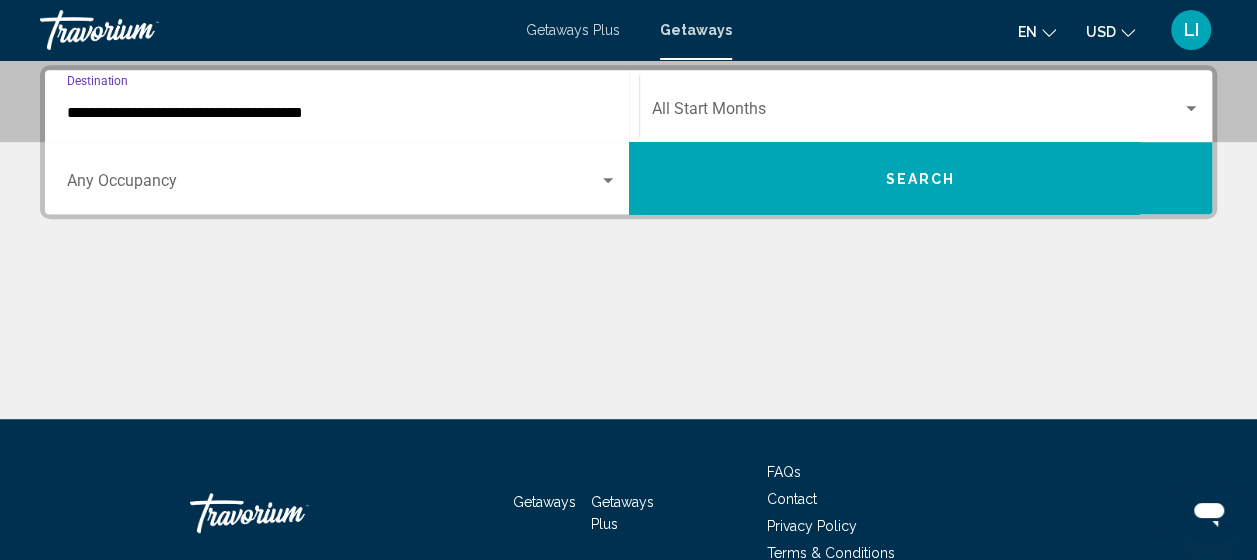click on "**********" at bounding box center (342, 113) 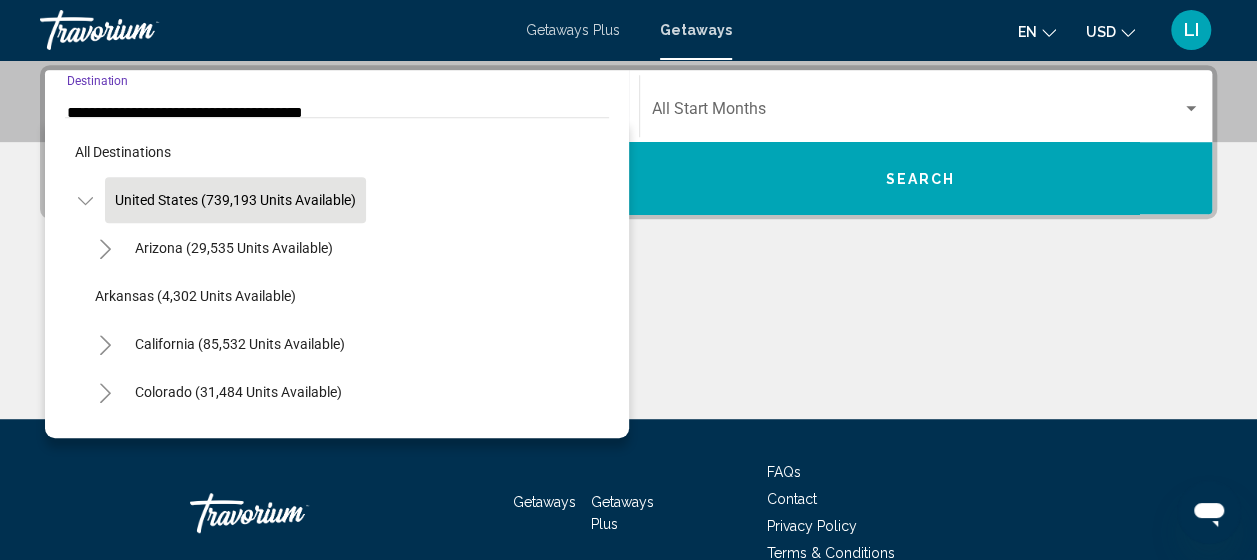 scroll, scrollTop: 377, scrollLeft: 0, axis: vertical 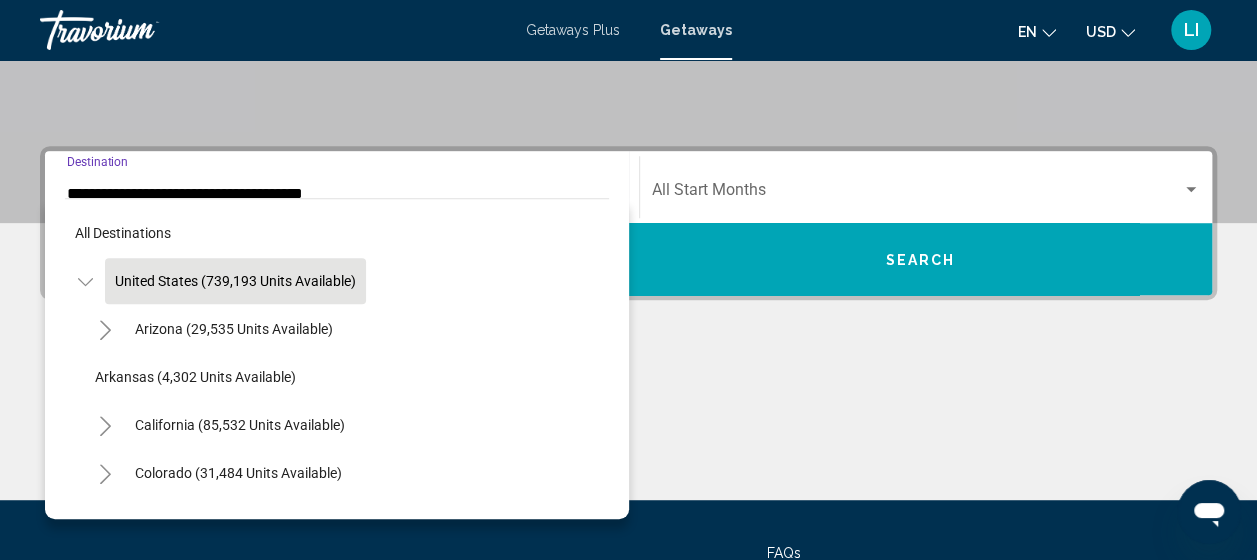 click on "United States (739,193 units available)" 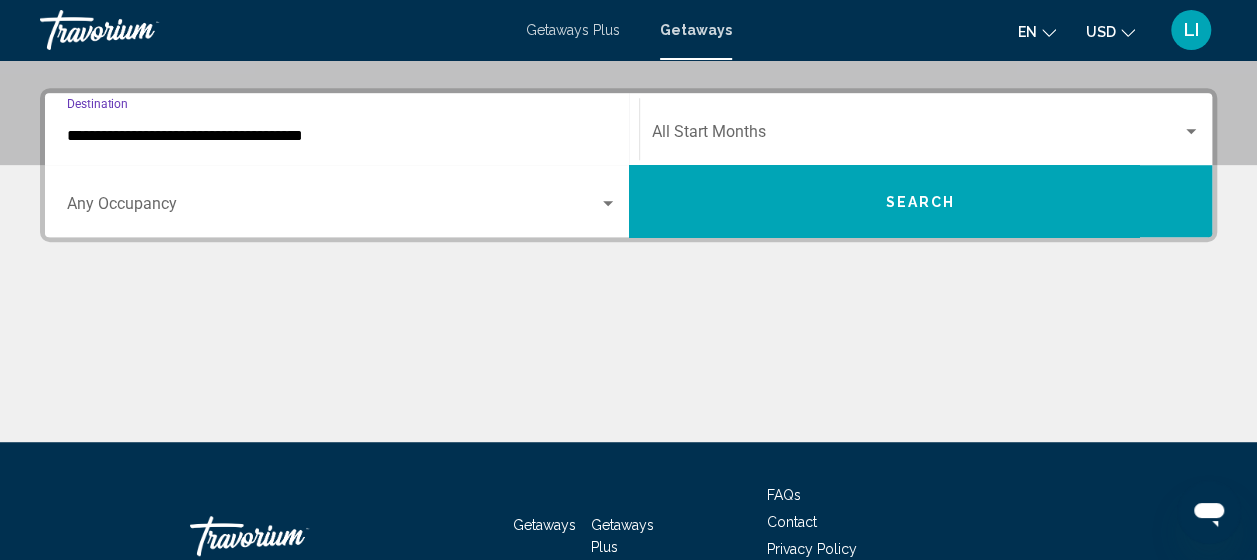 scroll, scrollTop: 458, scrollLeft: 0, axis: vertical 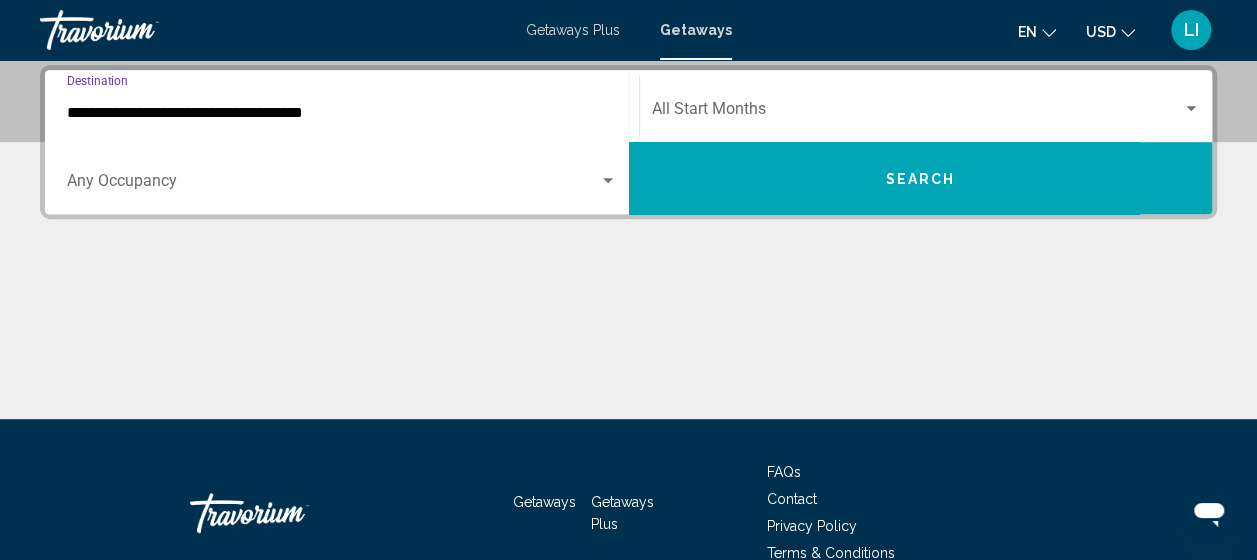 click on "**********" at bounding box center [342, 113] 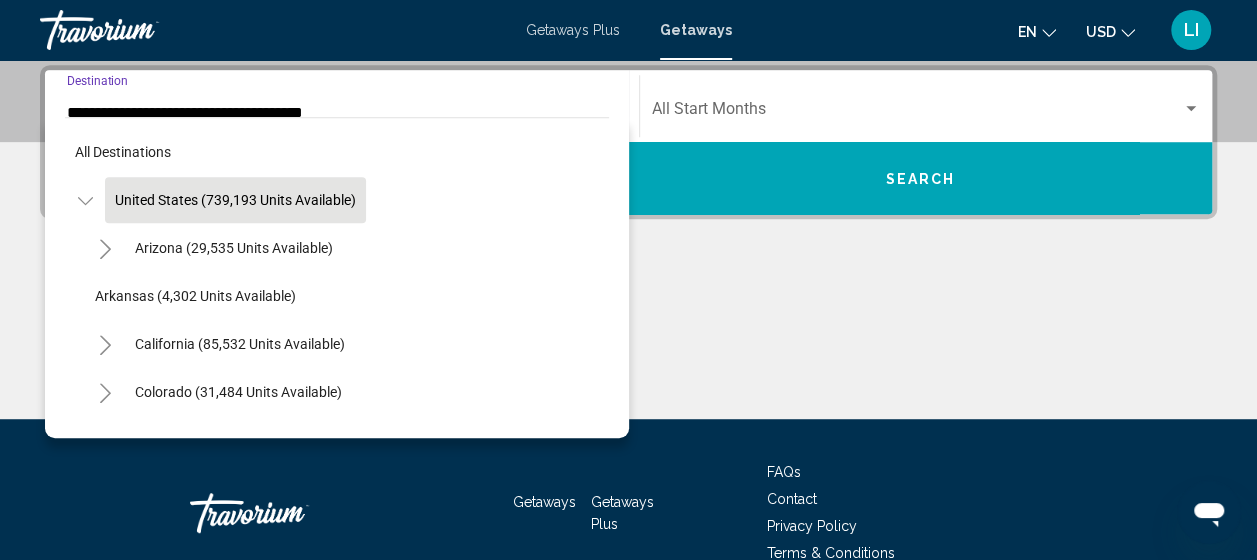 scroll, scrollTop: 377, scrollLeft: 0, axis: vertical 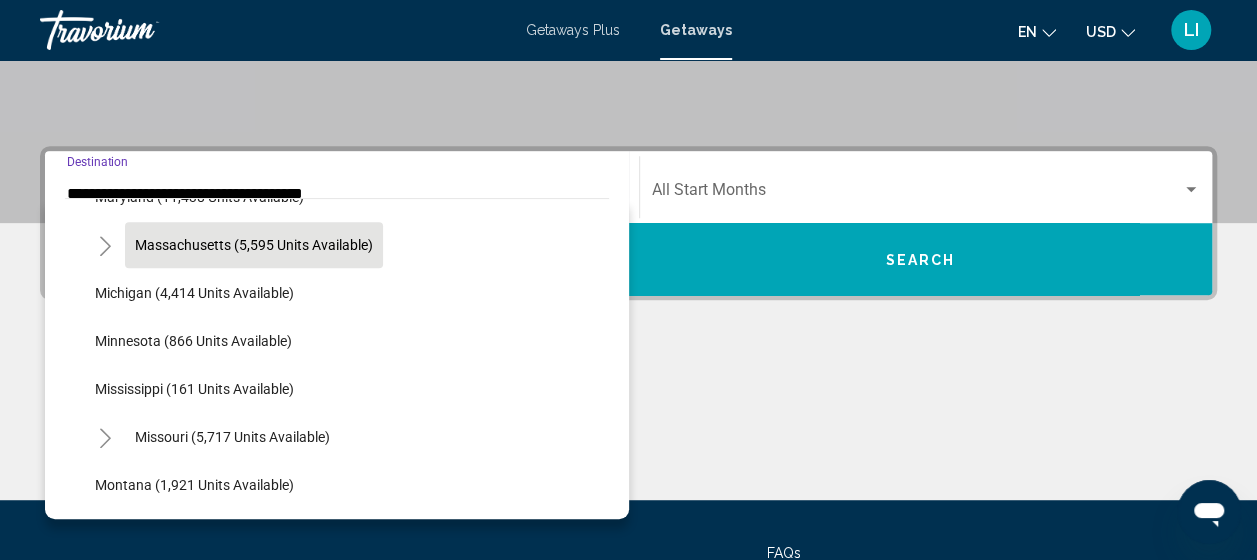click on "Massachusetts (5,595 units available)" 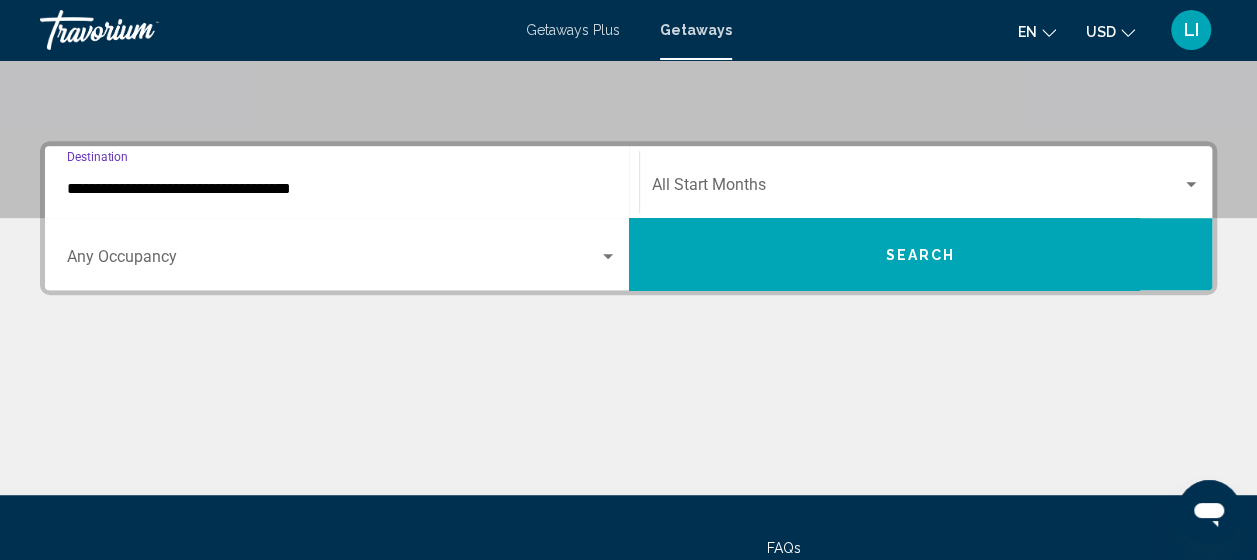 scroll, scrollTop: 458, scrollLeft: 0, axis: vertical 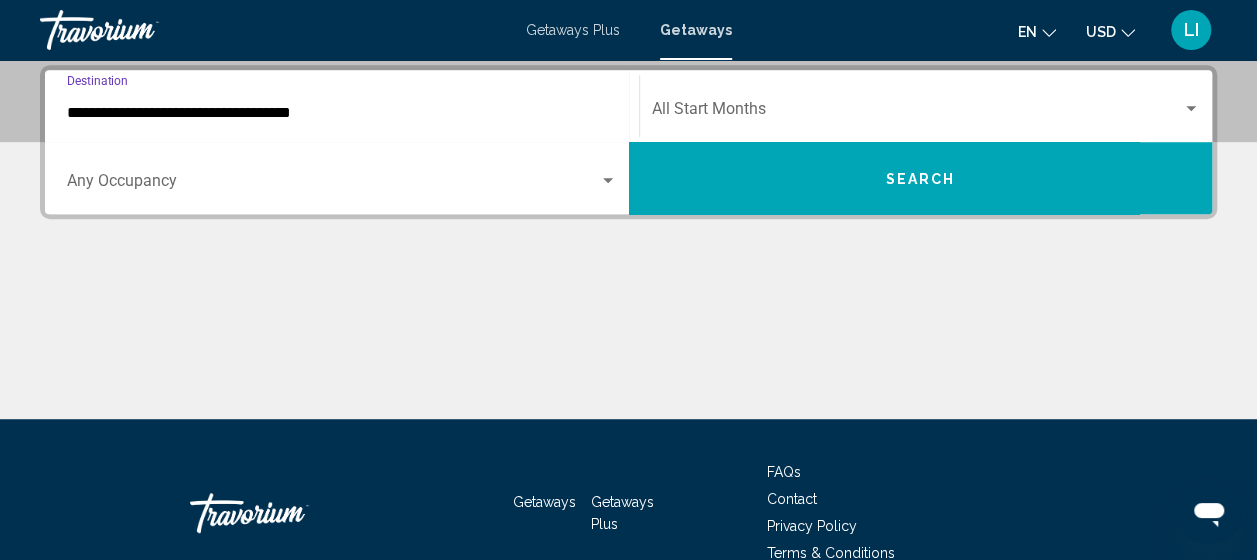 click on "Start Month All Start Months" 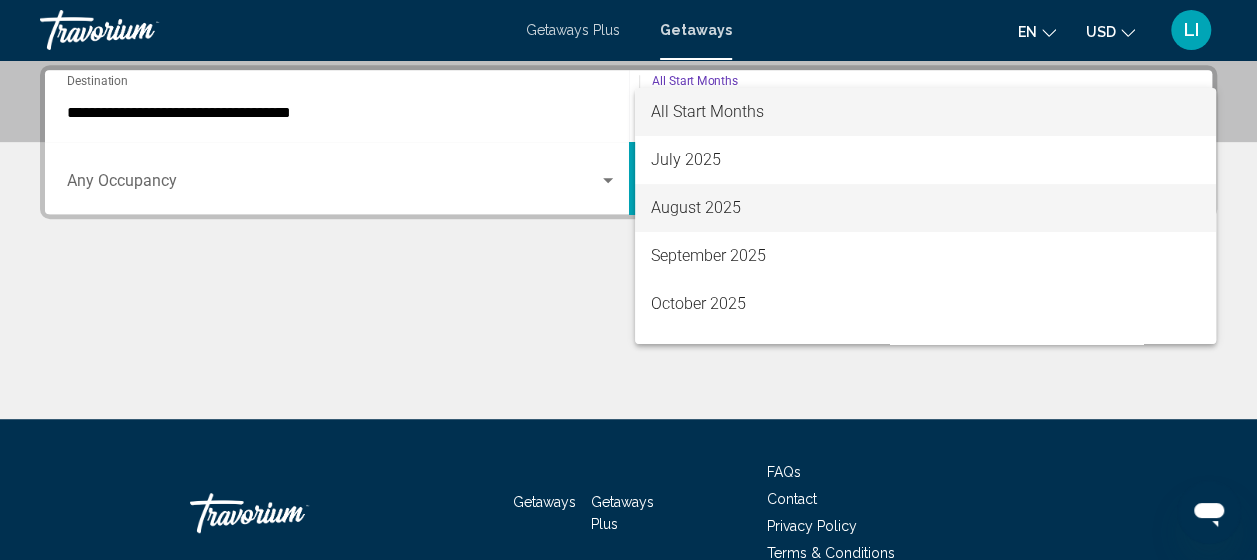 click on "August 2025" at bounding box center (925, 208) 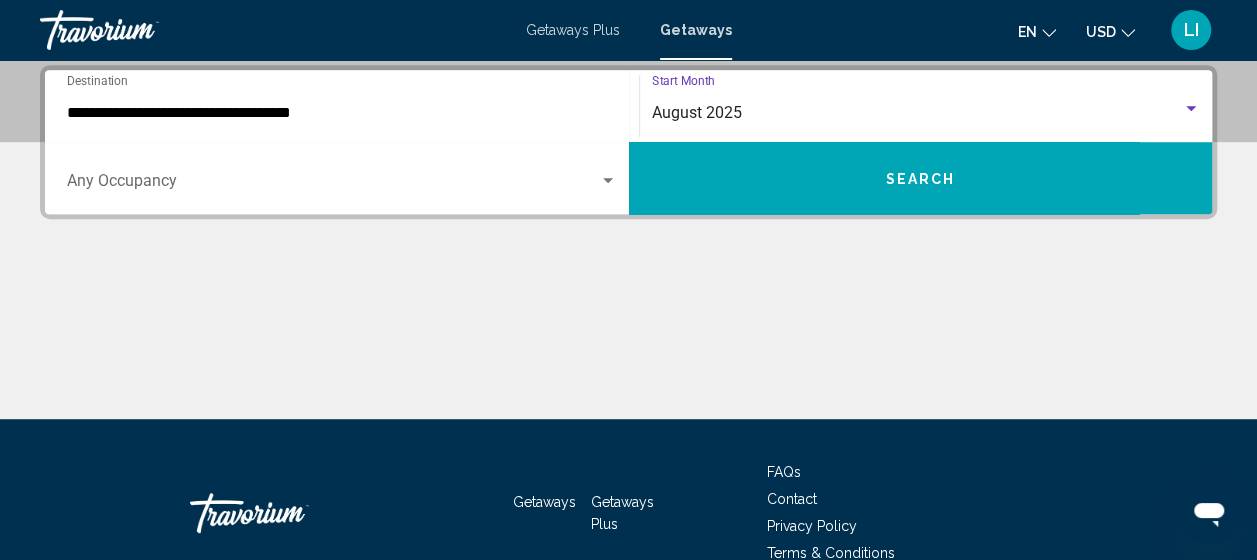 click on "Search" at bounding box center (921, 178) 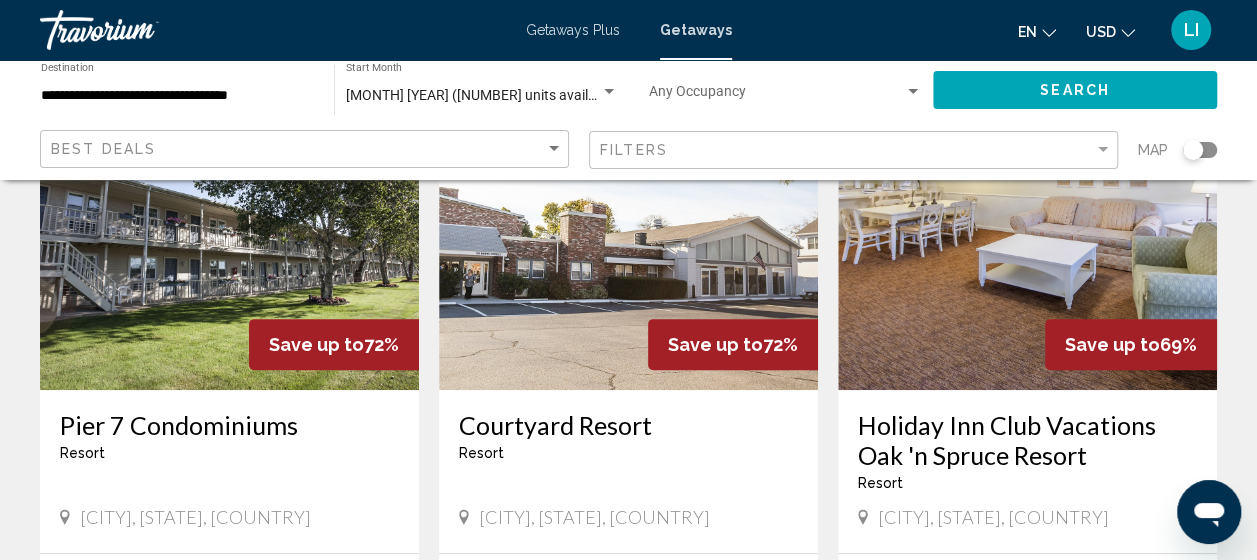 scroll, scrollTop: 300, scrollLeft: 0, axis: vertical 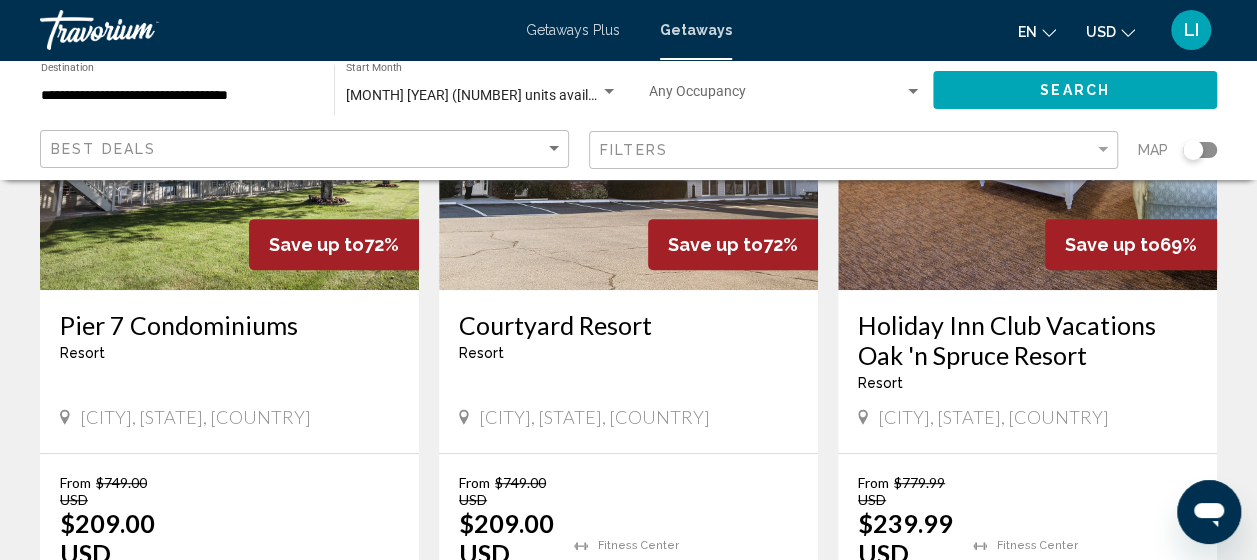 click on "Save up to  72%" at bounding box center (334, 244) 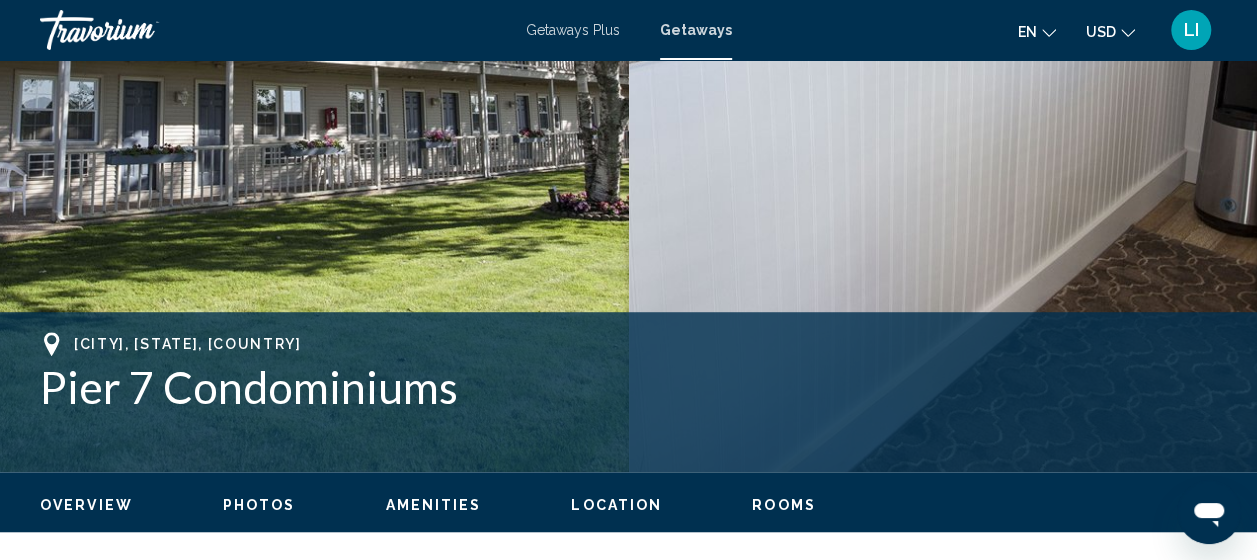 scroll, scrollTop: 654, scrollLeft: 0, axis: vertical 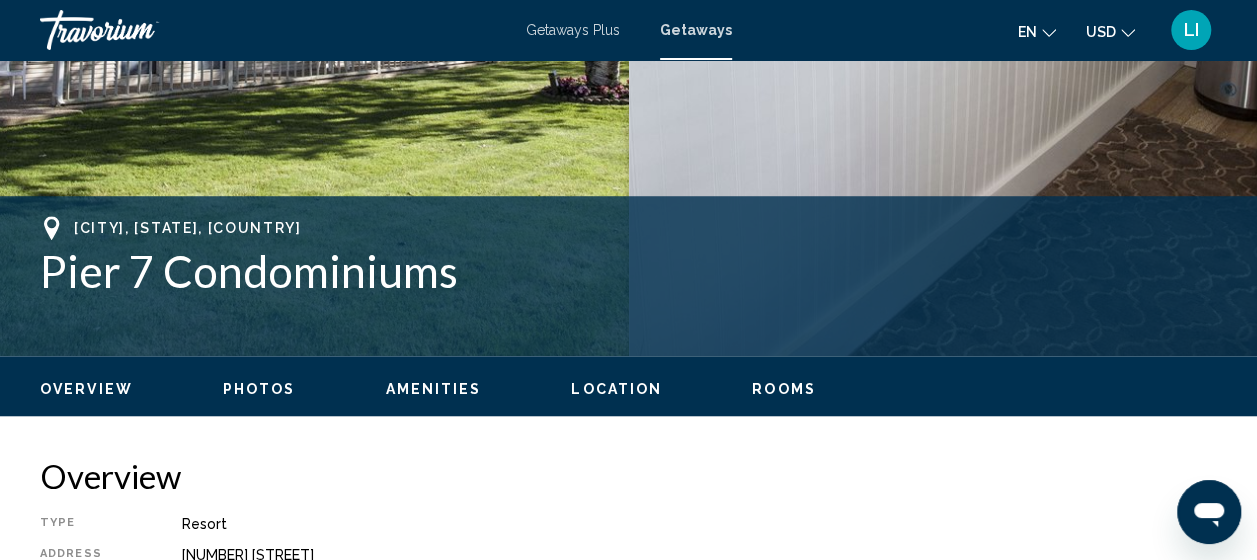 click on "Overview
Photos
Amenities
Location
Rooms
Search" 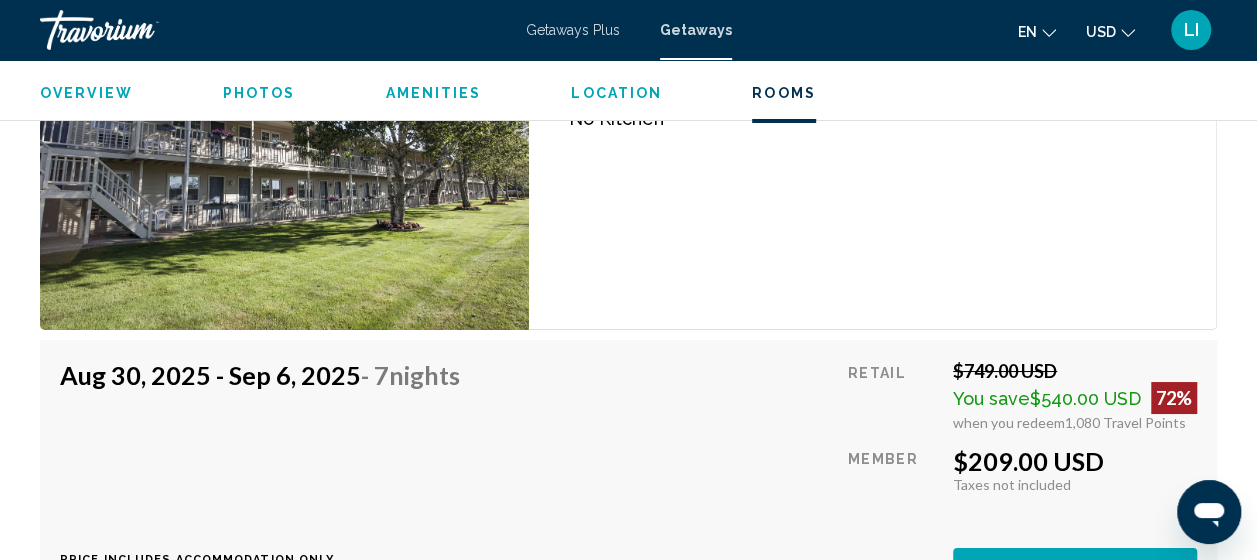 scroll, scrollTop: 3573, scrollLeft: 0, axis: vertical 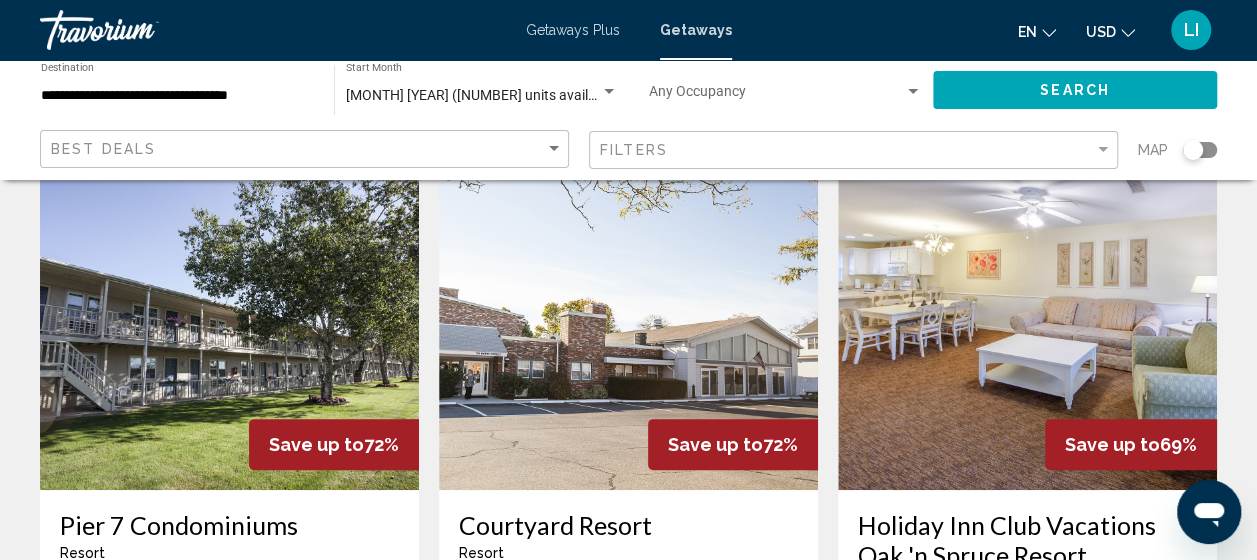 click at bounding box center (229, 330) 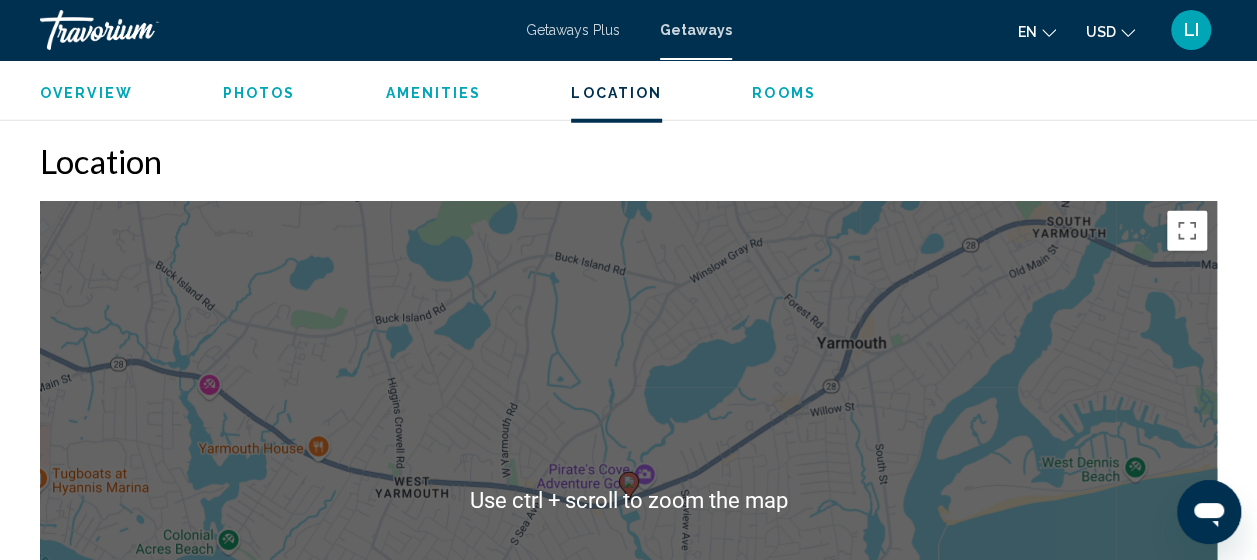 scroll, scrollTop: 2854, scrollLeft: 0, axis: vertical 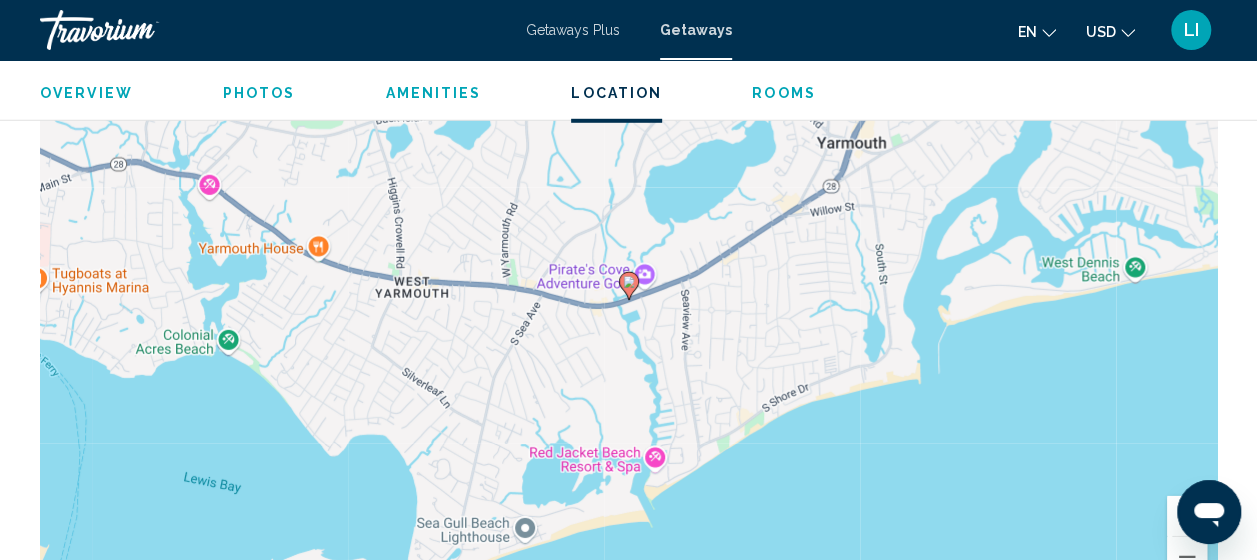 click on "Rooms" at bounding box center (784, 93) 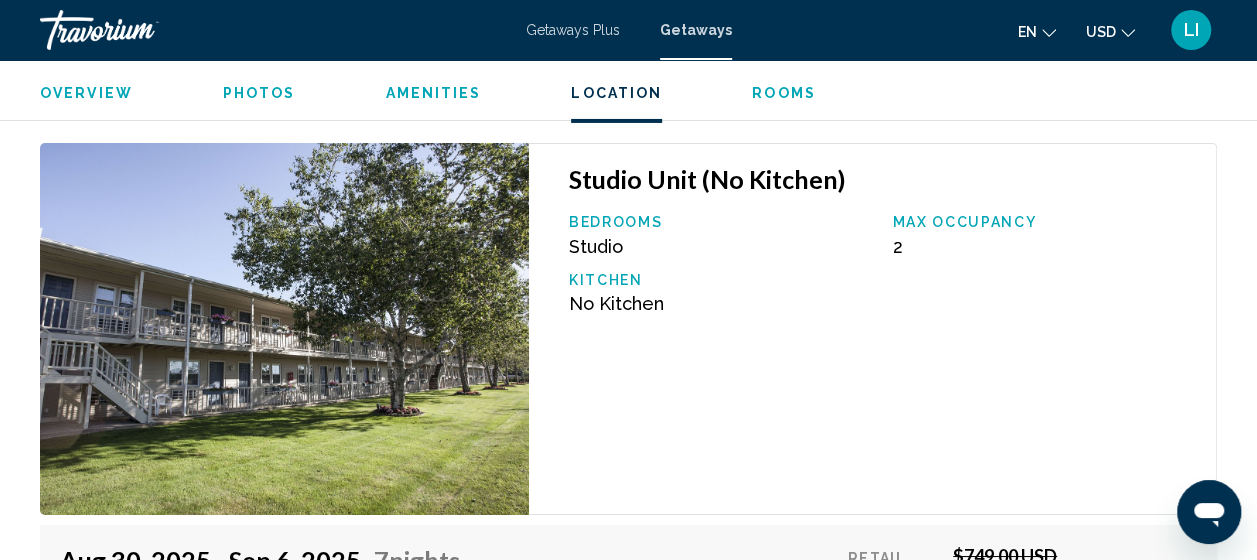 scroll, scrollTop: 3274, scrollLeft: 0, axis: vertical 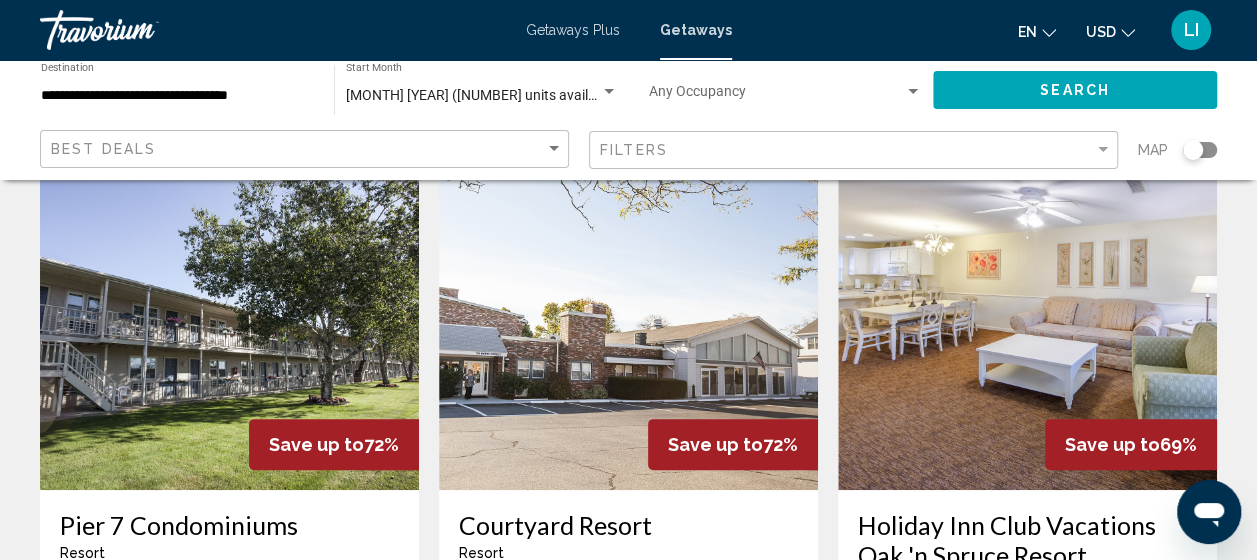 click at bounding box center (628, 330) 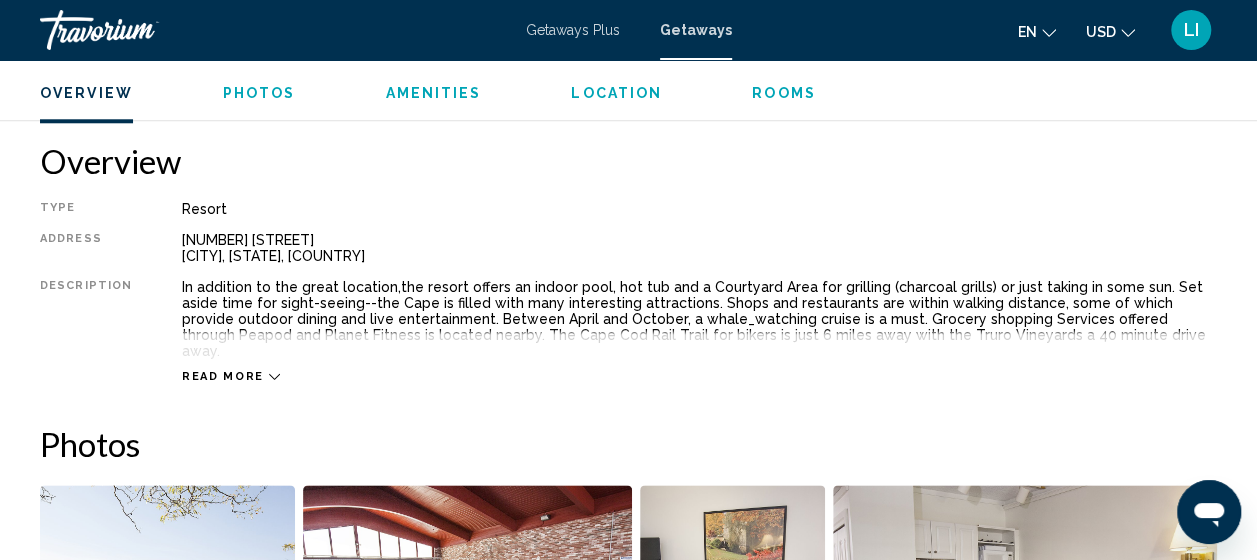 scroll, scrollTop: 1054, scrollLeft: 0, axis: vertical 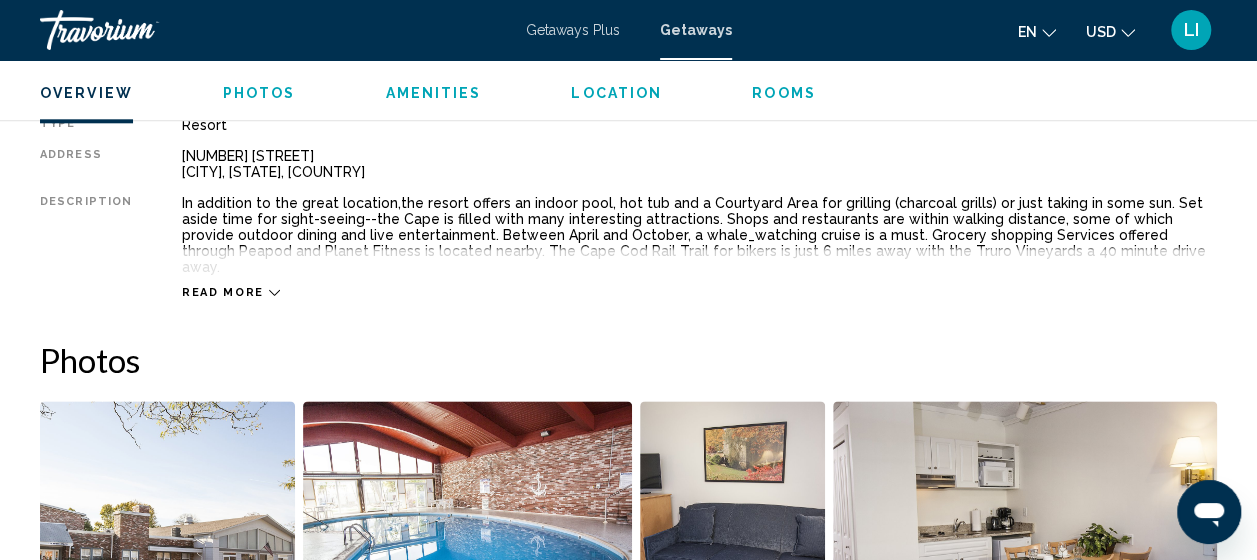 click on "Read more" at bounding box center [223, 292] 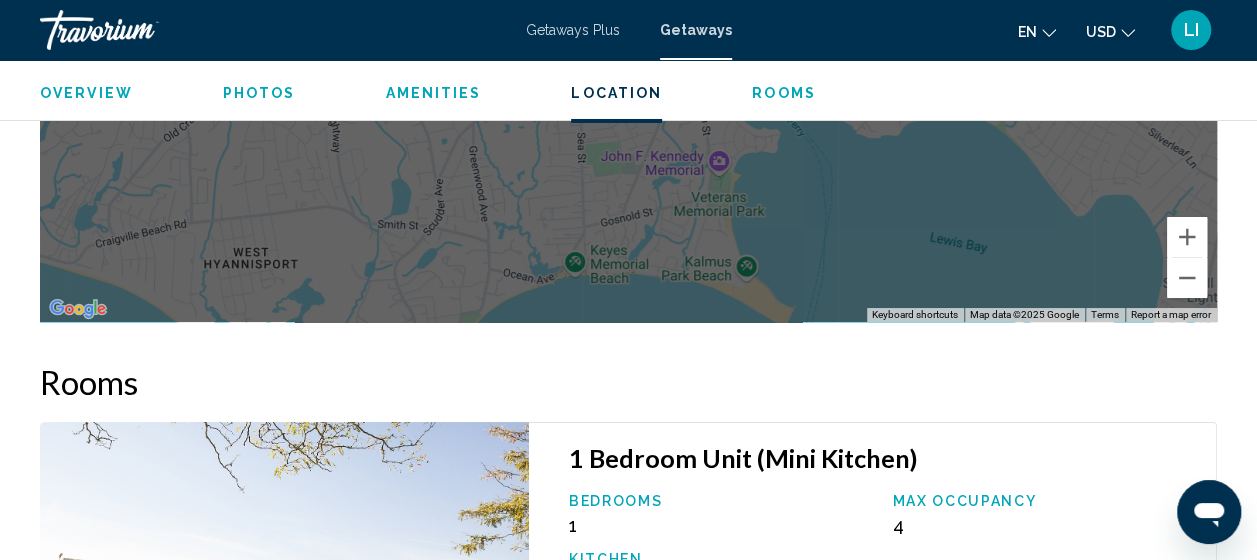 scroll, scrollTop: 3654, scrollLeft: 0, axis: vertical 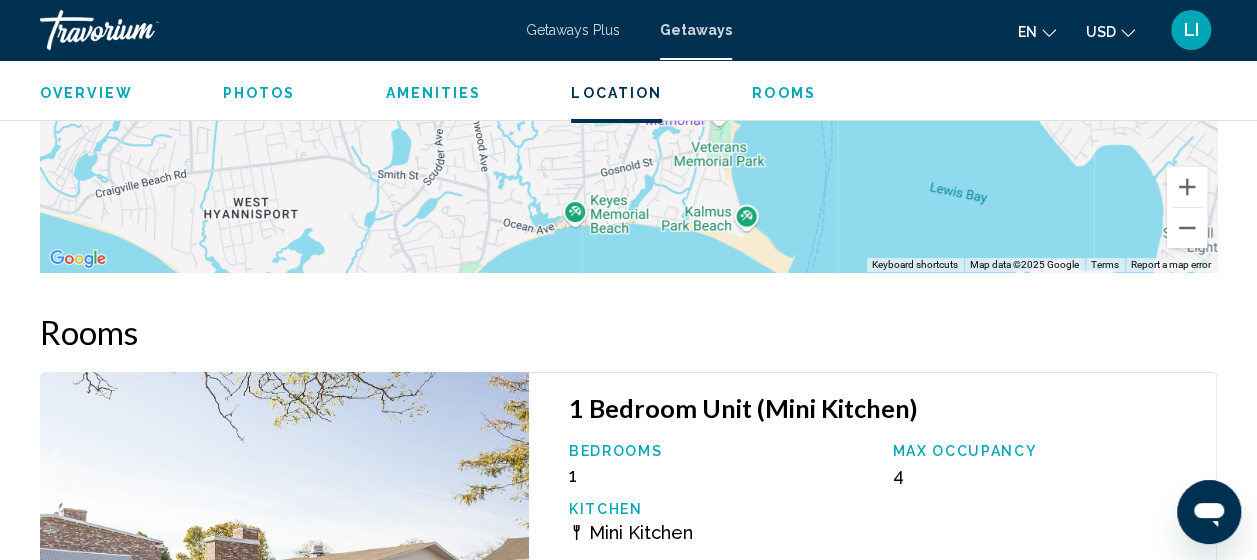 click on "Rooms" at bounding box center (784, 93) 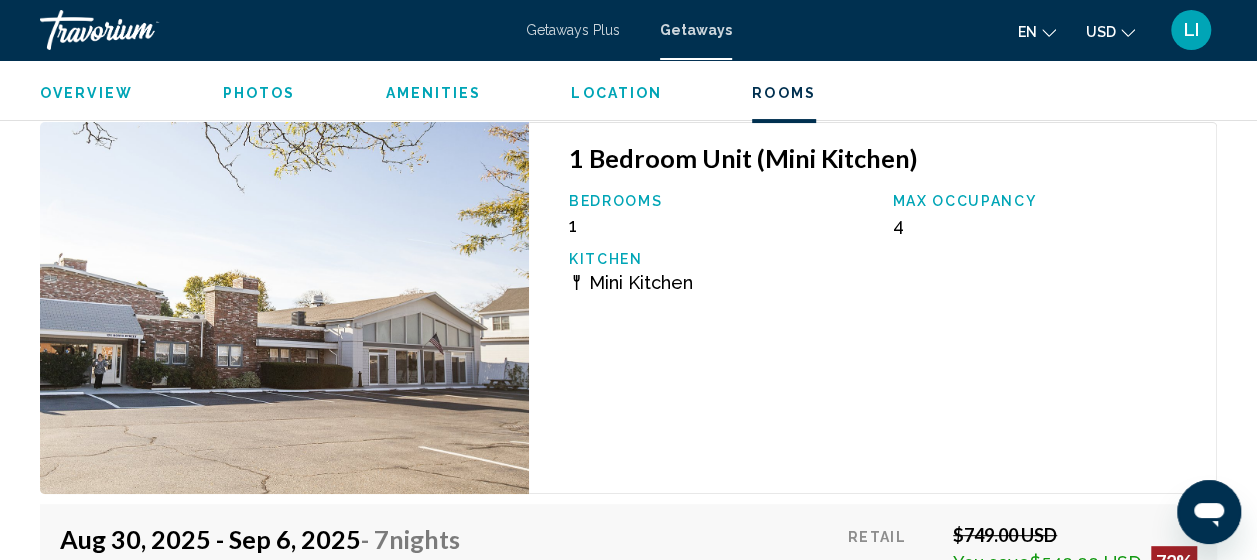 scroll, scrollTop: 4029, scrollLeft: 0, axis: vertical 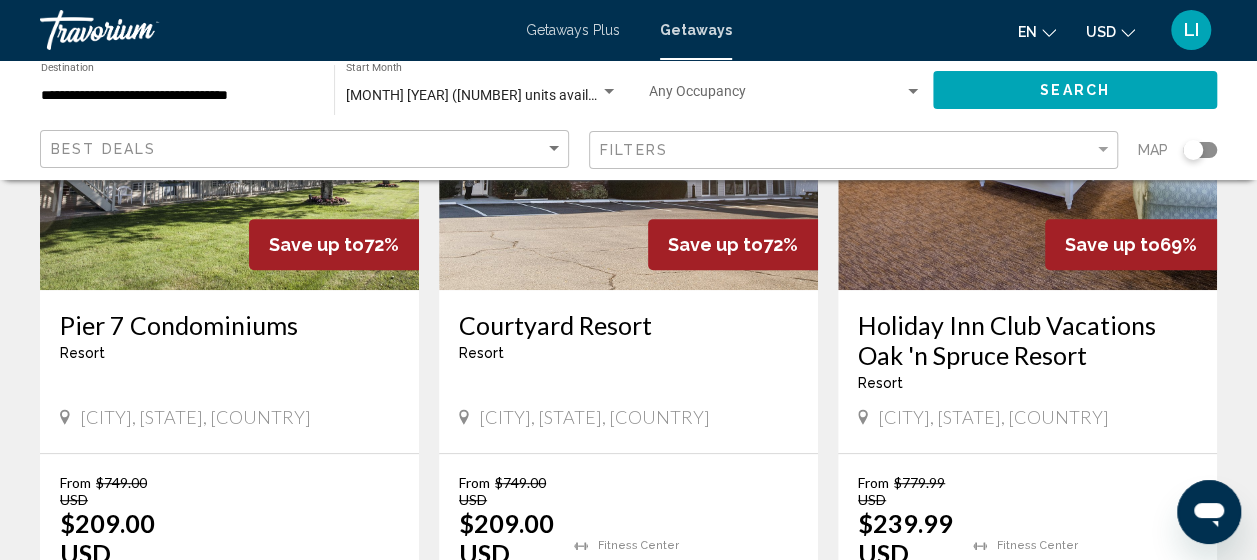 click at bounding box center [229, 130] 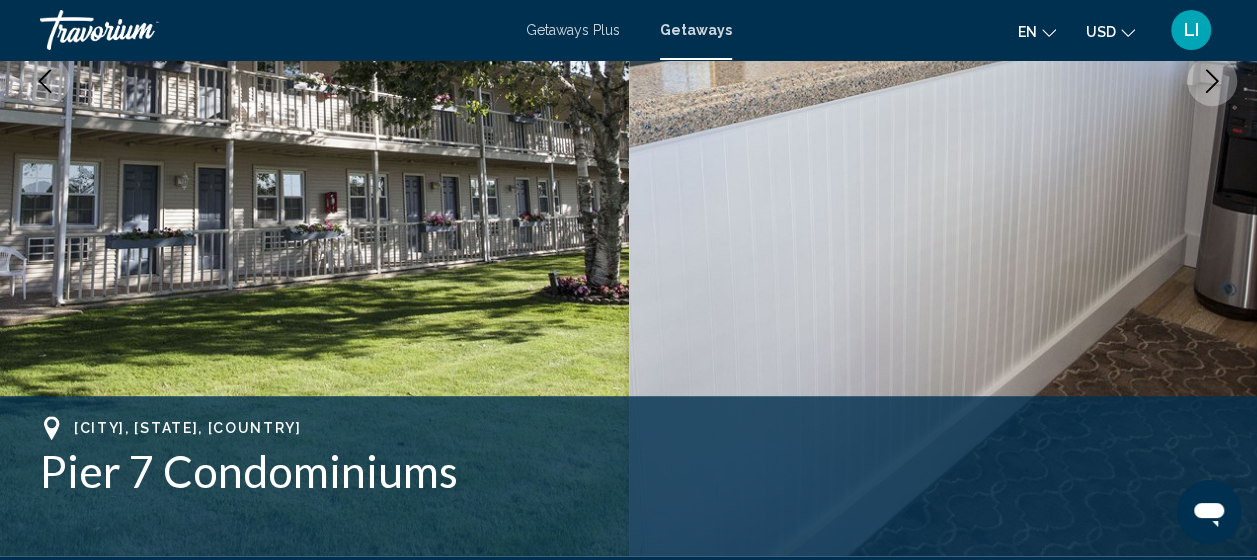 scroll, scrollTop: 654, scrollLeft: 0, axis: vertical 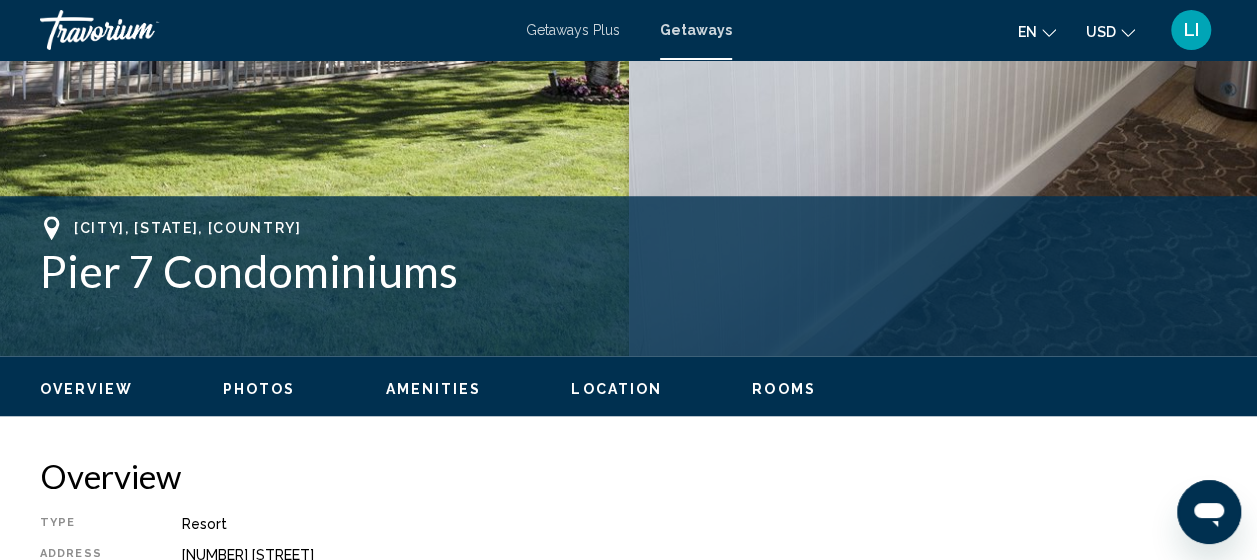 click on "Rooms" at bounding box center [784, 389] 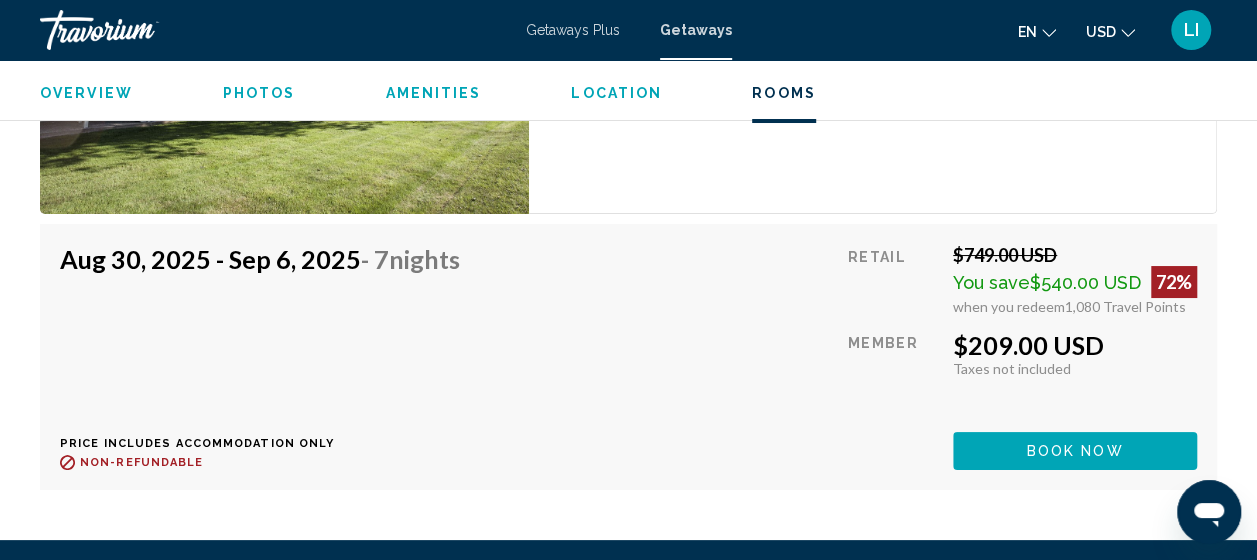 scroll, scrollTop: 3773, scrollLeft: 0, axis: vertical 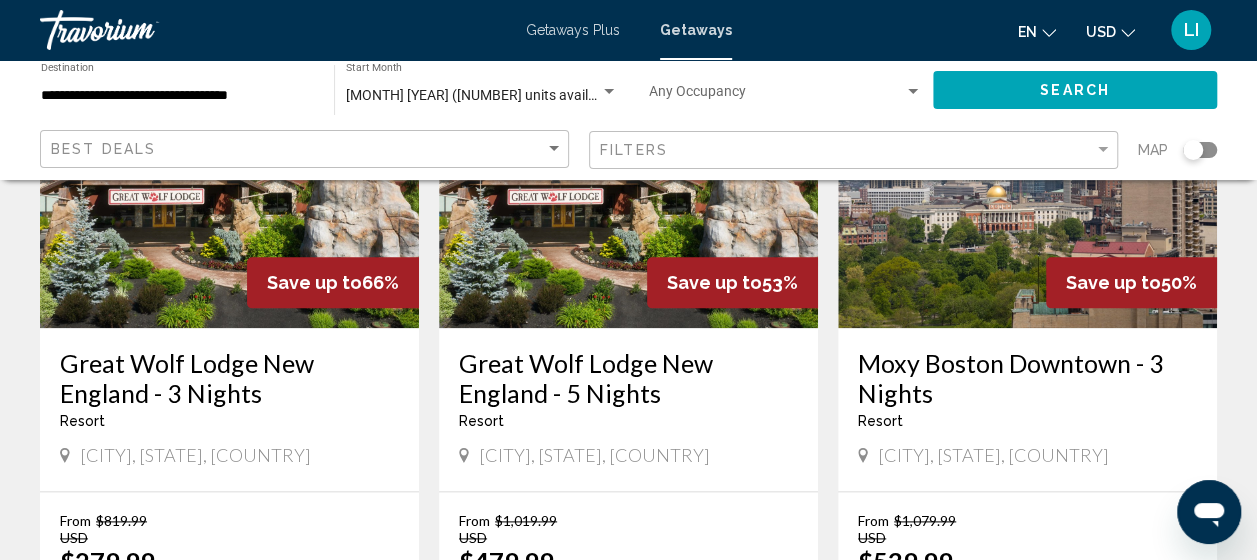 click on "Save up to  66%" at bounding box center (333, 282) 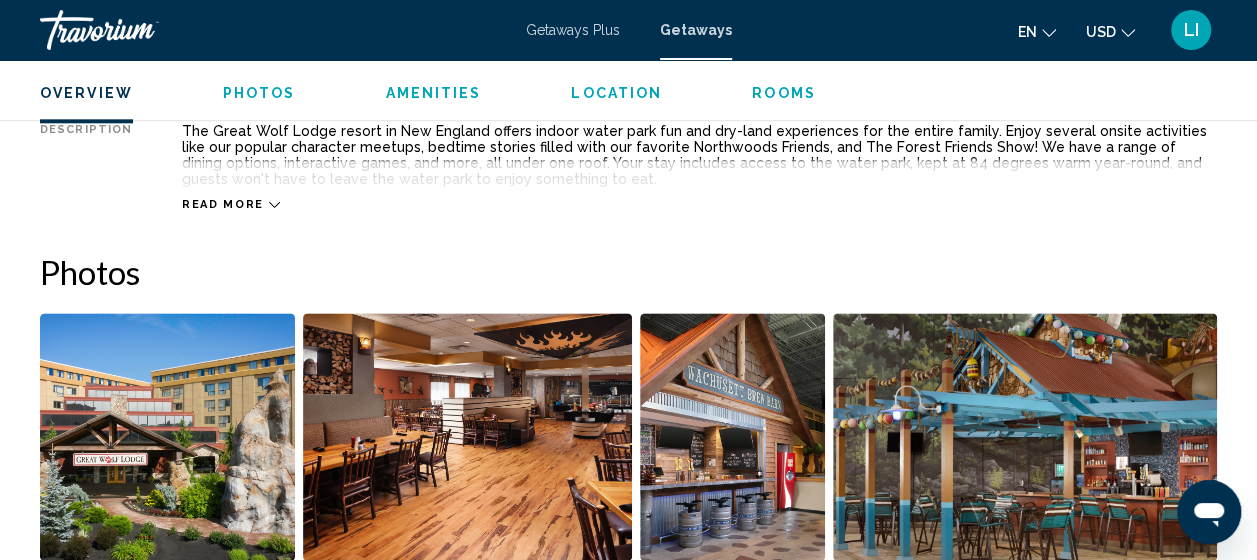 scroll, scrollTop: 1054, scrollLeft: 0, axis: vertical 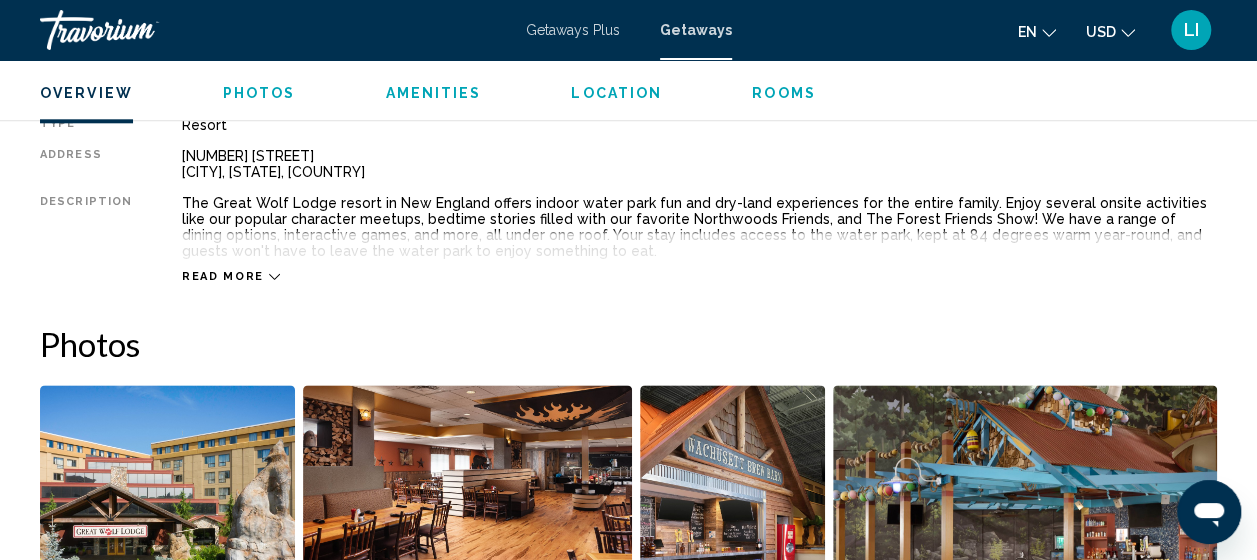 click on "Read more" at bounding box center [231, 276] 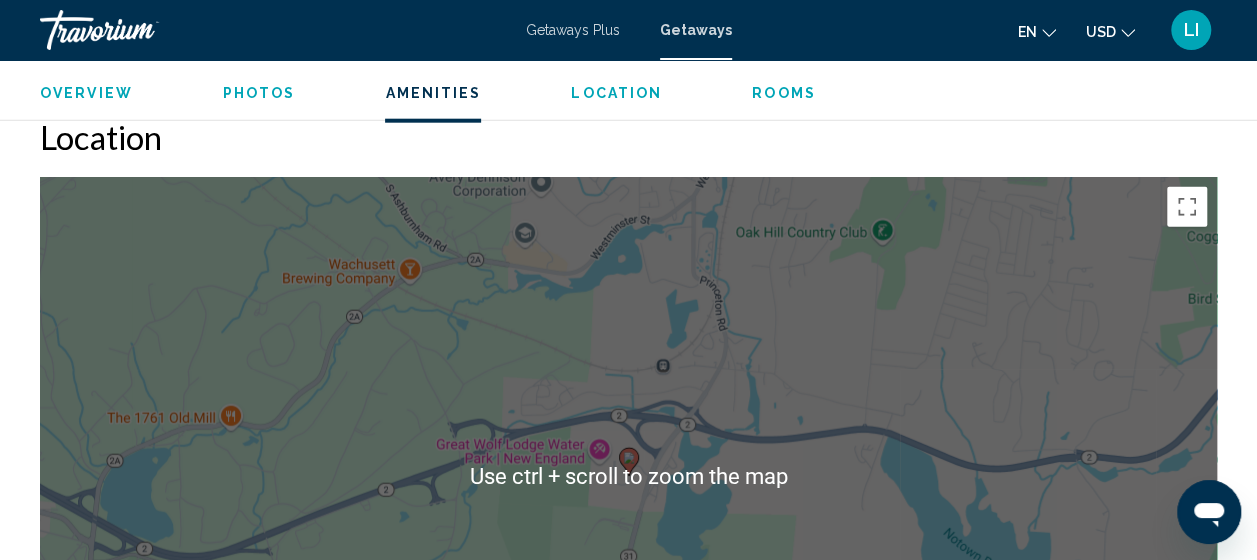 scroll, scrollTop: 2401, scrollLeft: 0, axis: vertical 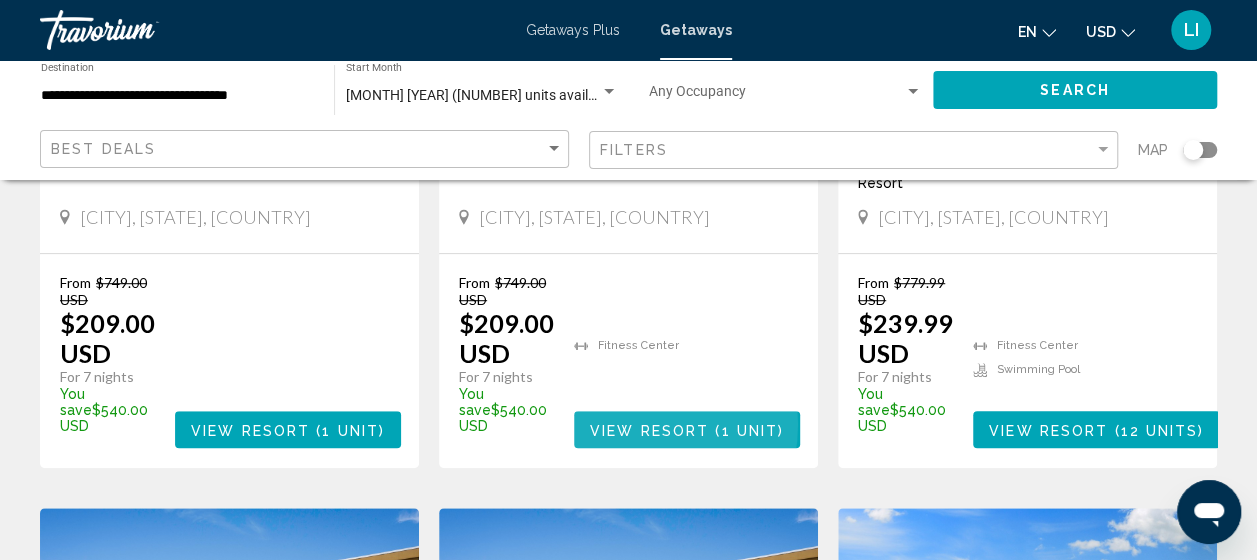 click on "View Resort" at bounding box center [649, 430] 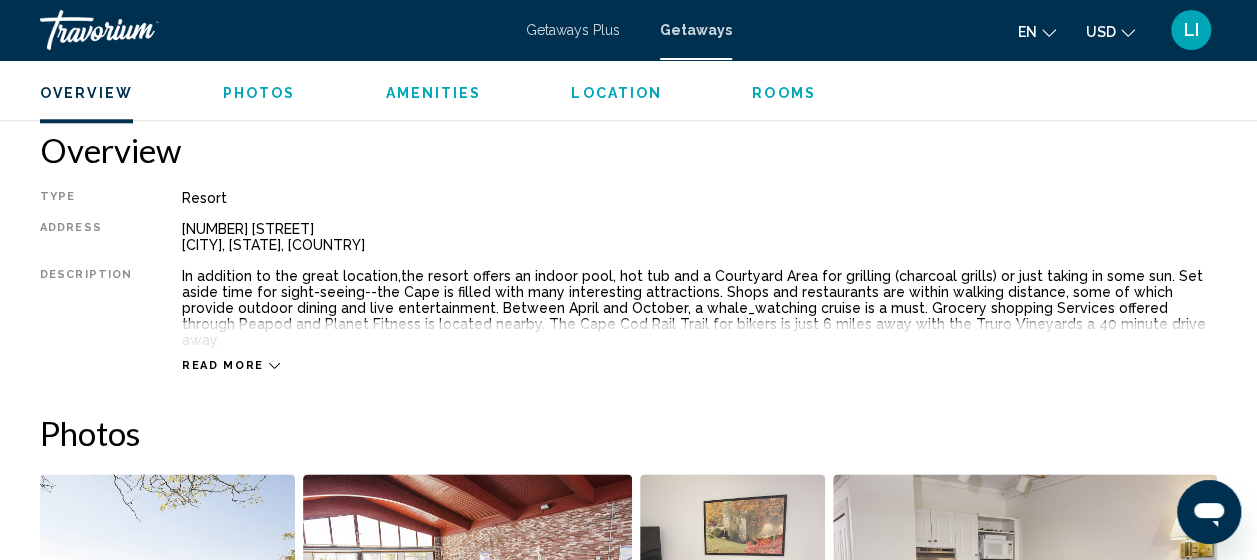 scroll, scrollTop: 1054, scrollLeft: 0, axis: vertical 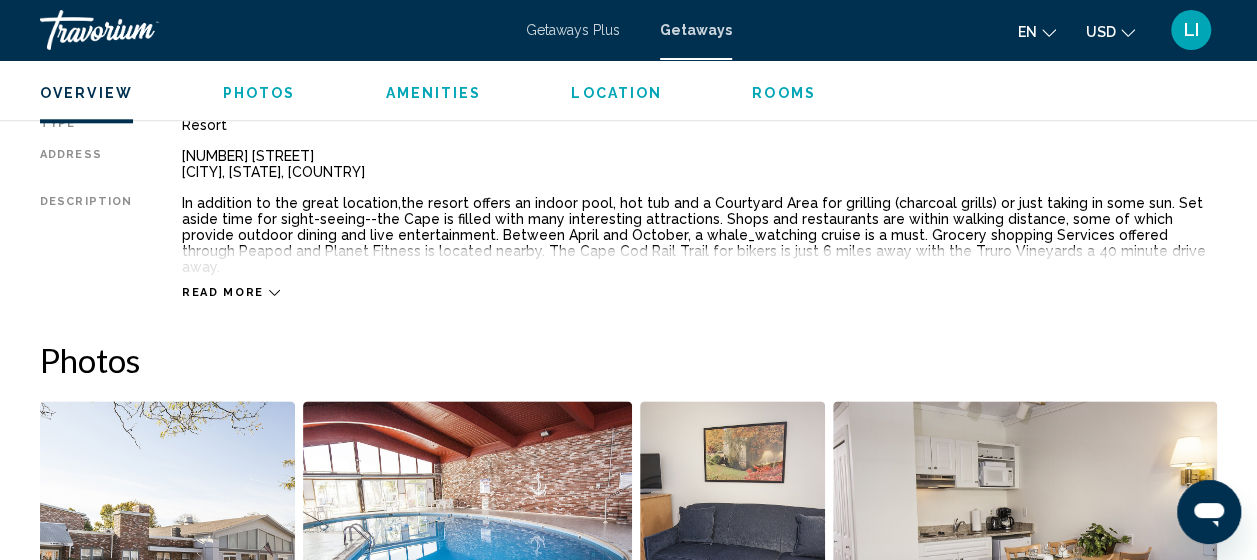 click on "Read more" at bounding box center [223, 292] 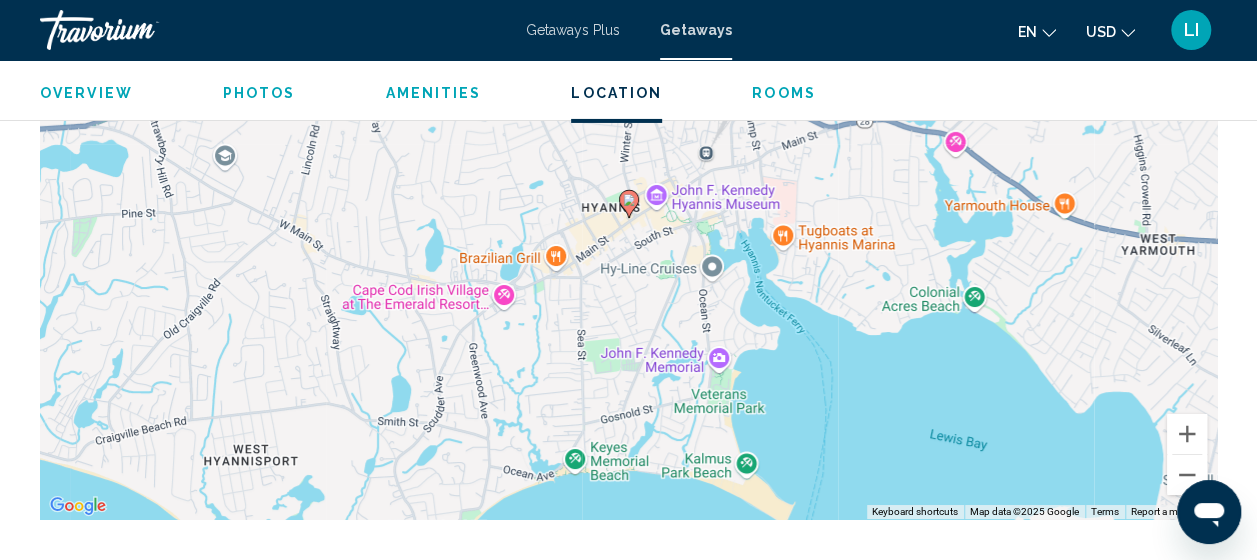scroll, scrollTop: 3254, scrollLeft: 0, axis: vertical 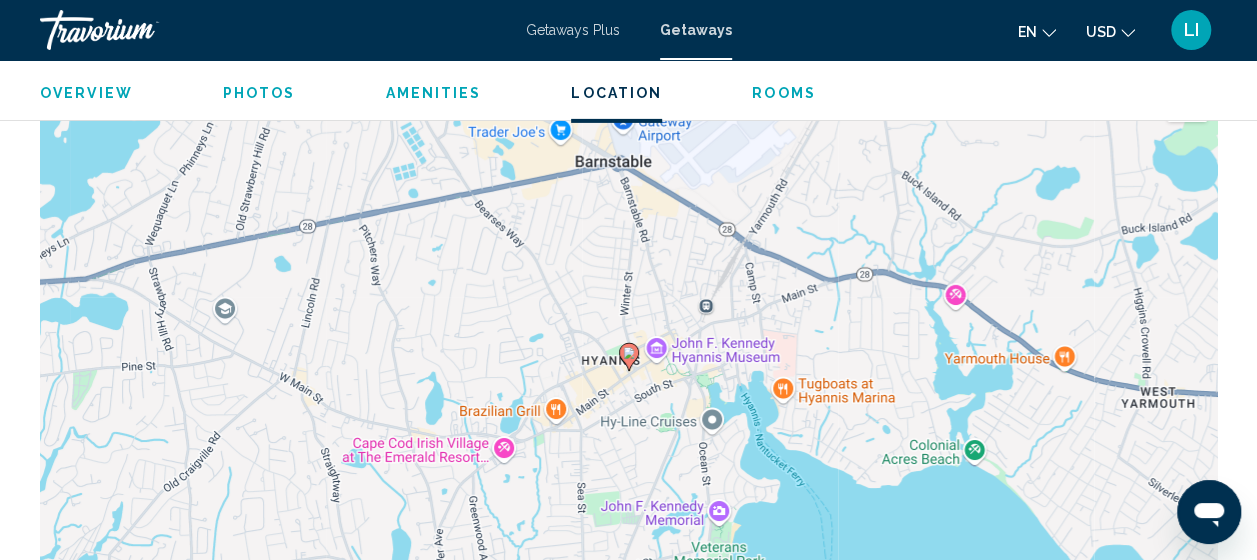 click on "Getaways" at bounding box center [696, 30] 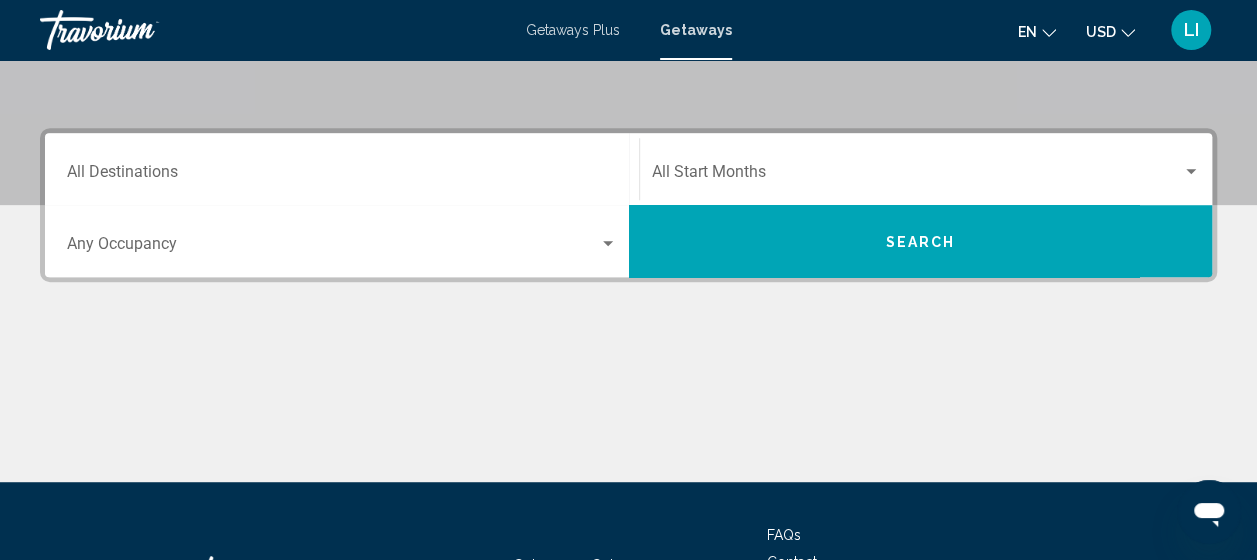 scroll, scrollTop: 500, scrollLeft: 0, axis: vertical 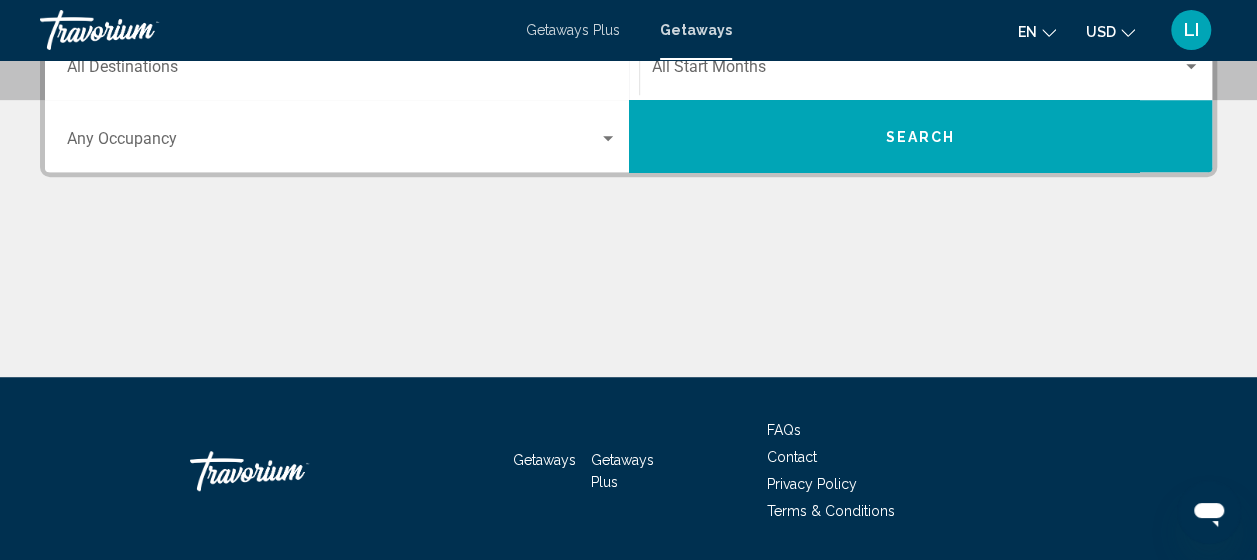 click on "Destination All Destinations" at bounding box center (342, 71) 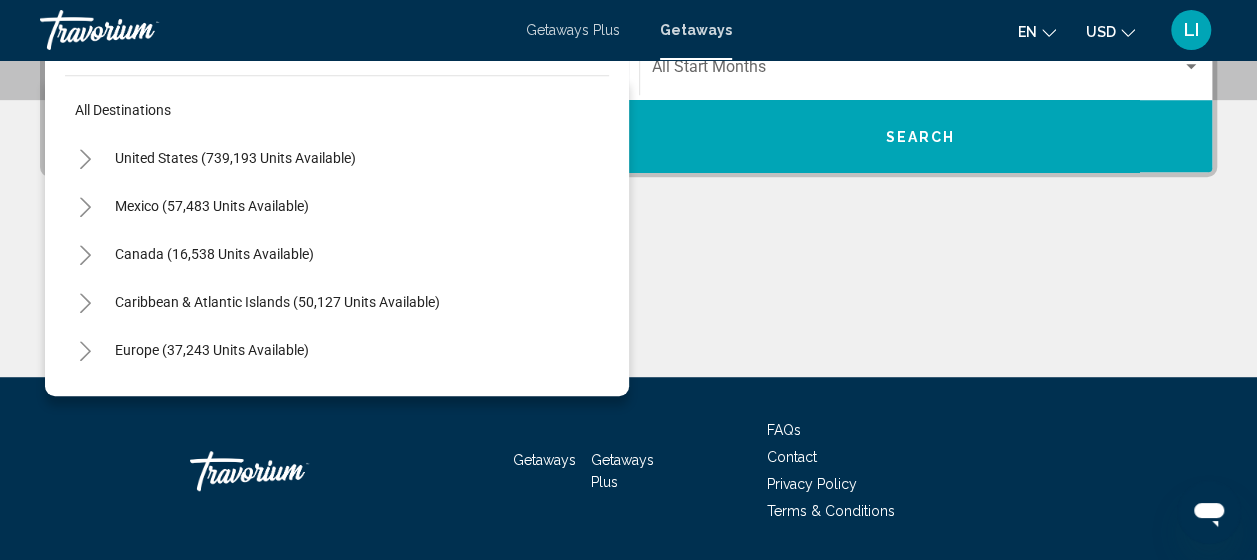 scroll, scrollTop: 458, scrollLeft: 0, axis: vertical 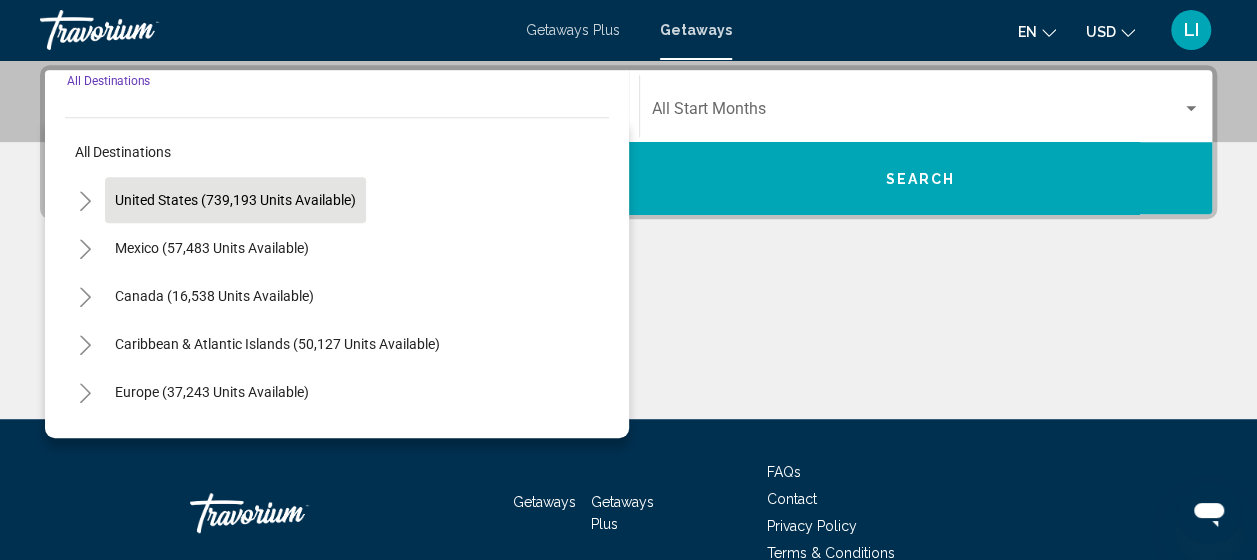 click on "United States (739,193 units available)" at bounding box center [212, 248] 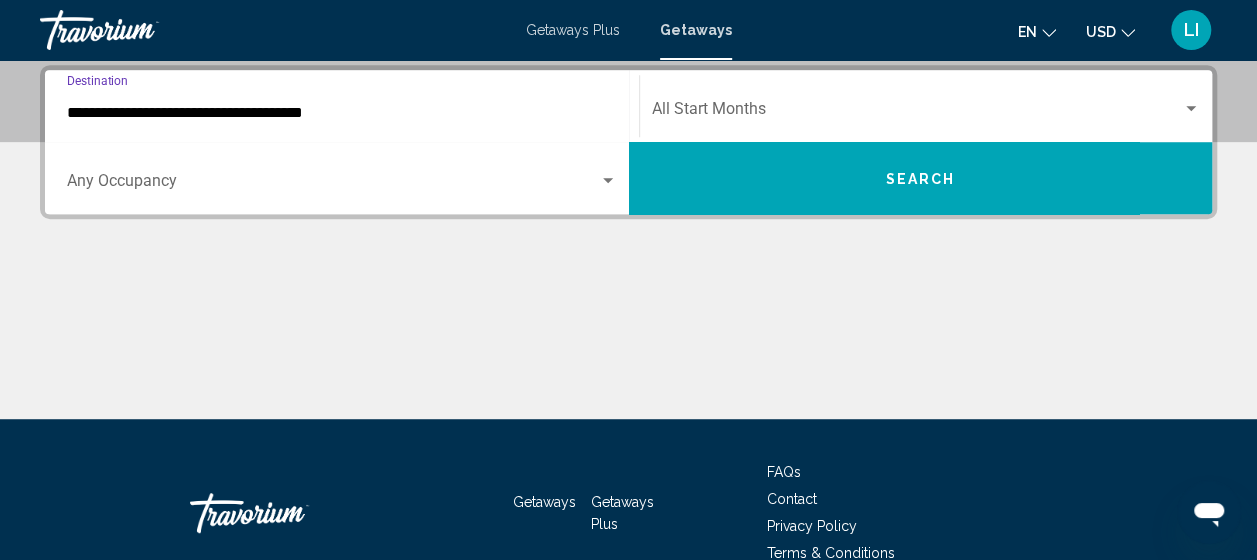 click on "**********" at bounding box center [342, 113] 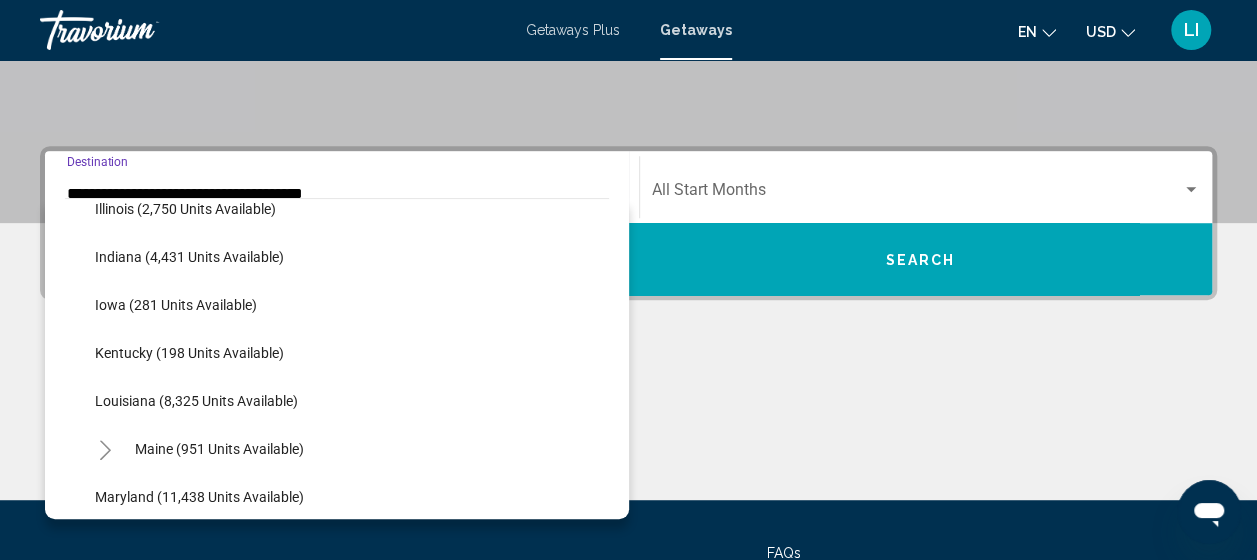 scroll, scrollTop: 800, scrollLeft: 0, axis: vertical 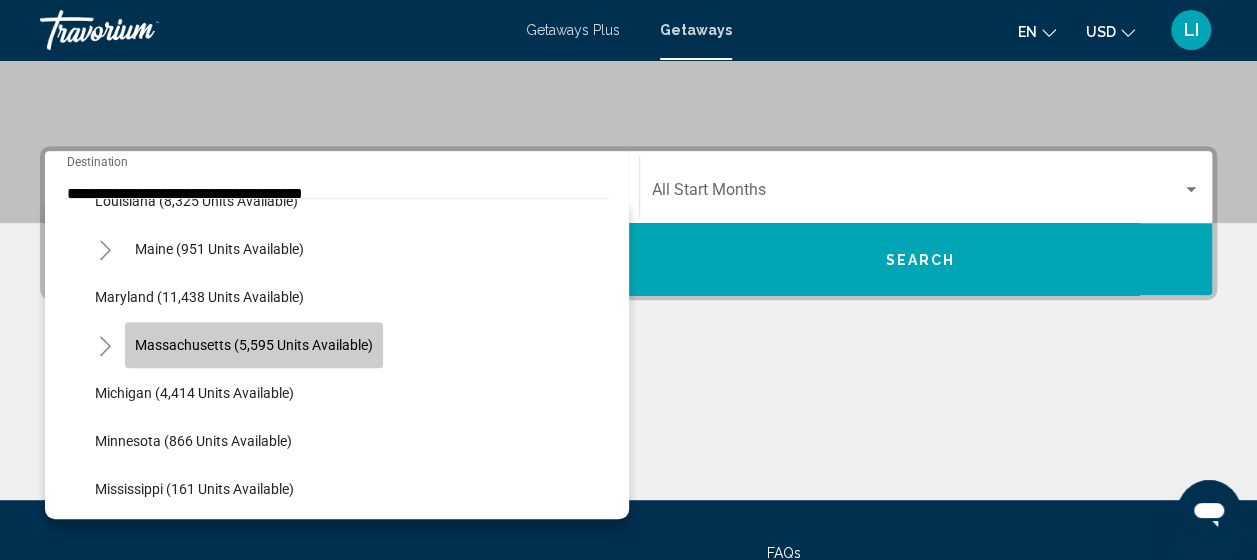 click on "Massachusetts (5,595 units available)" 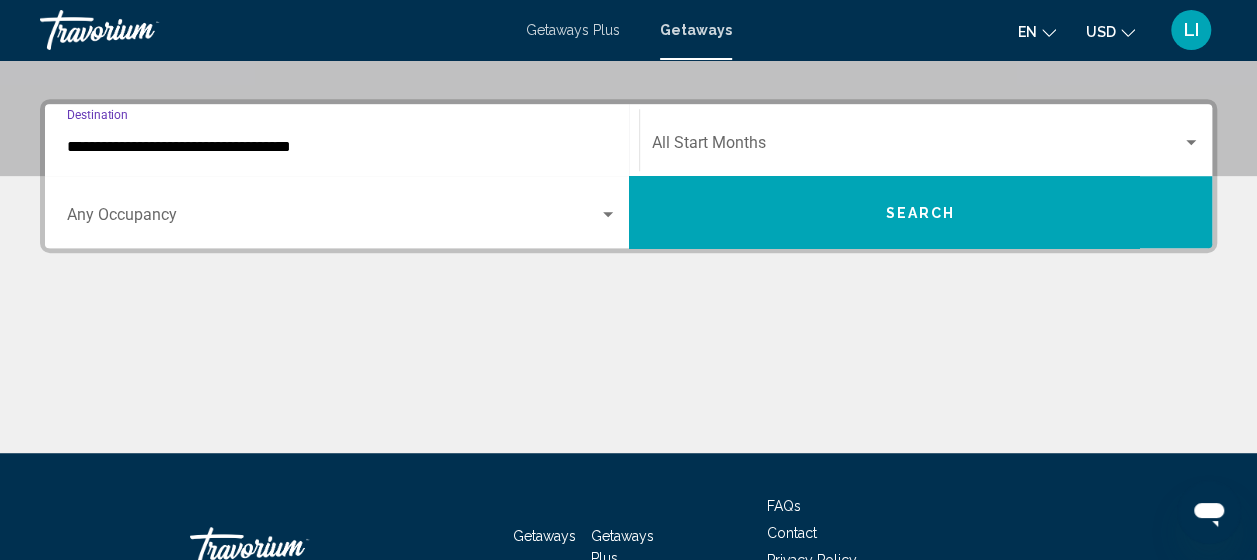 scroll, scrollTop: 458, scrollLeft: 0, axis: vertical 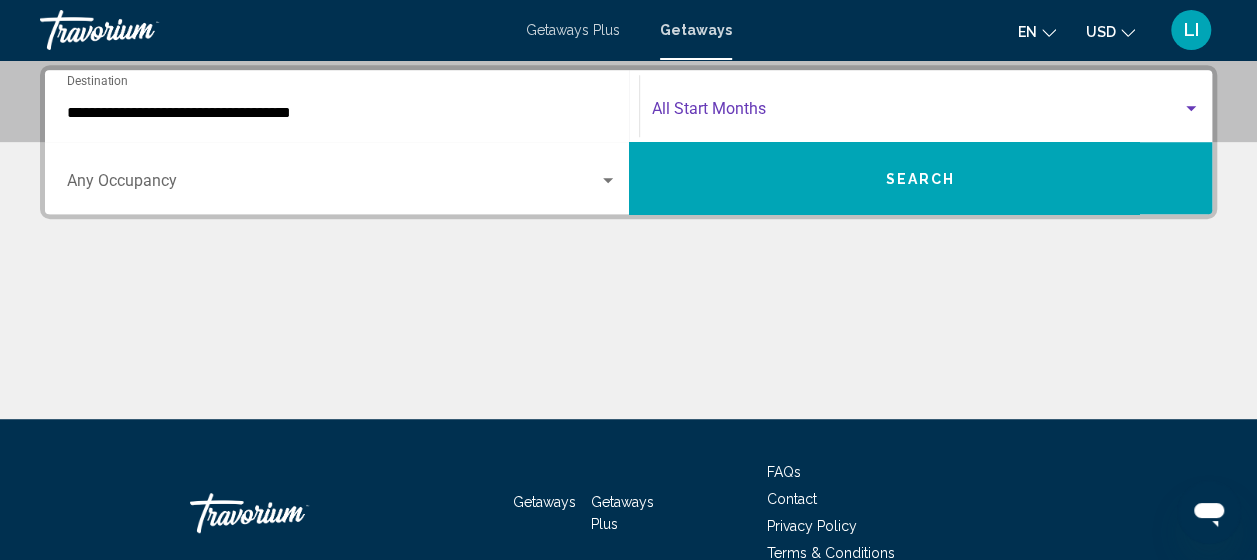 click at bounding box center [917, 113] 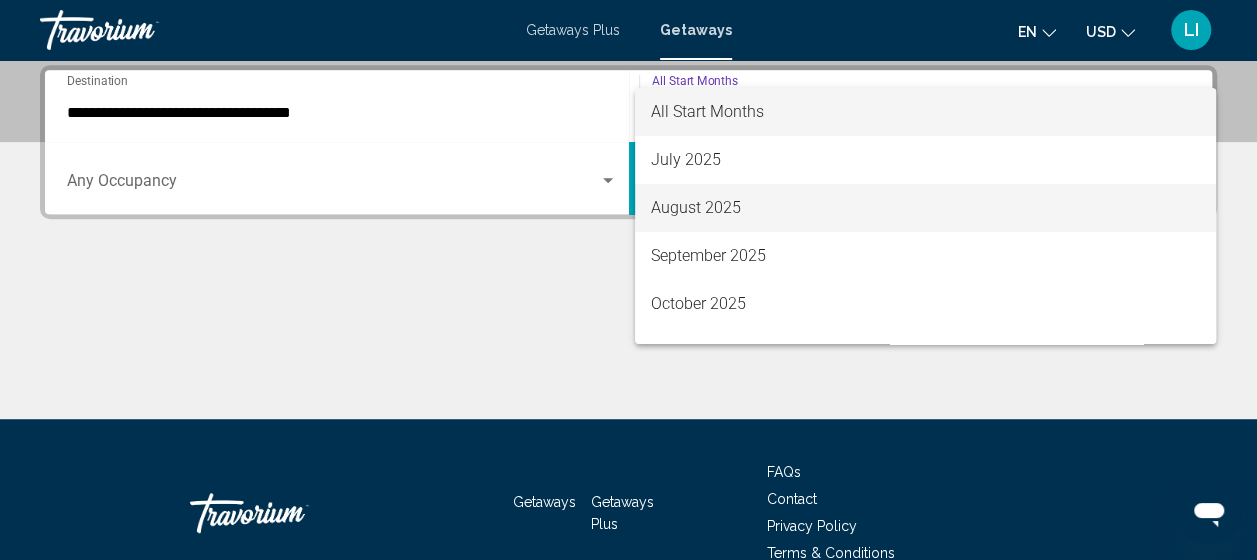 click on "August 2025" at bounding box center [925, 208] 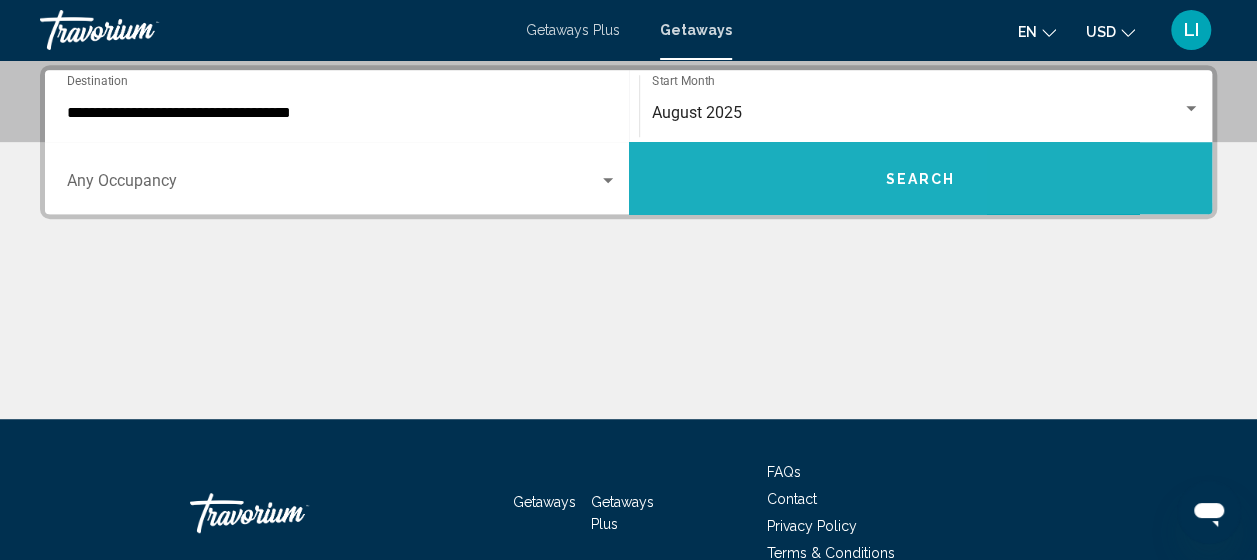 click on "Search" at bounding box center (921, 178) 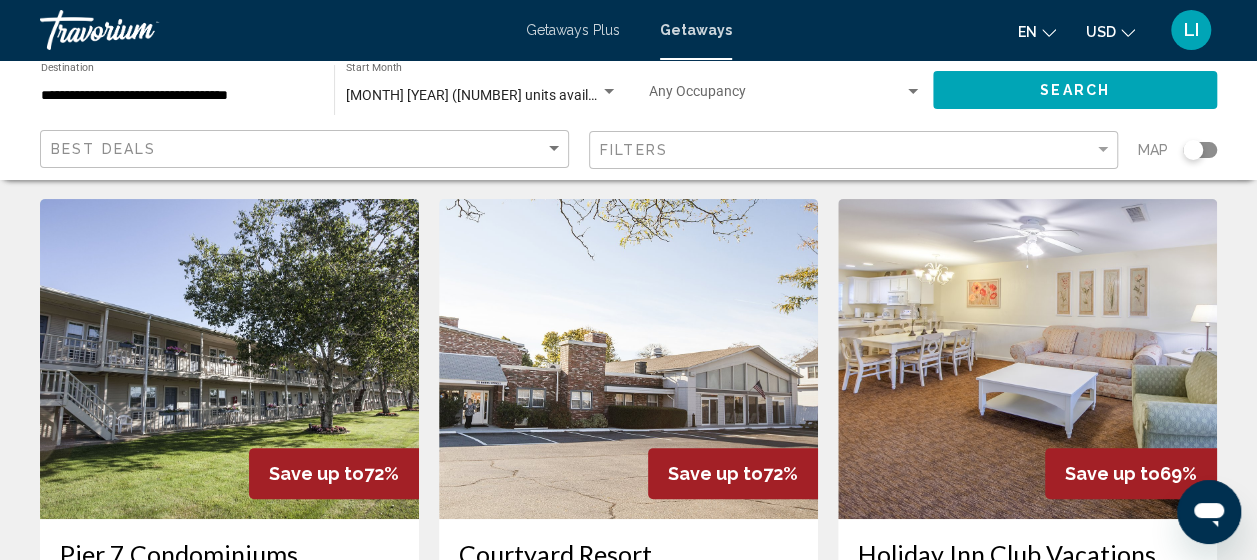 scroll, scrollTop: 100, scrollLeft: 0, axis: vertical 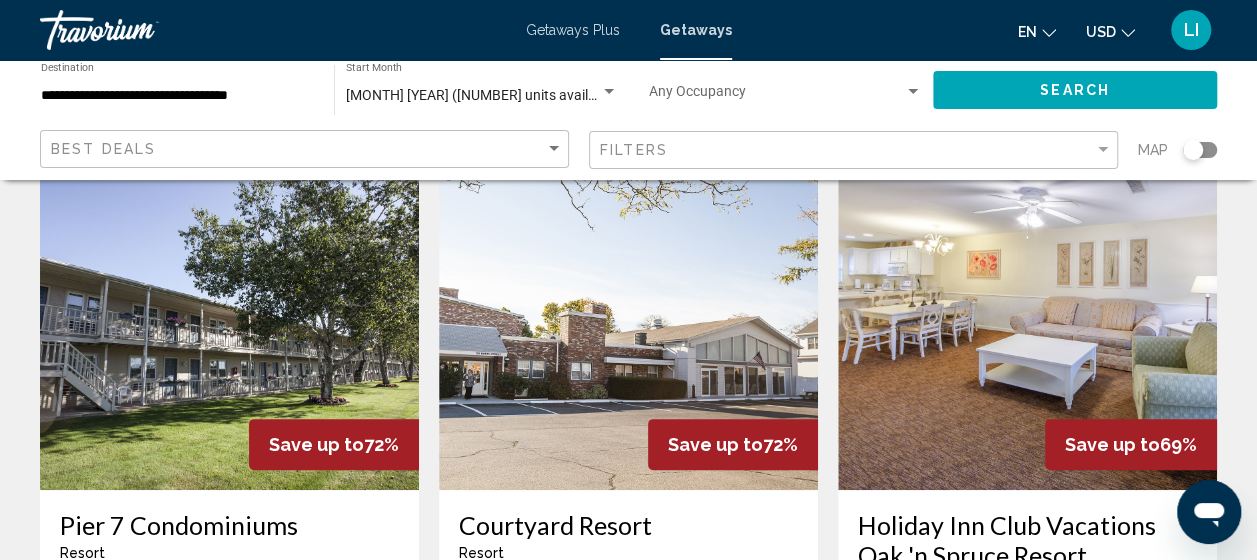 click at bounding box center [1027, 330] 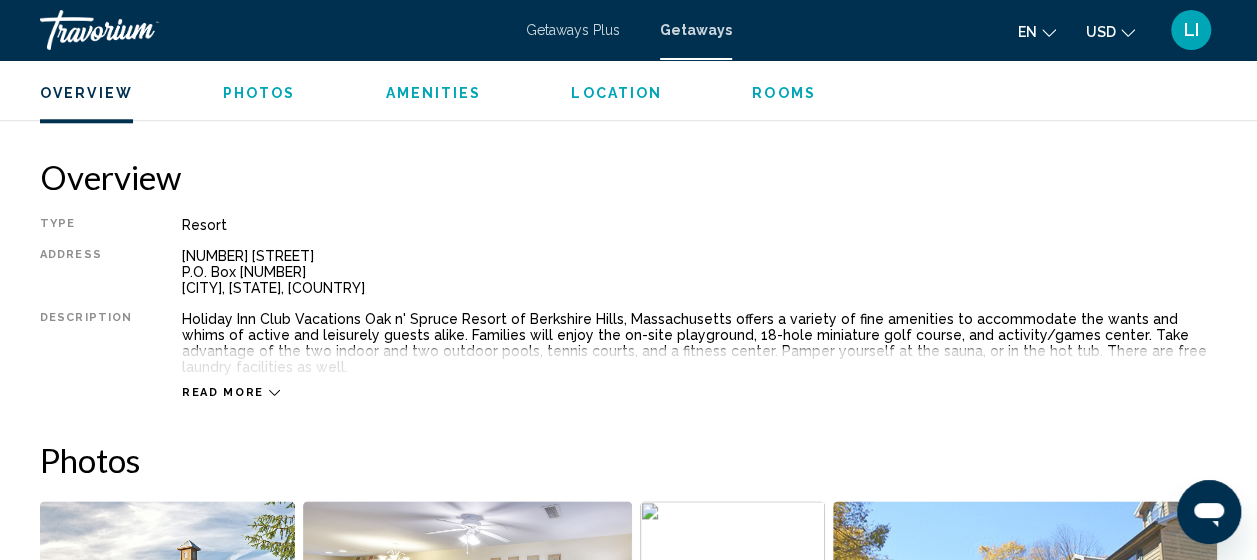 scroll, scrollTop: 1154, scrollLeft: 0, axis: vertical 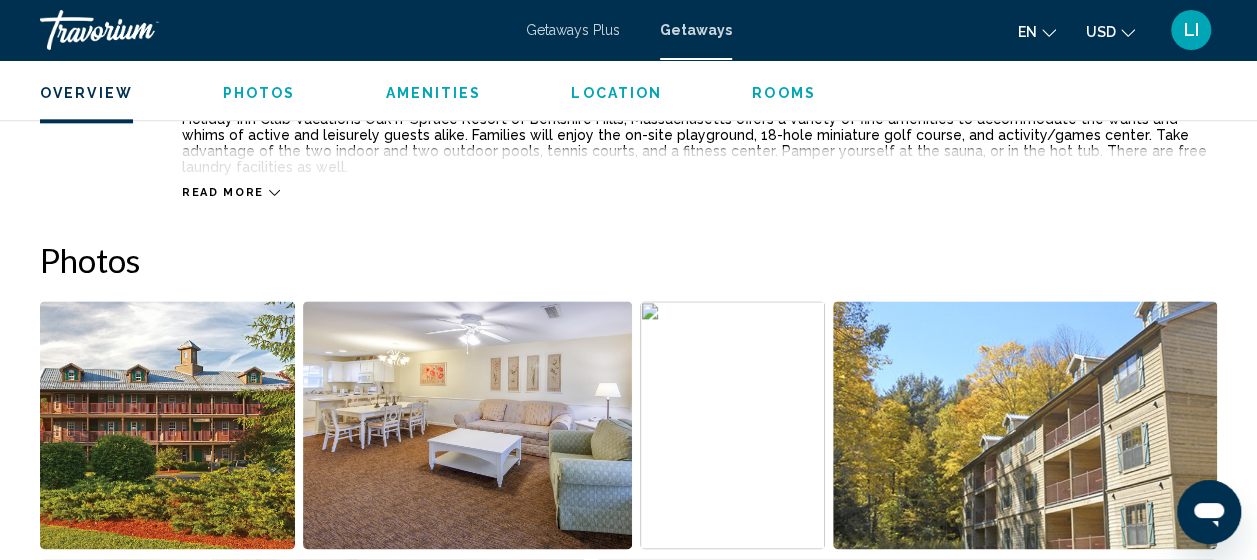click on "Read more" at bounding box center [223, 192] 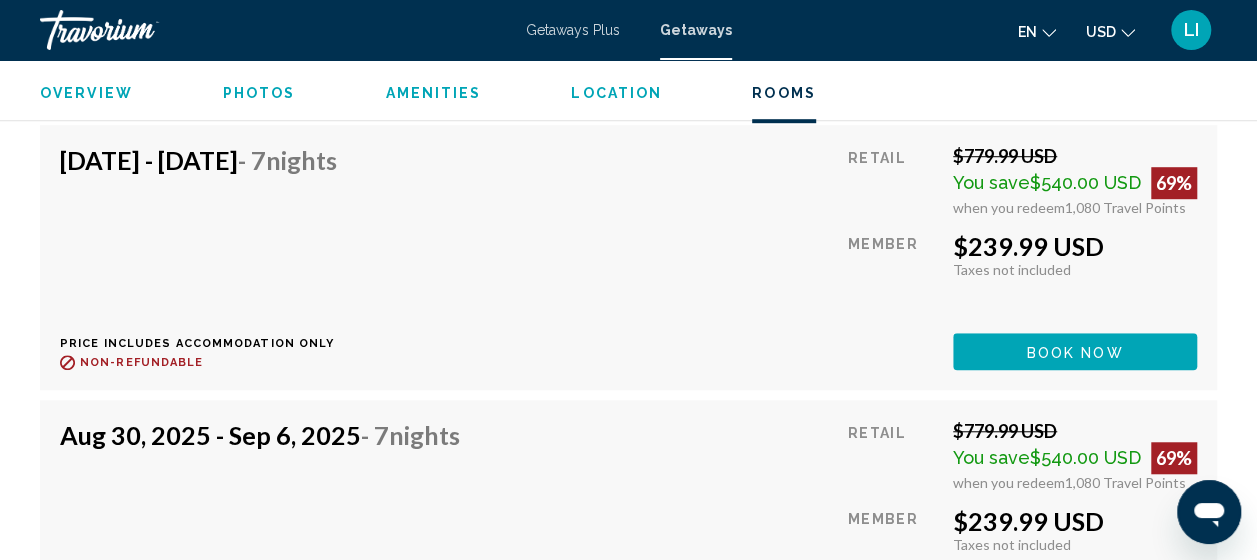 scroll, scrollTop: 4454, scrollLeft: 0, axis: vertical 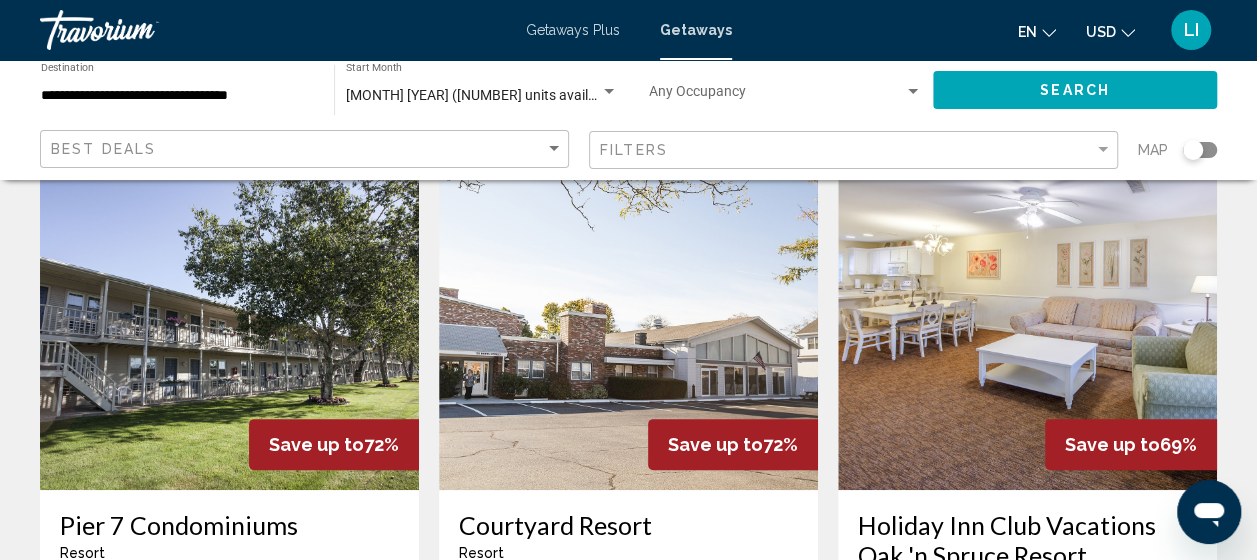 click on "[MONTH] [YEAR] ([NUMBER] units available)" at bounding box center [482, 95] 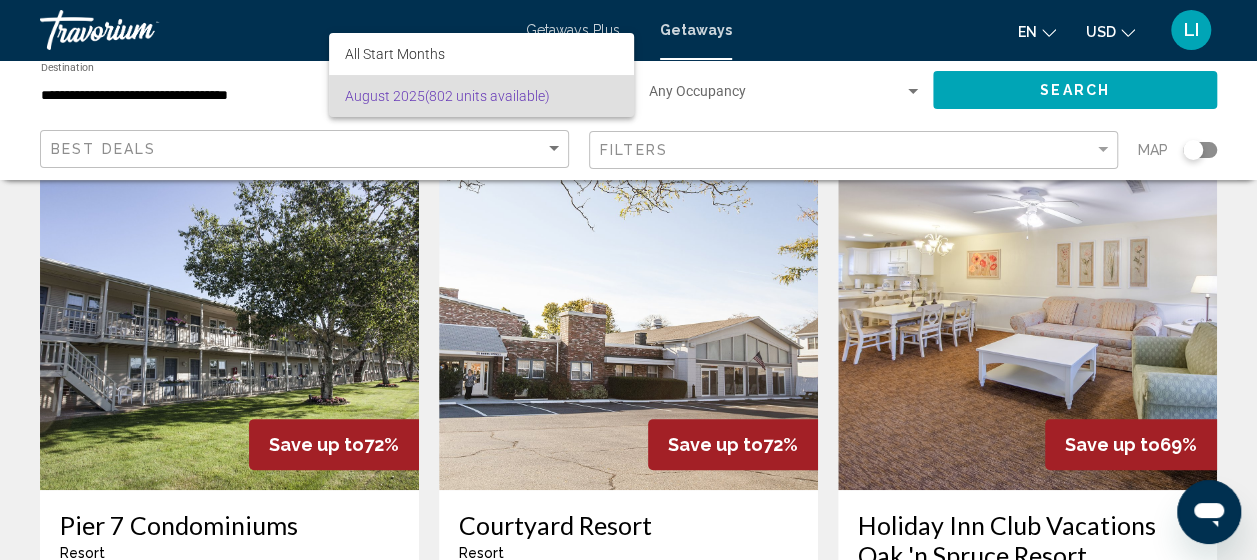 click on "[DATE]  ([NUMBER] units available)" at bounding box center [481, 96] 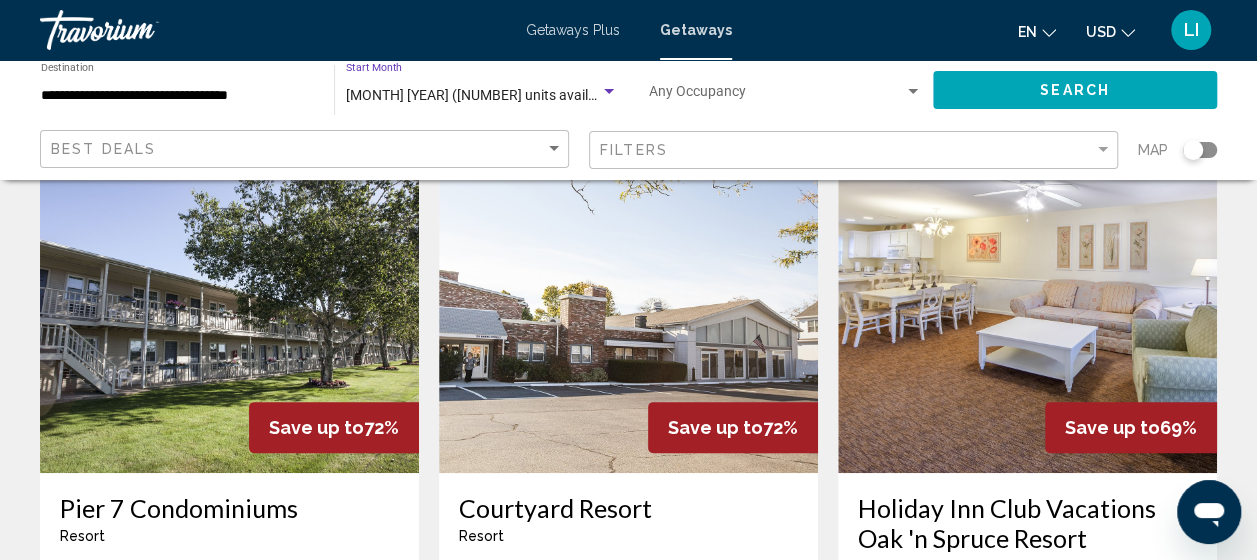 scroll, scrollTop: 300, scrollLeft: 0, axis: vertical 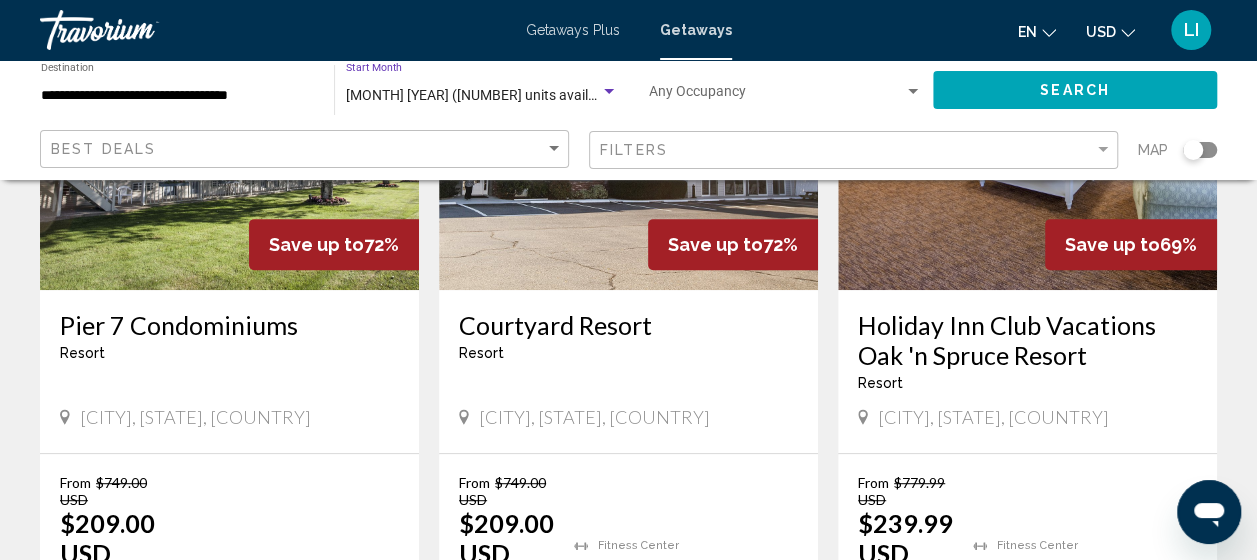click at bounding box center (229, 130) 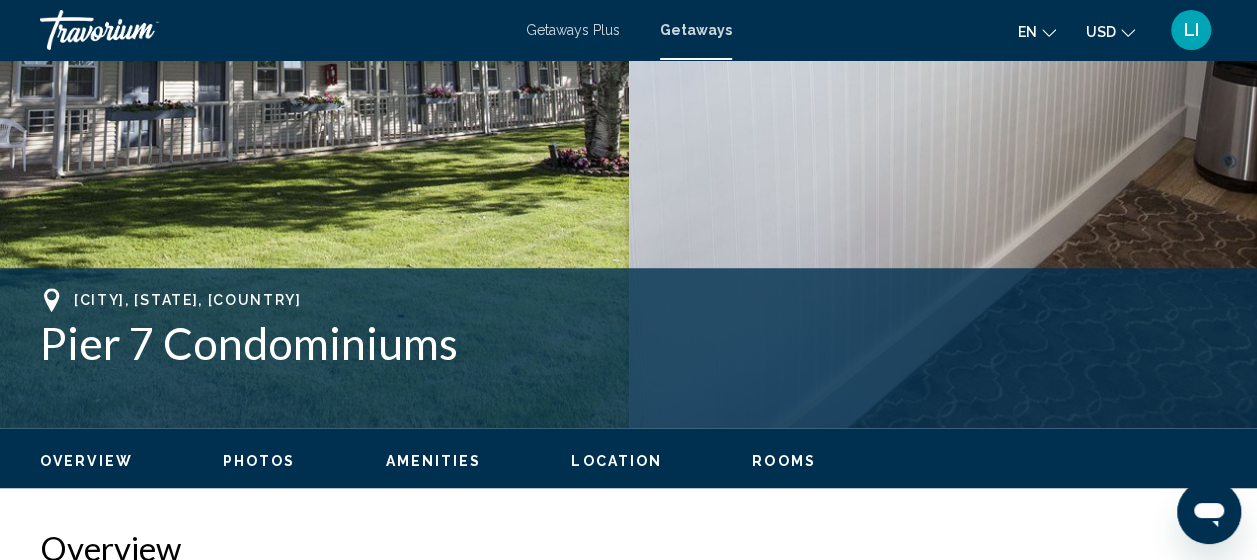 scroll, scrollTop: 654, scrollLeft: 0, axis: vertical 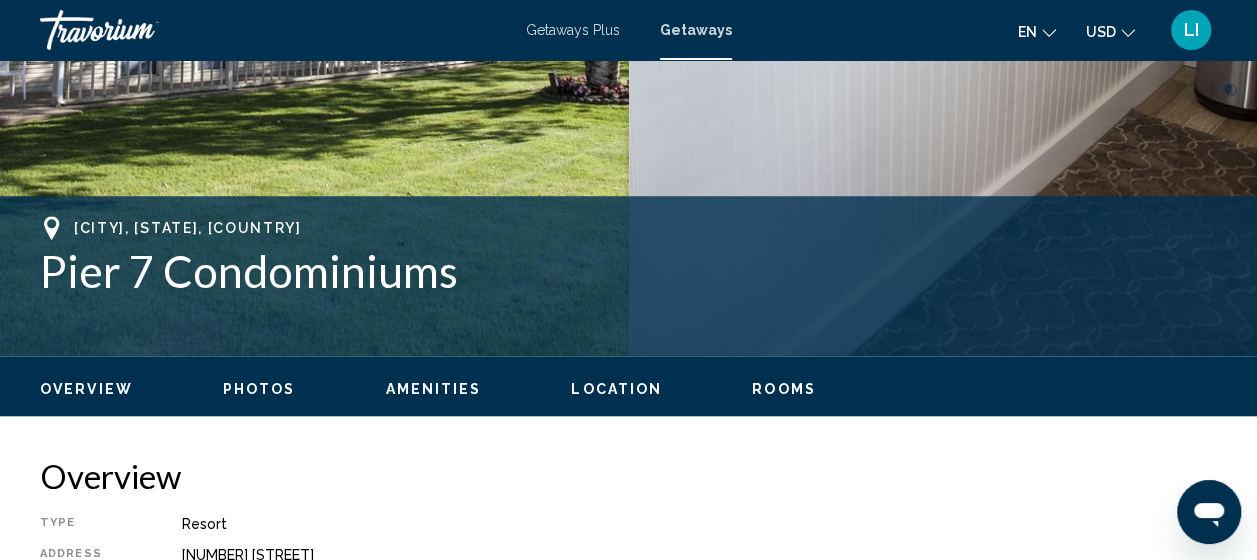 click on "Rooms" at bounding box center (784, 389) 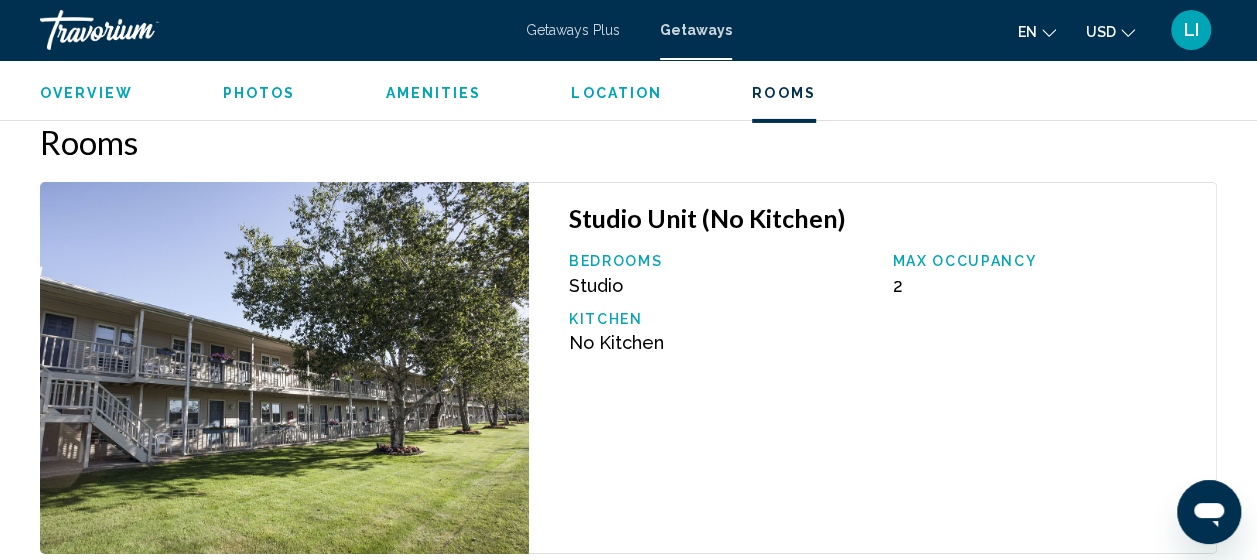 scroll, scrollTop: 3573, scrollLeft: 0, axis: vertical 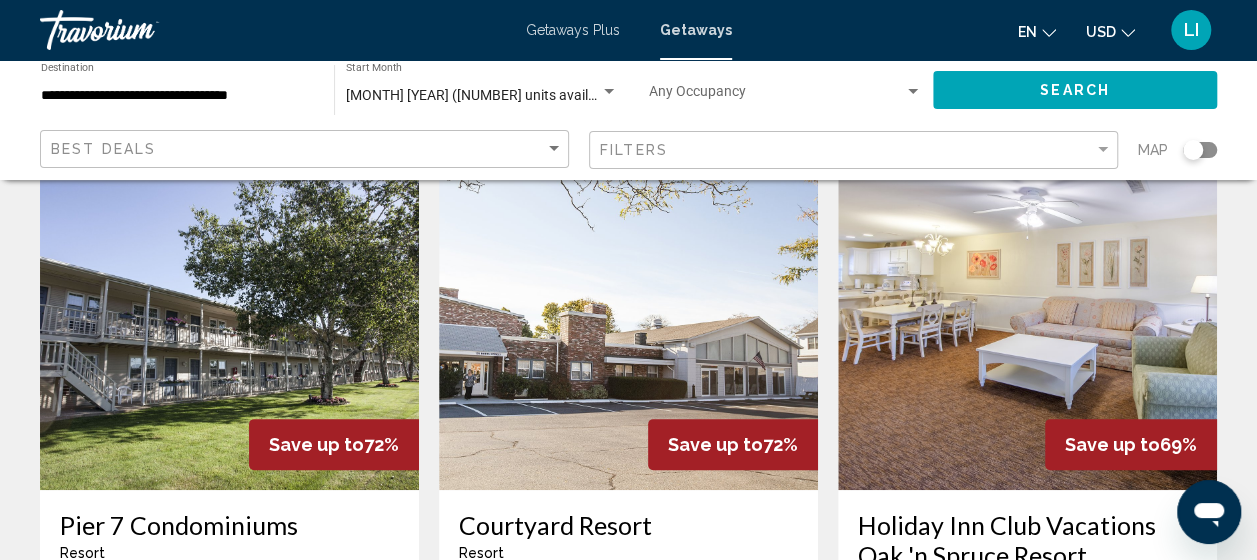 click at bounding box center [628, 330] 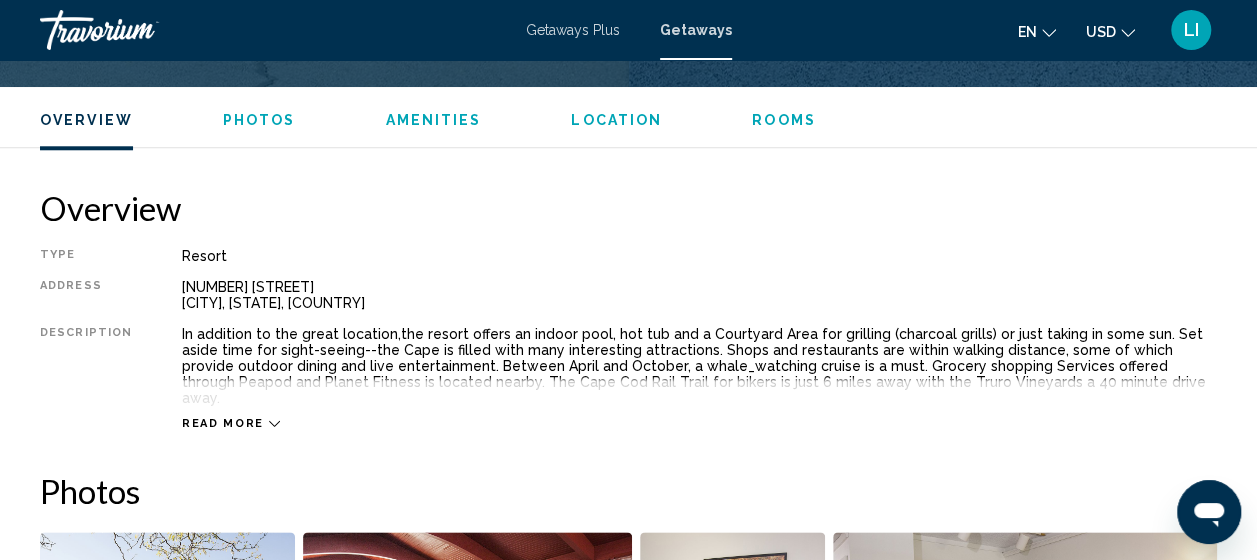 scroll, scrollTop: 954, scrollLeft: 0, axis: vertical 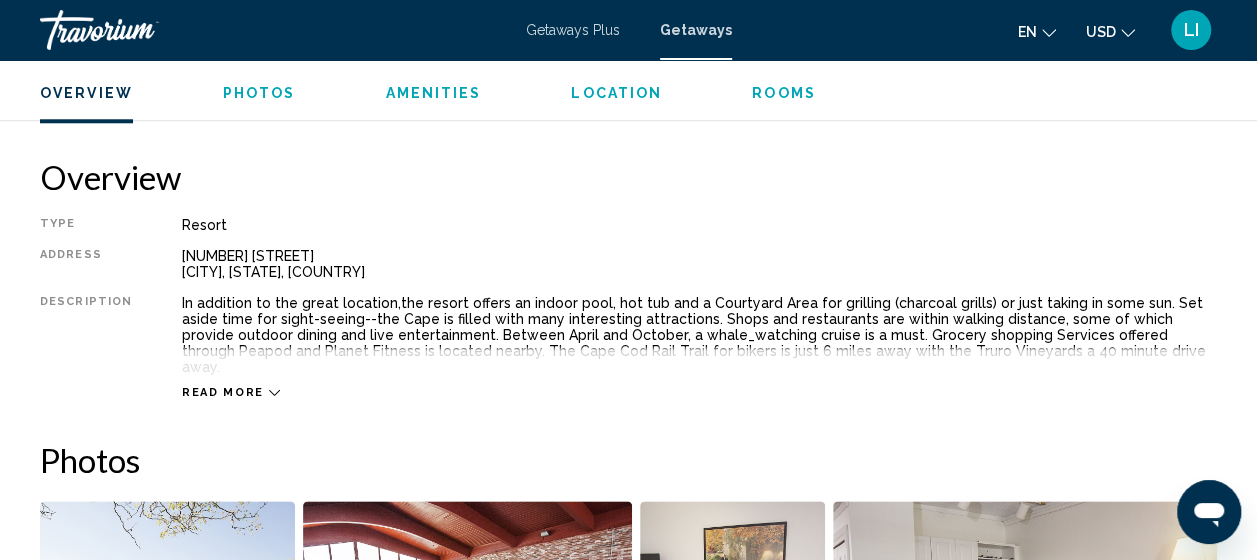 click on "Rooms" at bounding box center [784, 93] 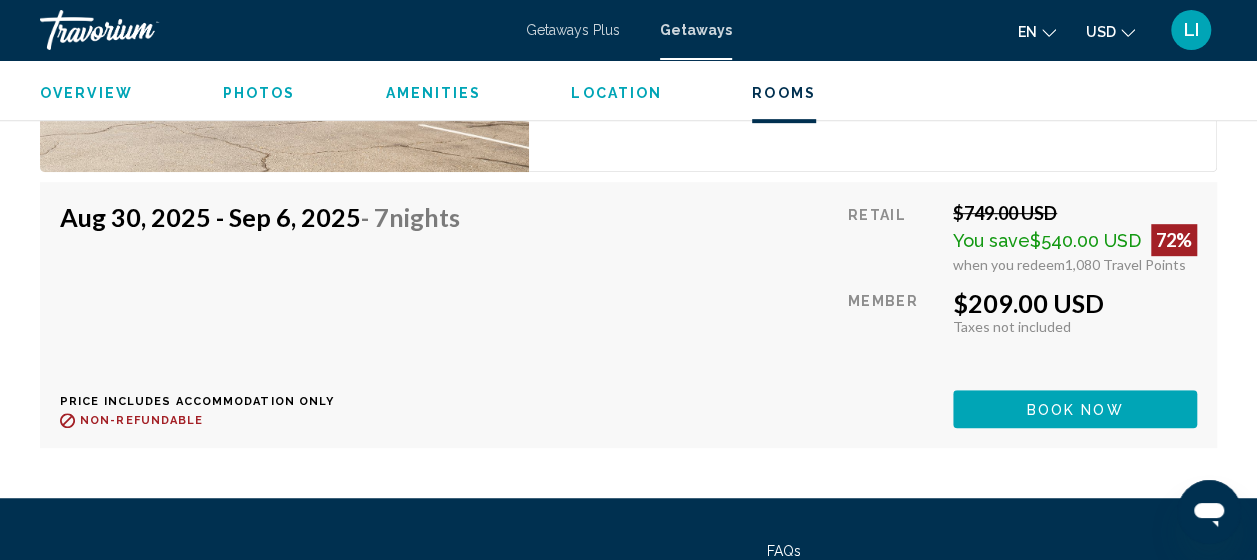 scroll, scrollTop: 4229, scrollLeft: 0, axis: vertical 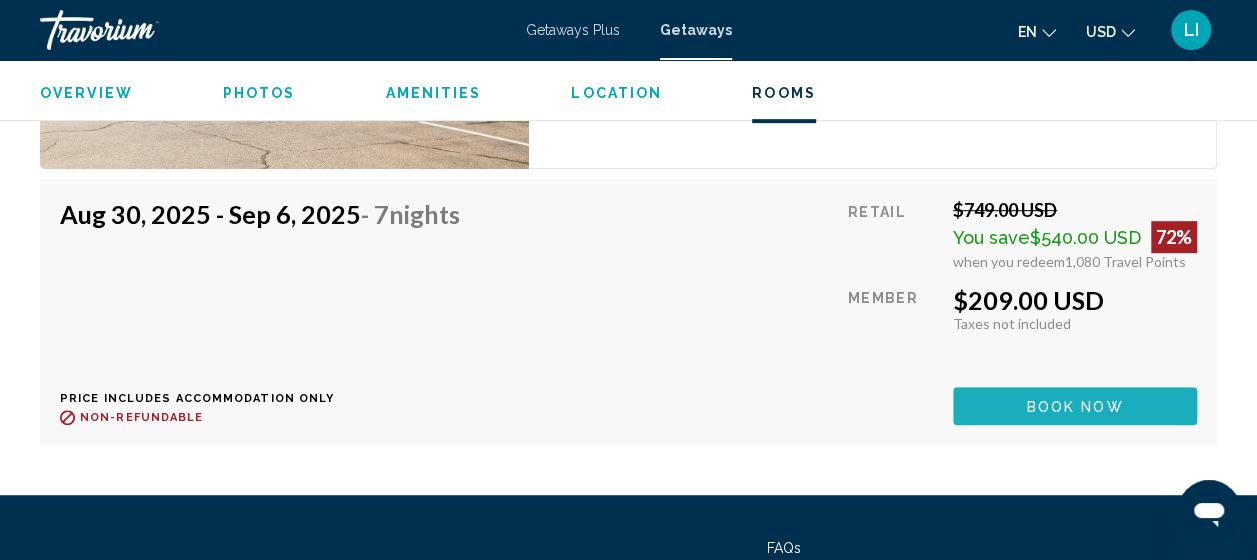 click on "Book now" at bounding box center [1075, 407] 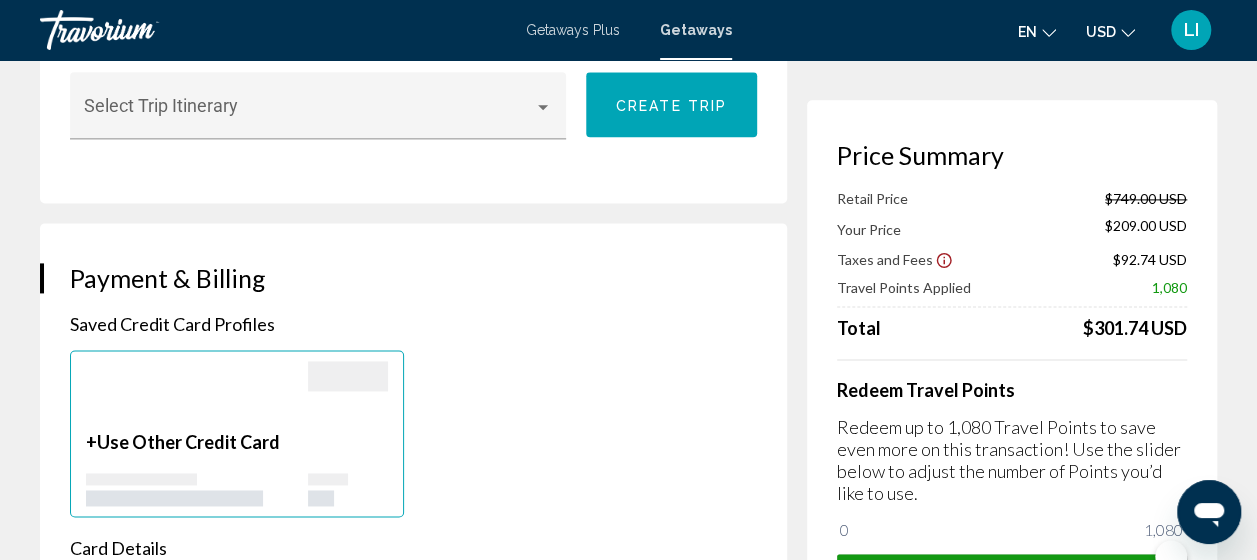 scroll, scrollTop: 1400, scrollLeft: 0, axis: vertical 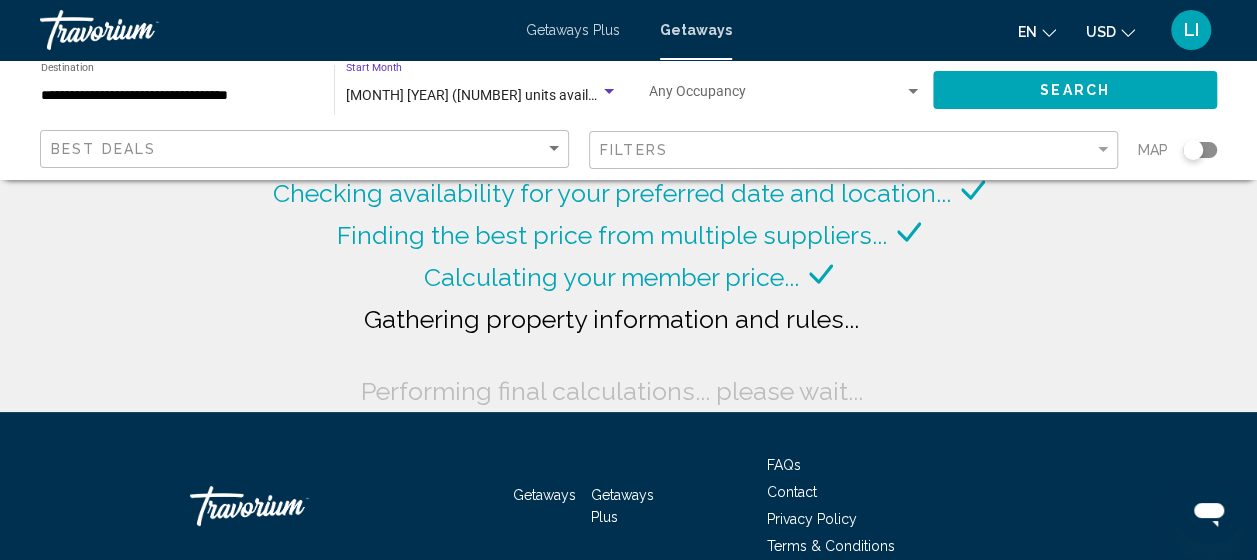 click on "[MONTH] [YEAR] ([NUMBER] units available)" at bounding box center [482, 95] 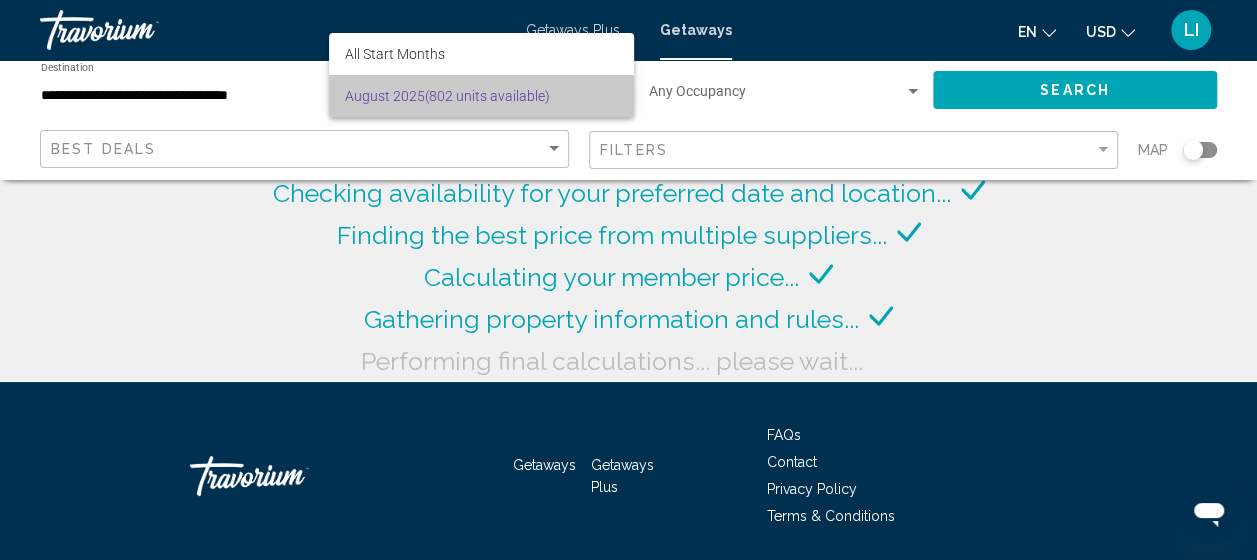 click on "[DATE]  ([NUMBER] units available)" at bounding box center (481, 96) 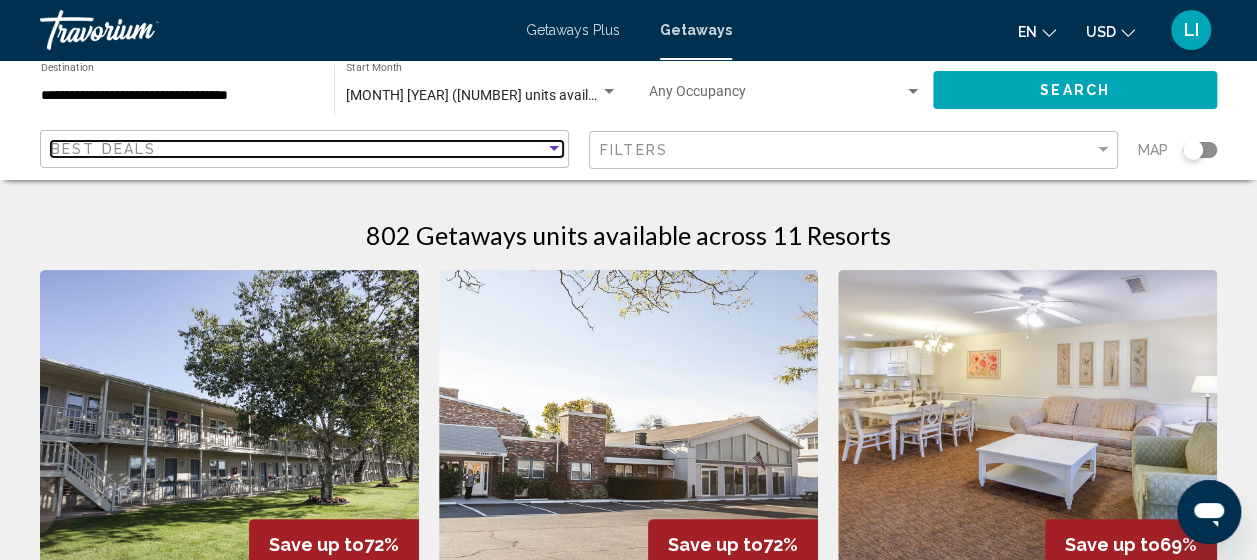 click at bounding box center [554, 149] 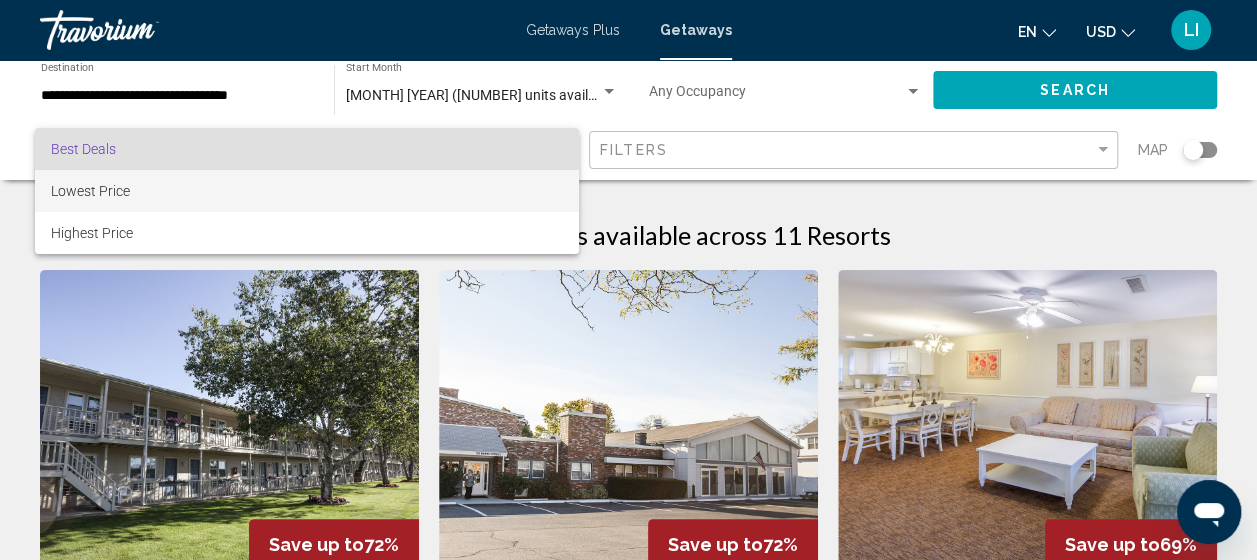 click on "Lowest Price" at bounding box center [90, 191] 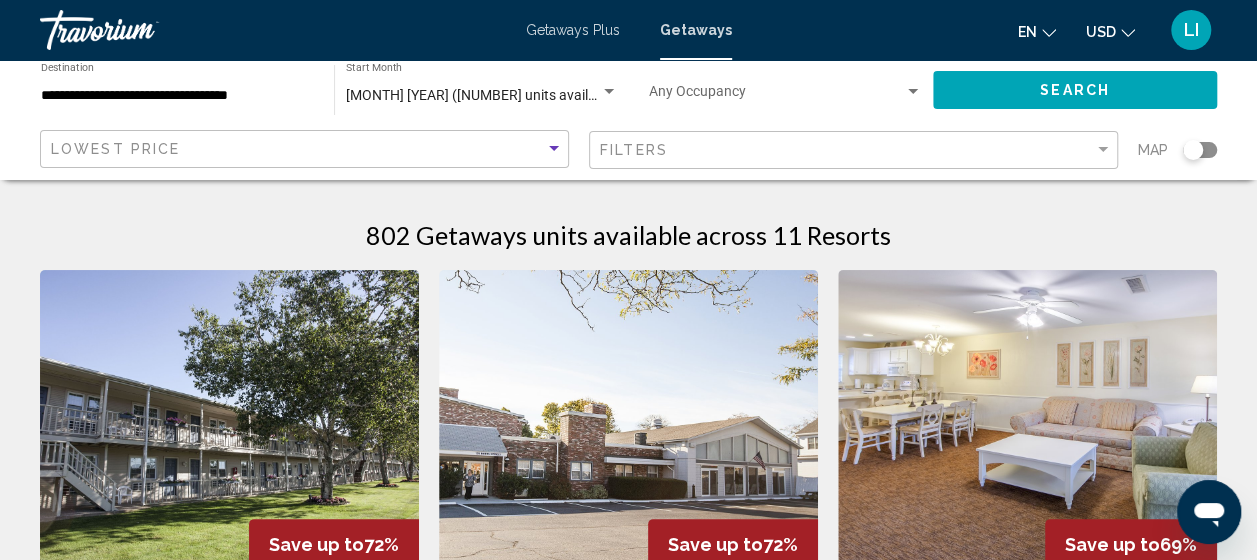 click on "Search" 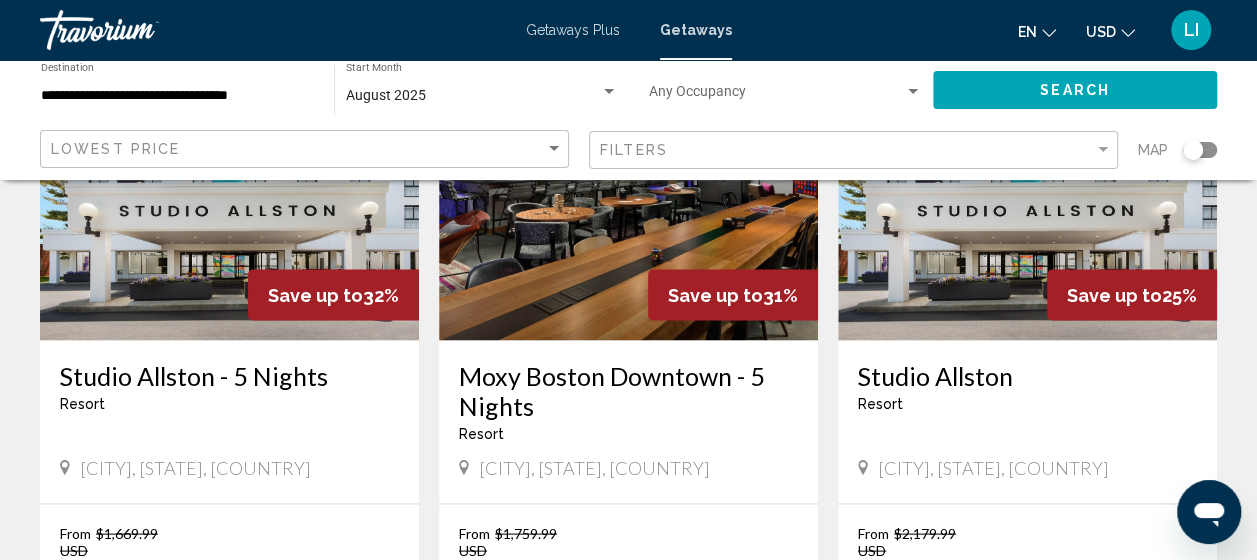 scroll, scrollTop: 1600, scrollLeft: 0, axis: vertical 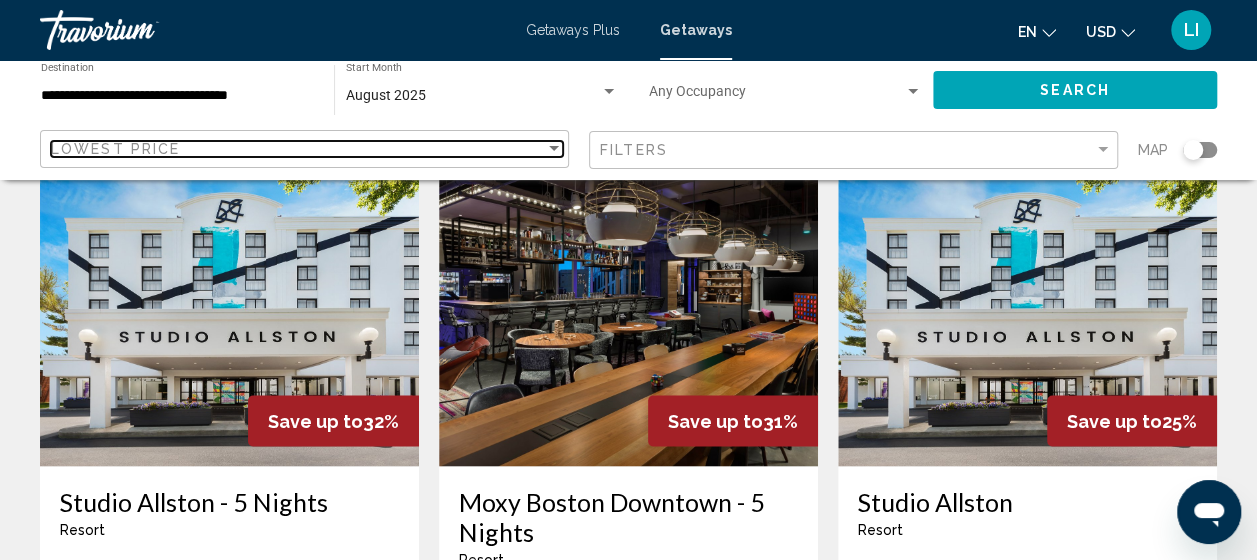click at bounding box center (554, 149) 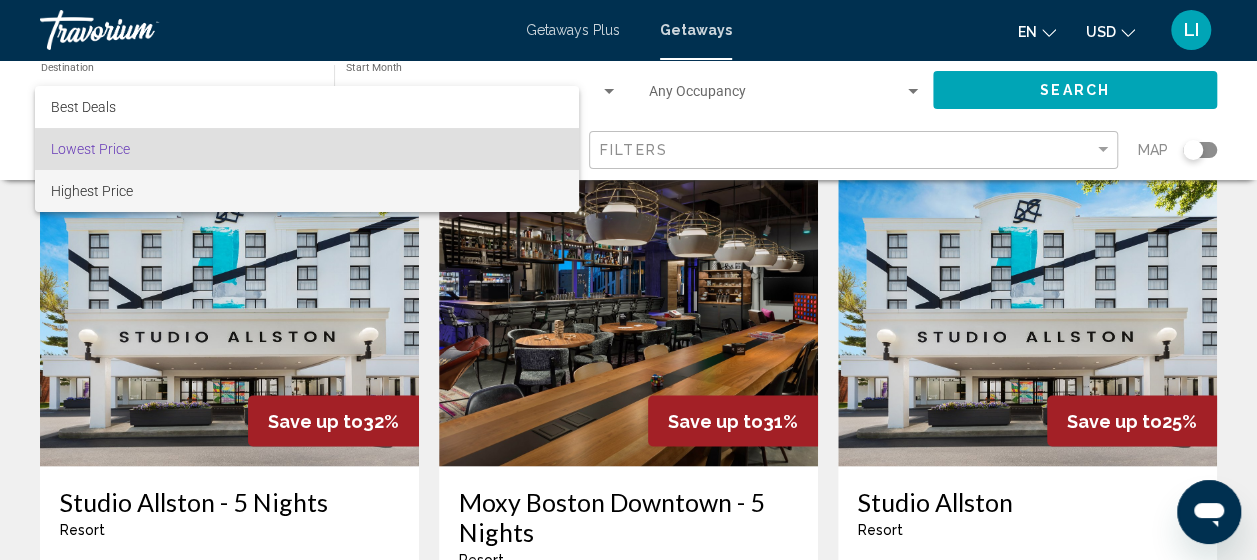 click on "Highest Price" at bounding box center (307, 191) 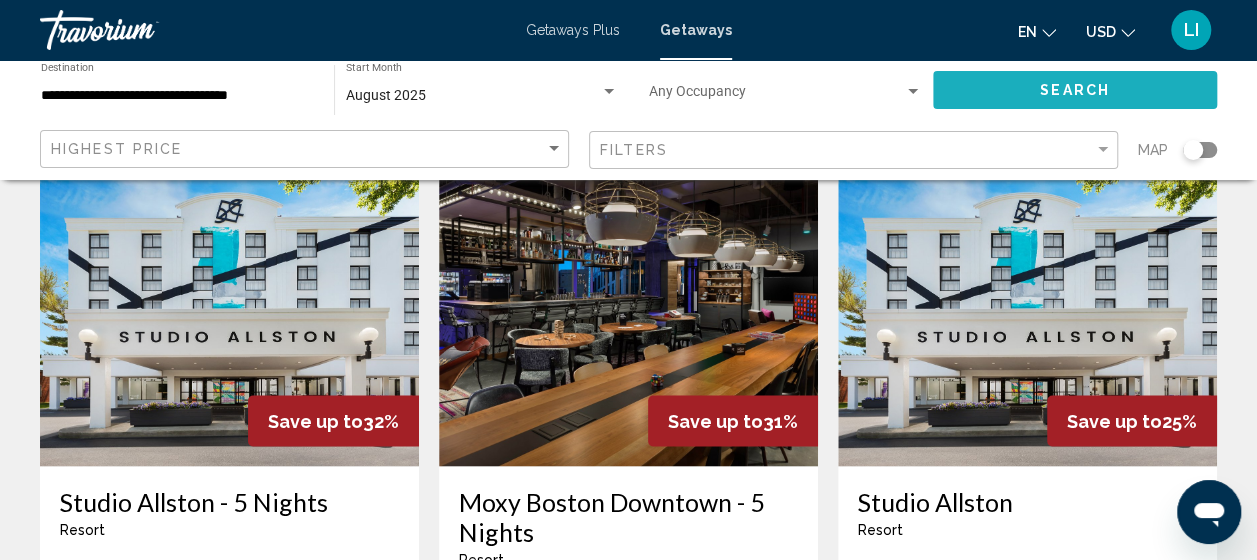 click on "Search" 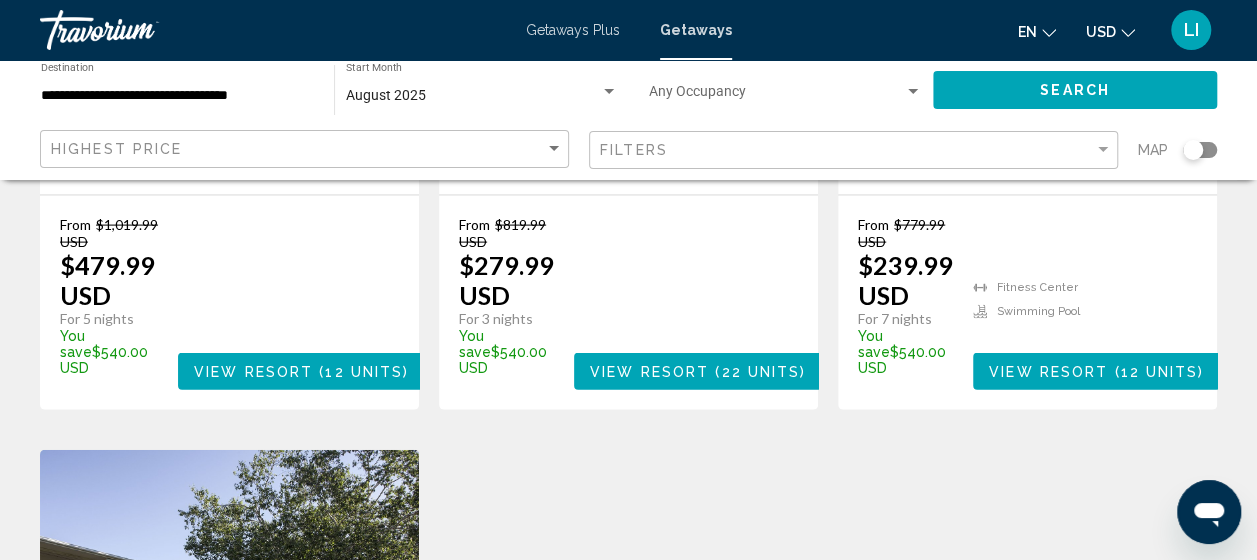 scroll, scrollTop: 1900, scrollLeft: 0, axis: vertical 